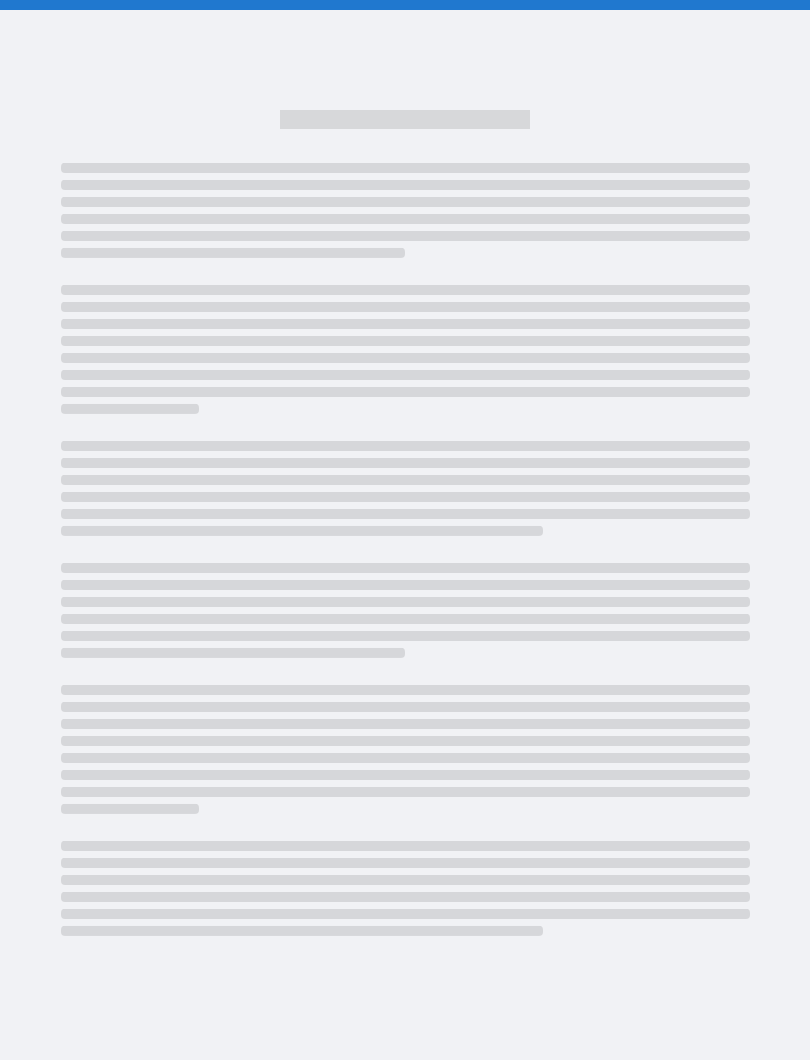 scroll, scrollTop: 0, scrollLeft: 0, axis: both 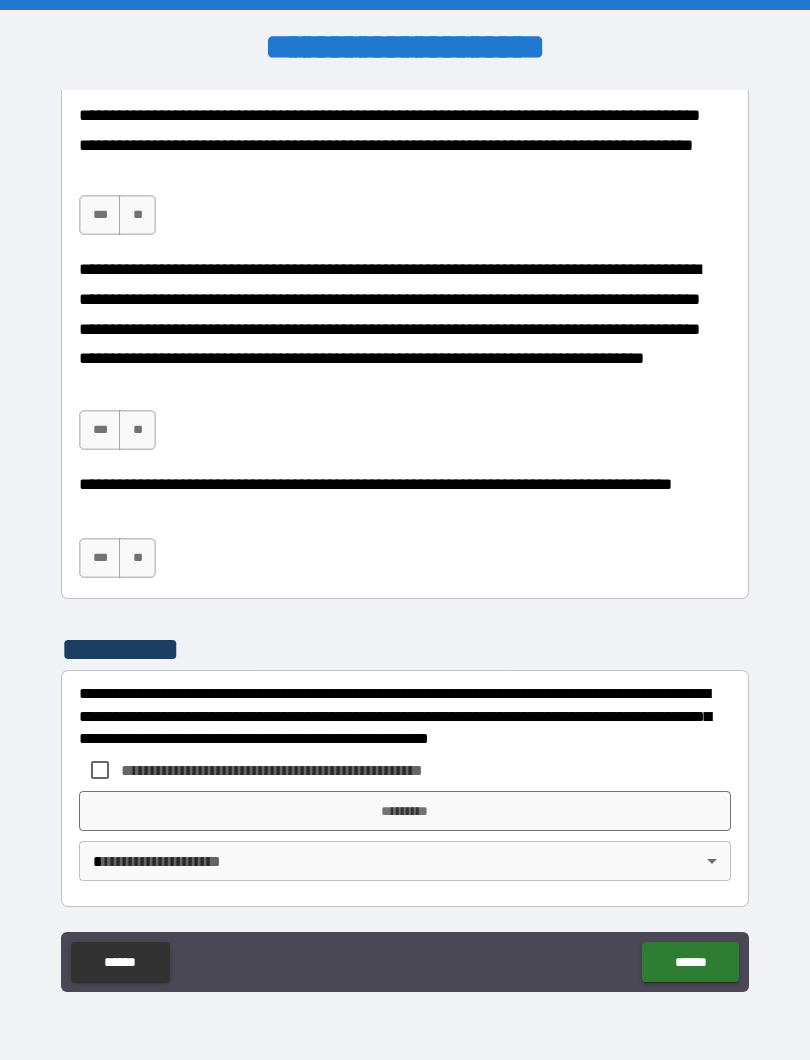 click on "*********" at bounding box center (405, 811) 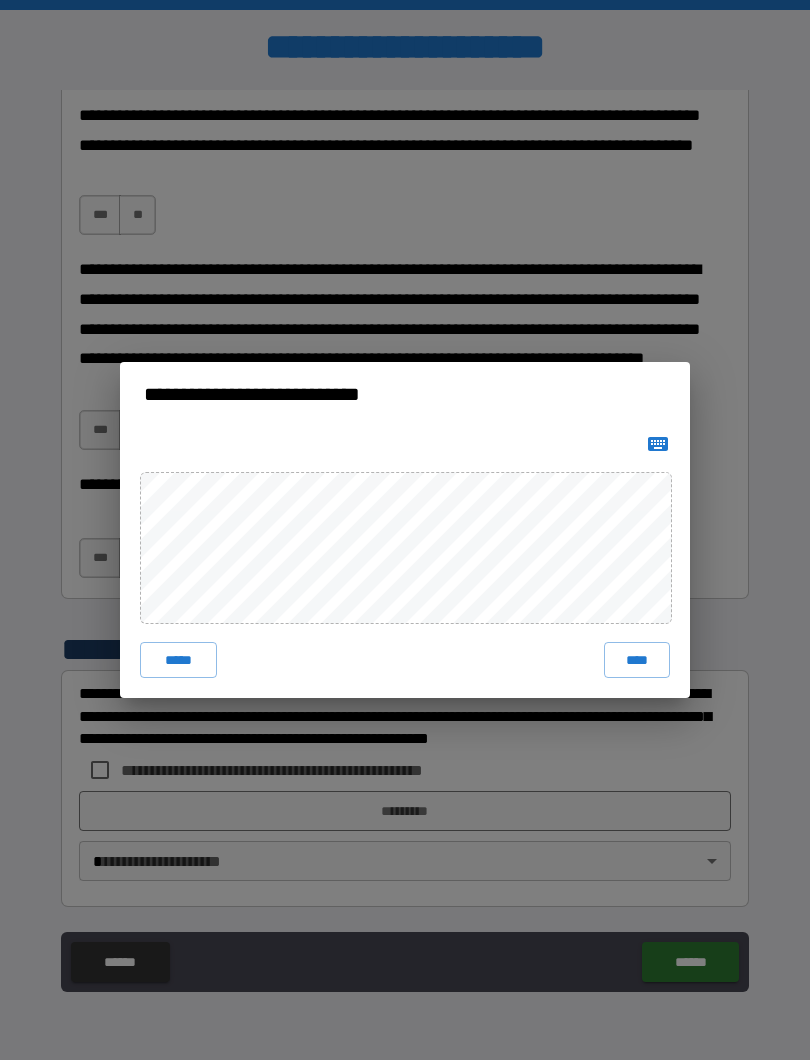 click on "**********" at bounding box center (405, 530) 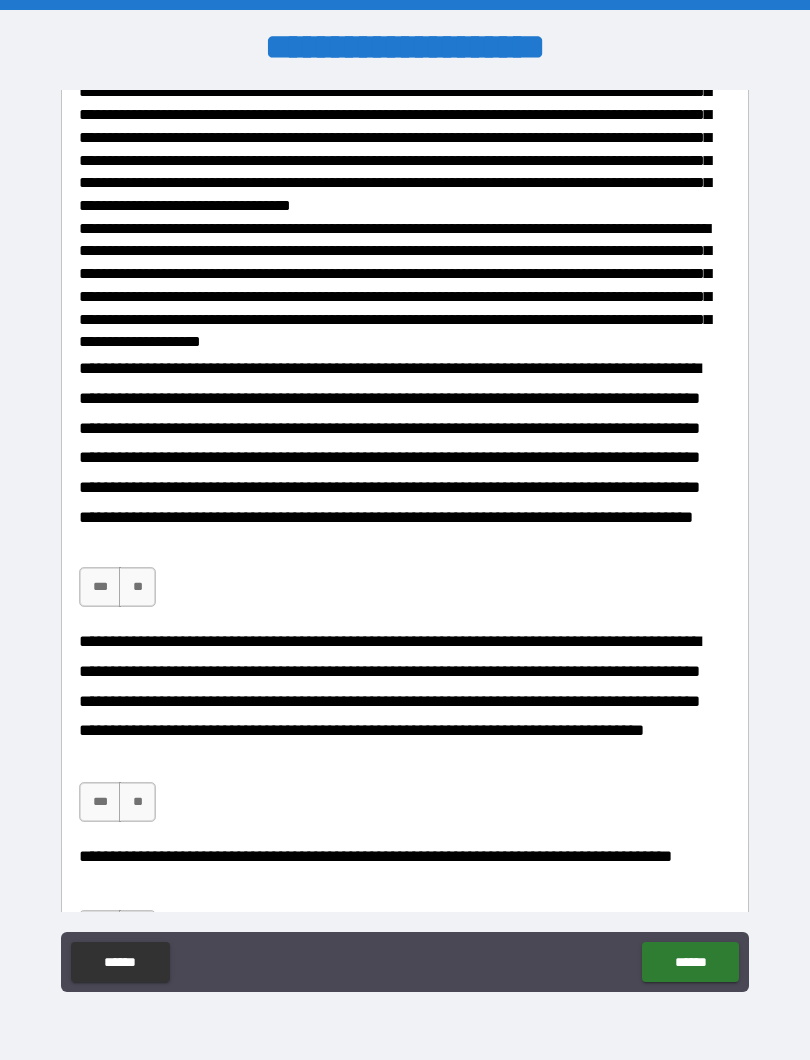 scroll, scrollTop: 1021, scrollLeft: 0, axis: vertical 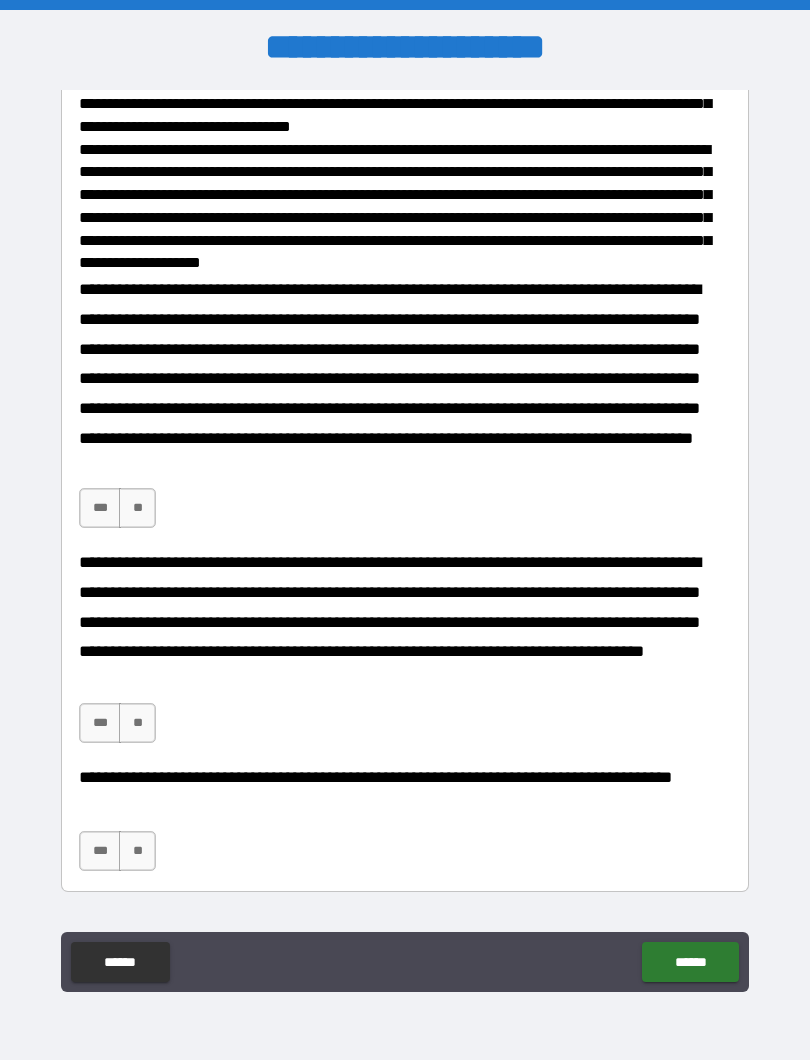 click on "***" at bounding box center [100, 508] 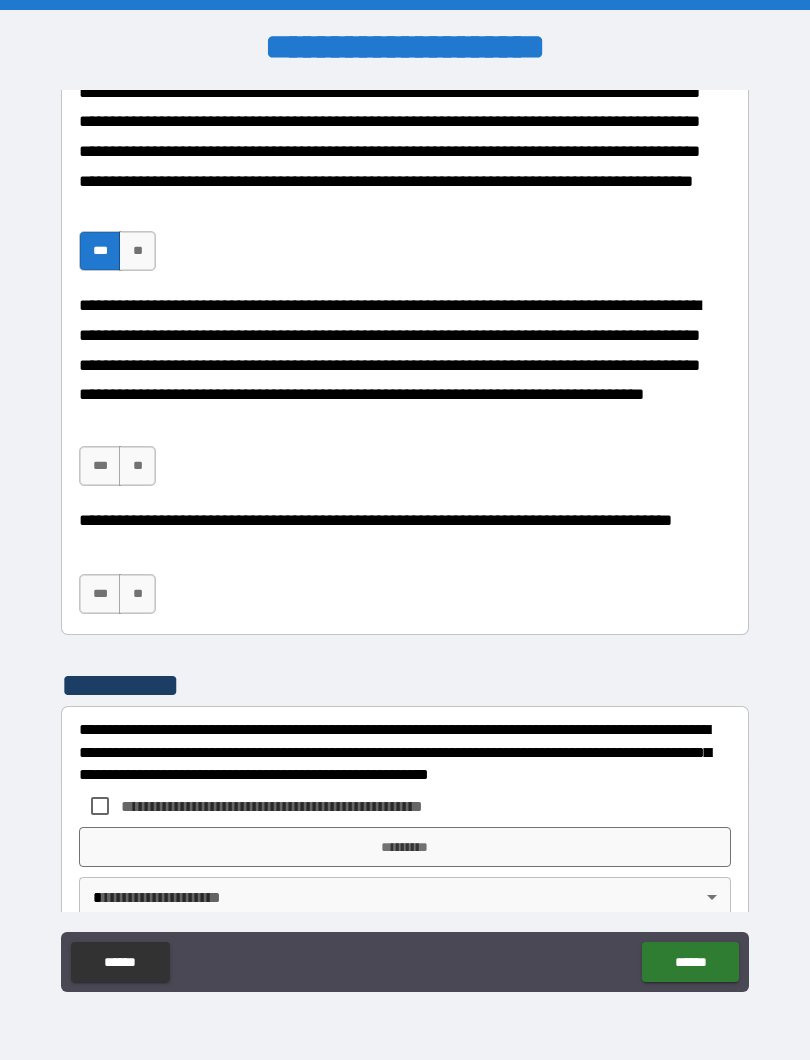 scroll, scrollTop: 1299, scrollLeft: 0, axis: vertical 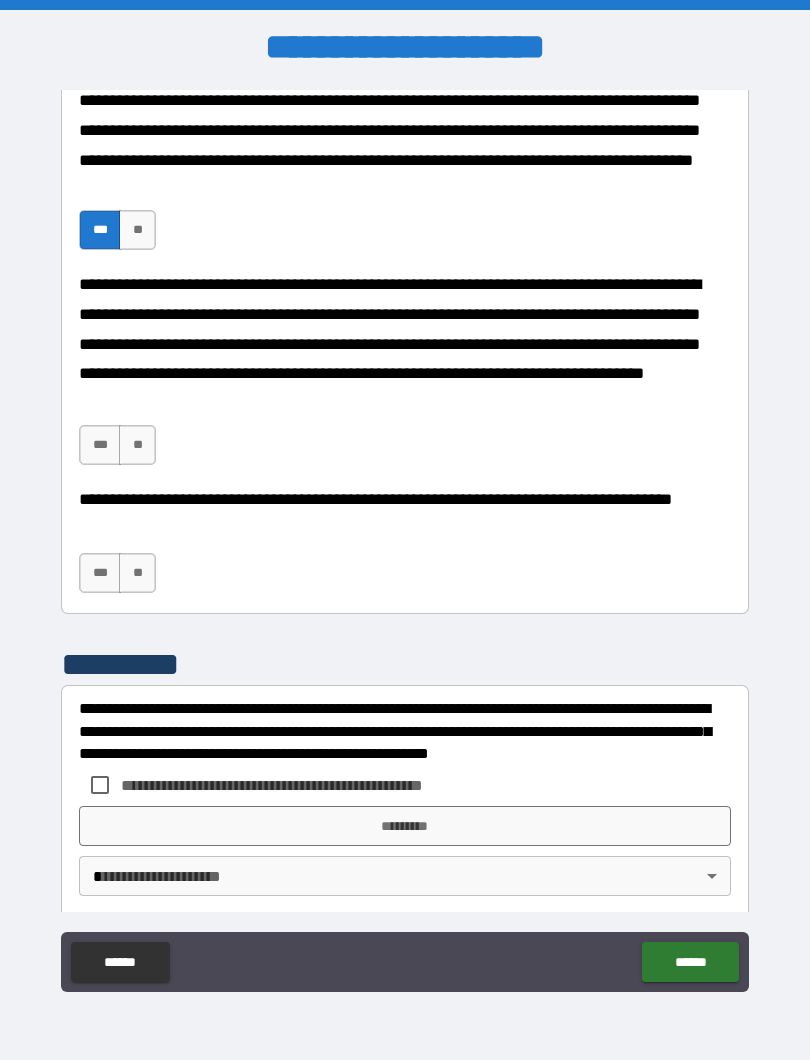 click on "***" at bounding box center (100, 445) 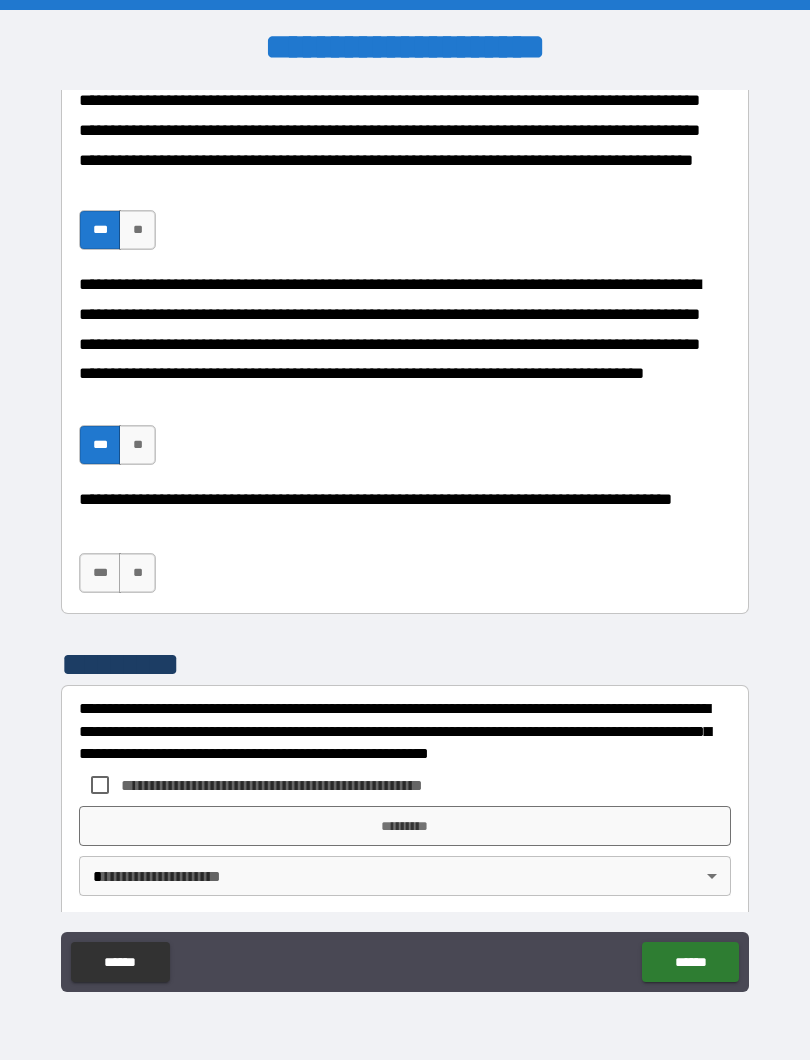 click on "***" at bounding box center [100, 573] 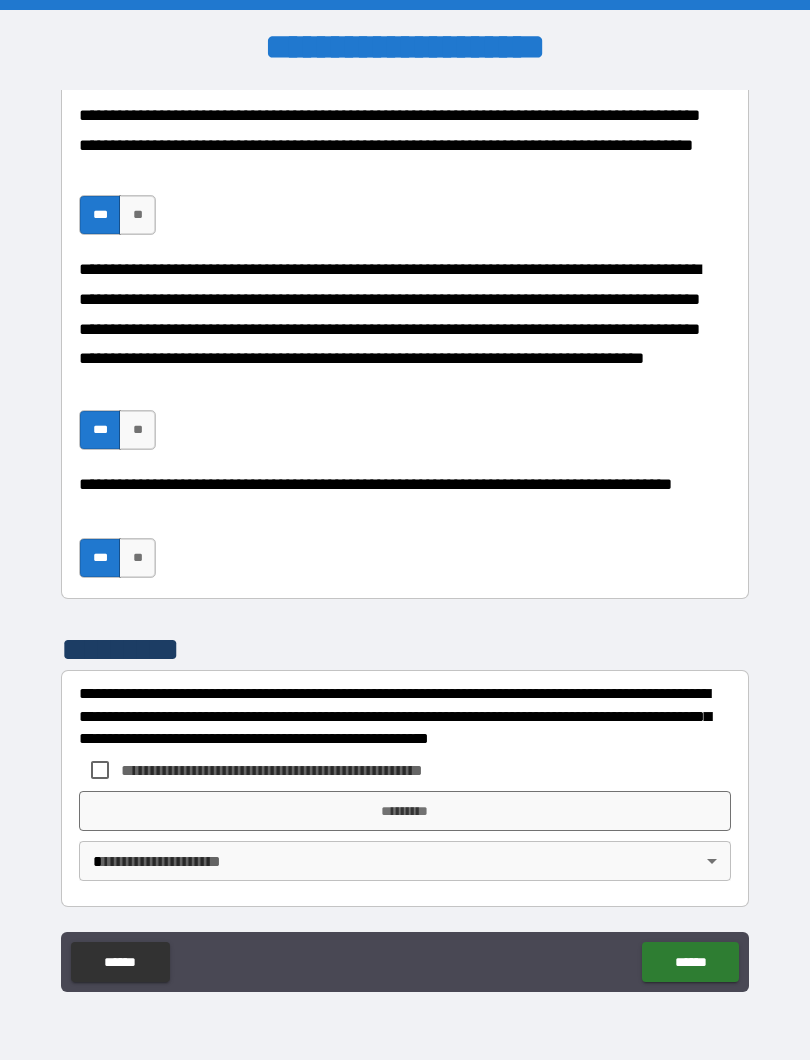 scroll, scrollTop: 1399, scrollLeft: 0, axis: vertical 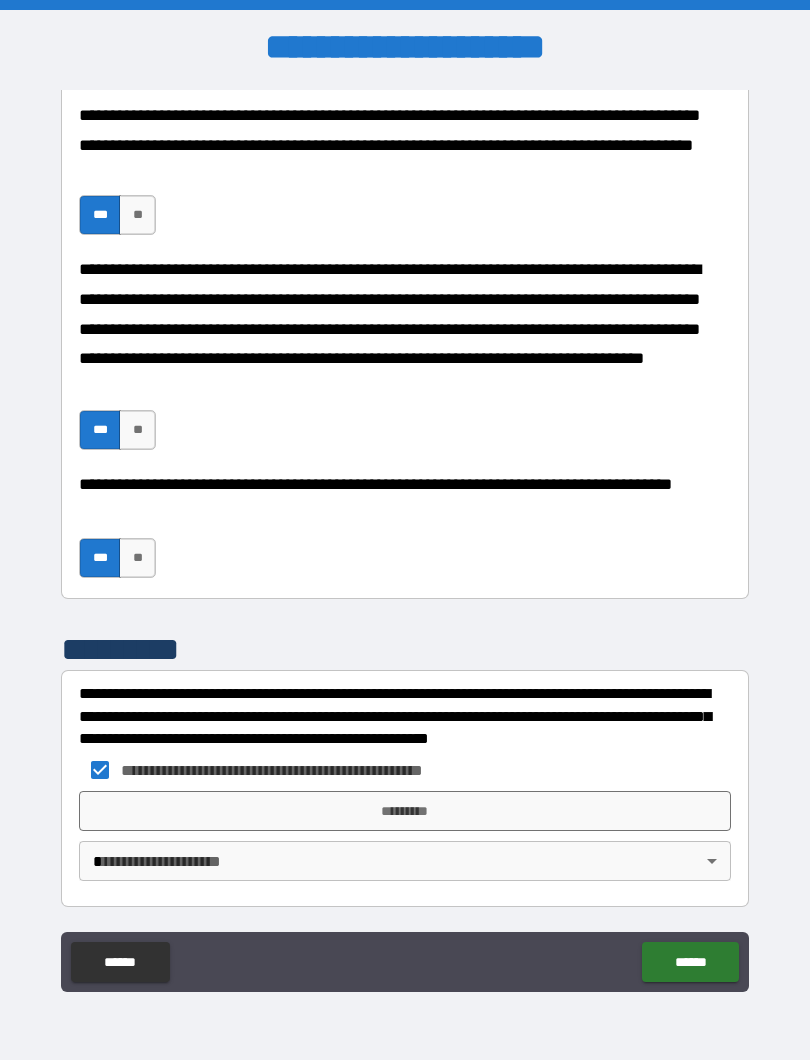 click on "*********" at bounding box center [405, 811] 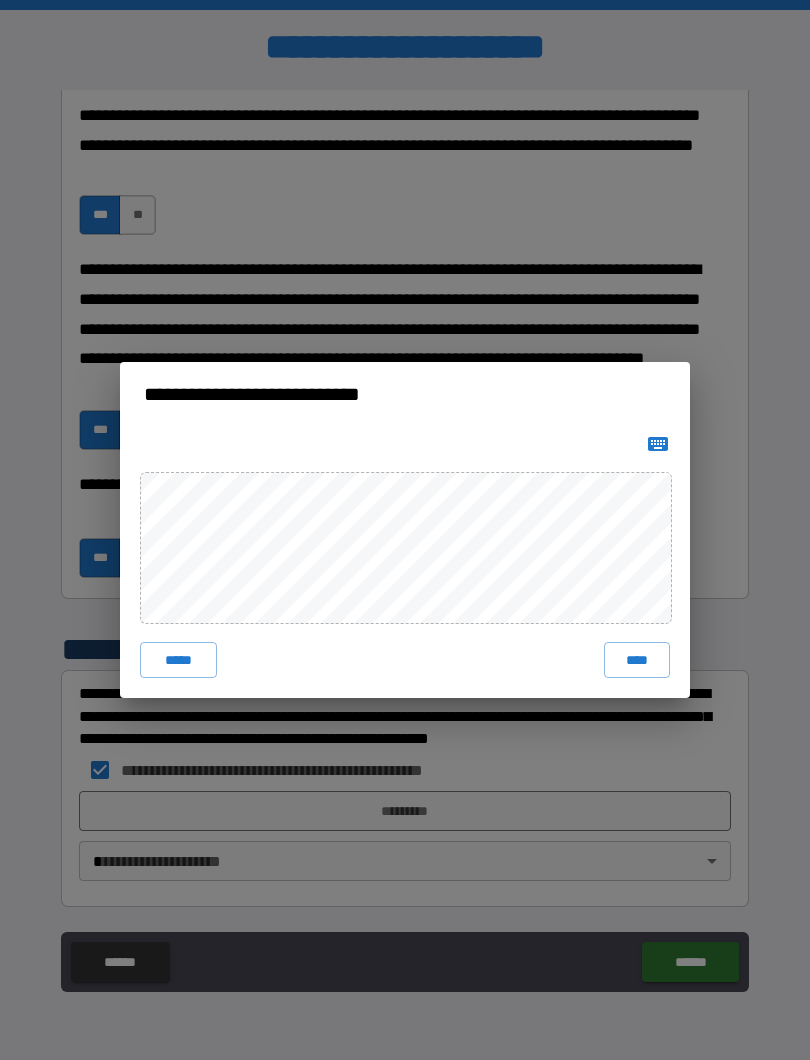 click on "****" at bounding box center (637, 660) 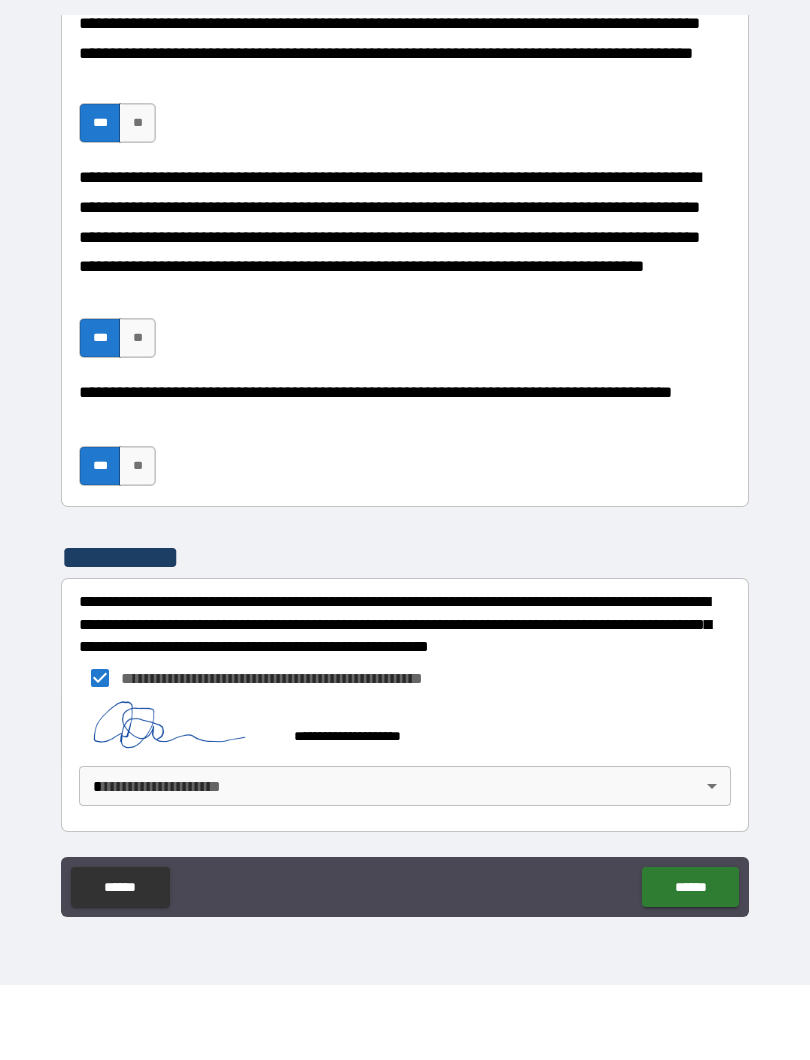 scroll, scrollTop: 20, scrollLeft: 0, axis: vertical 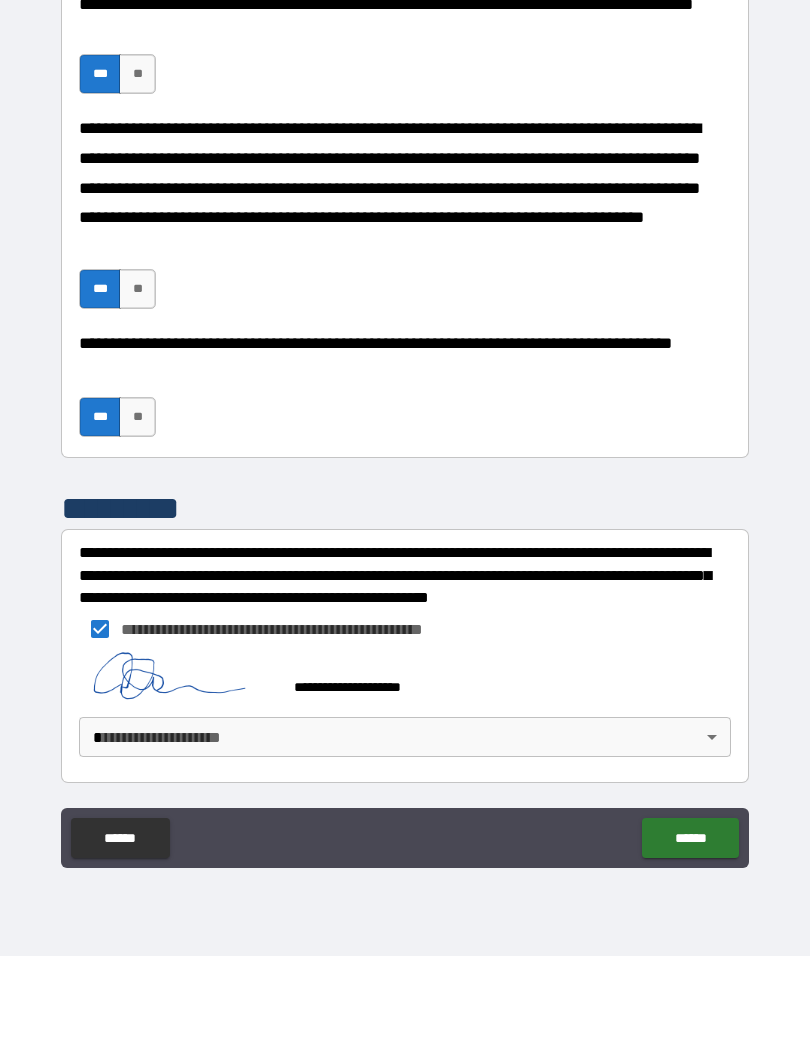 click on "******" at bounding box center [690, 942] 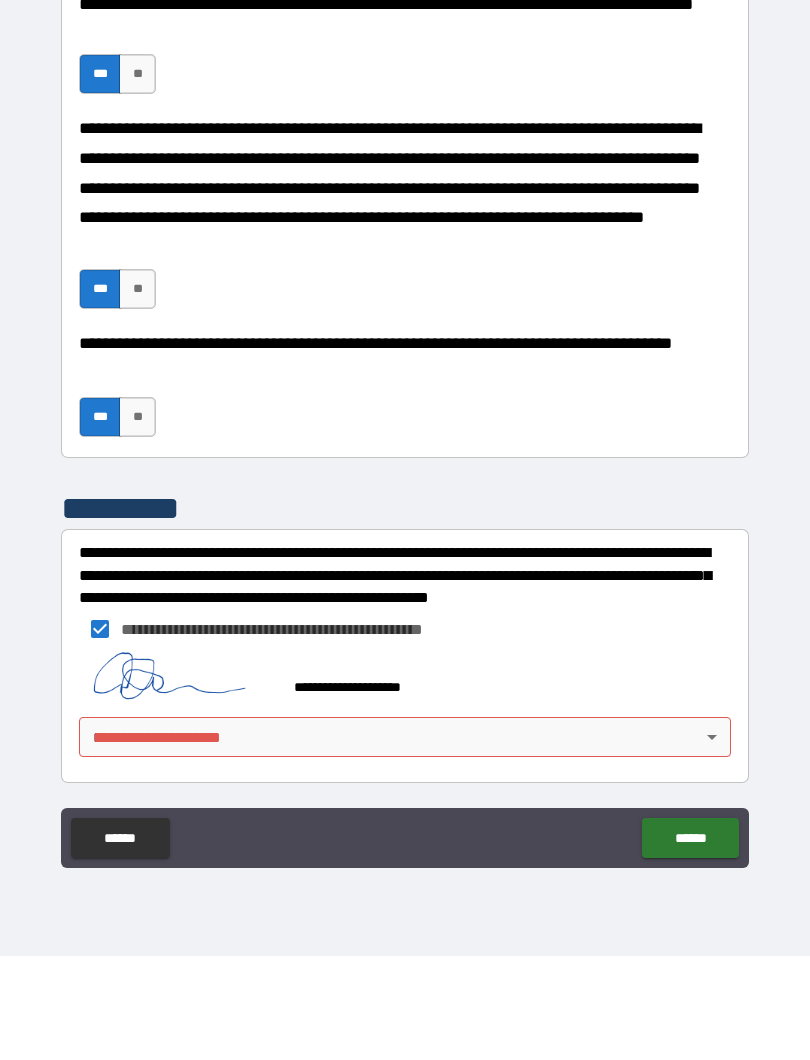 scroll, scrollTop: 1416, scrollLeft: 0, axis: vertical 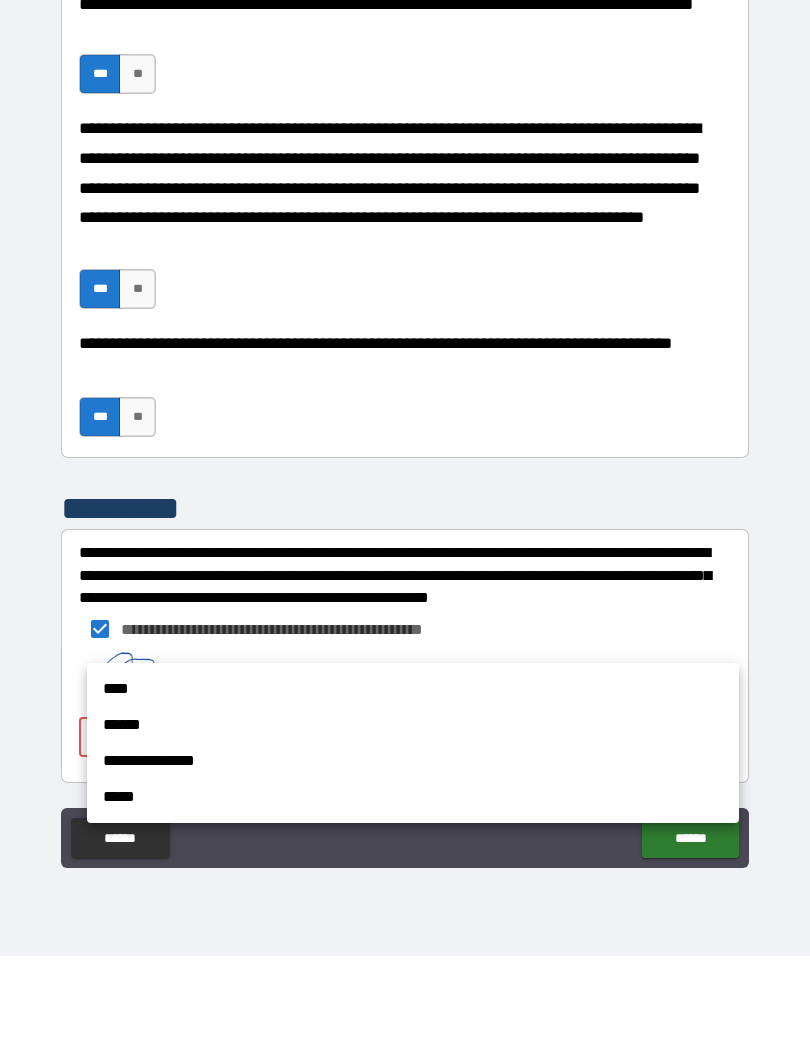 click on "****" at bounding box center [413, 793] 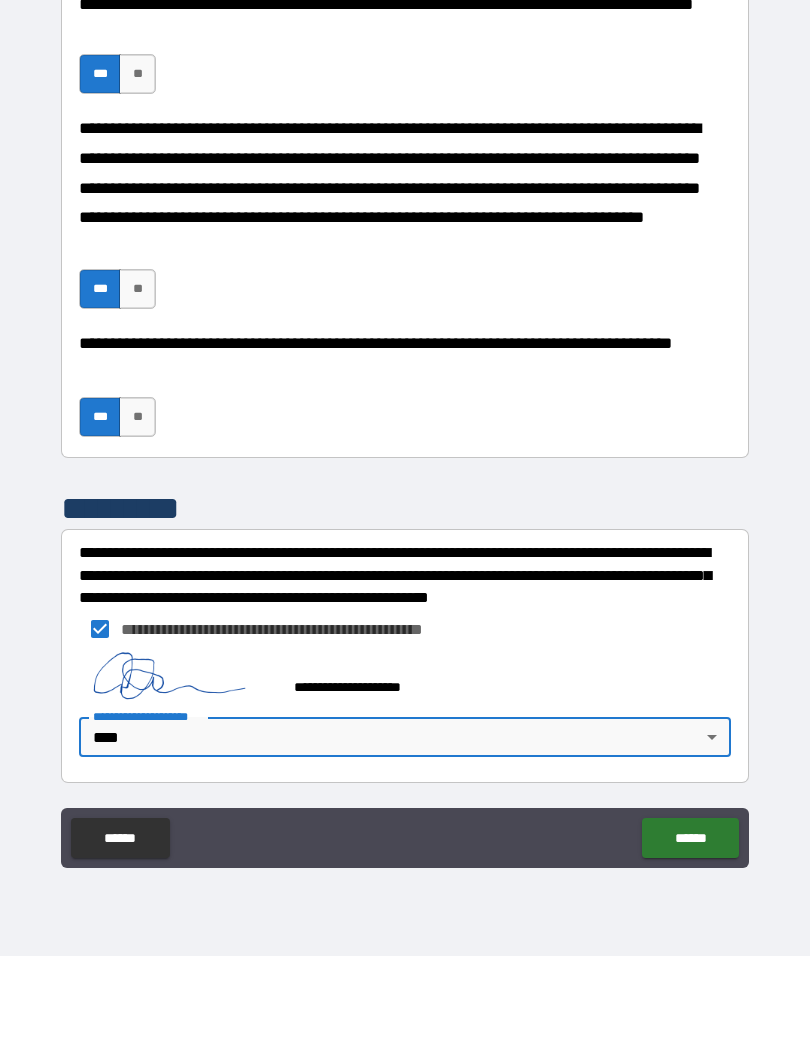 click on "******" at bounding box center (690, 942) 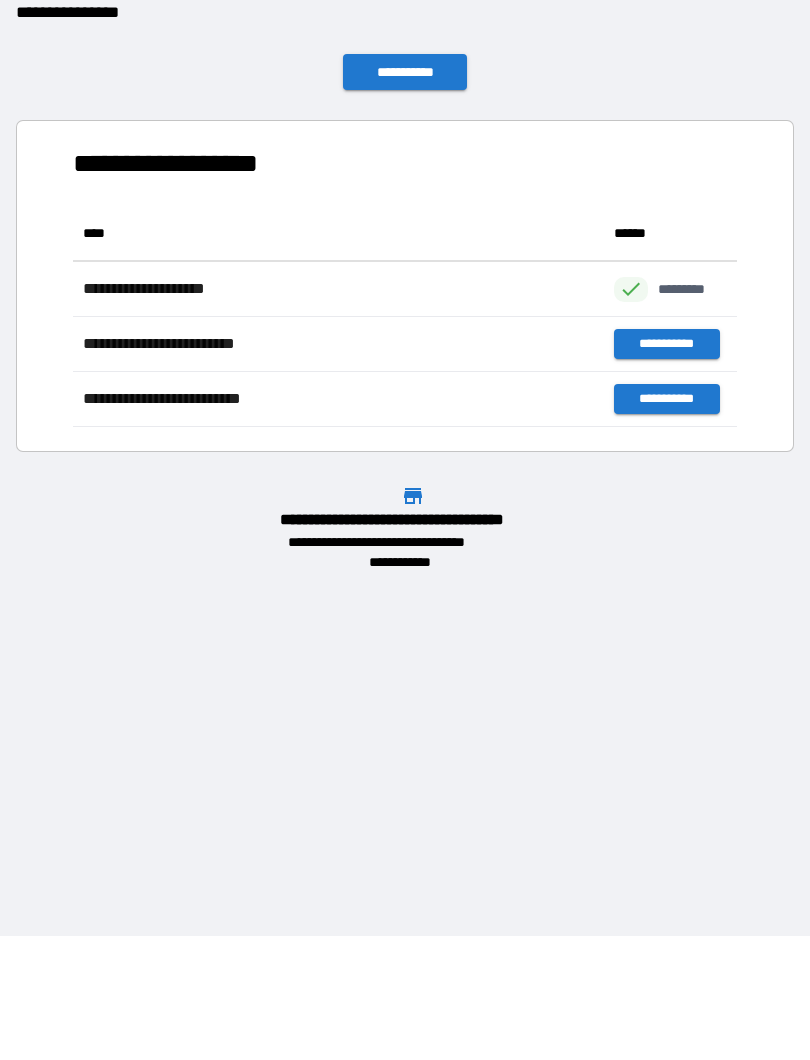 scroll, scrollTop: 1, scrollLeft: 1, axis: both 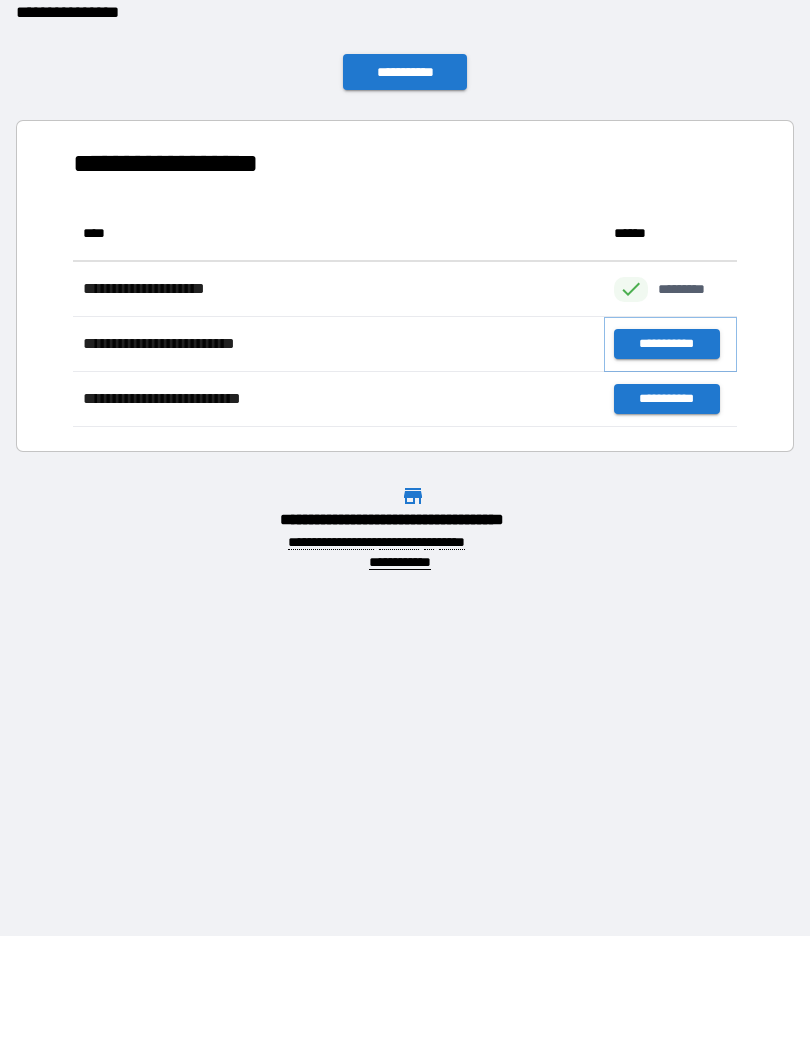 click on "**********" at bounding box center [666, 448] 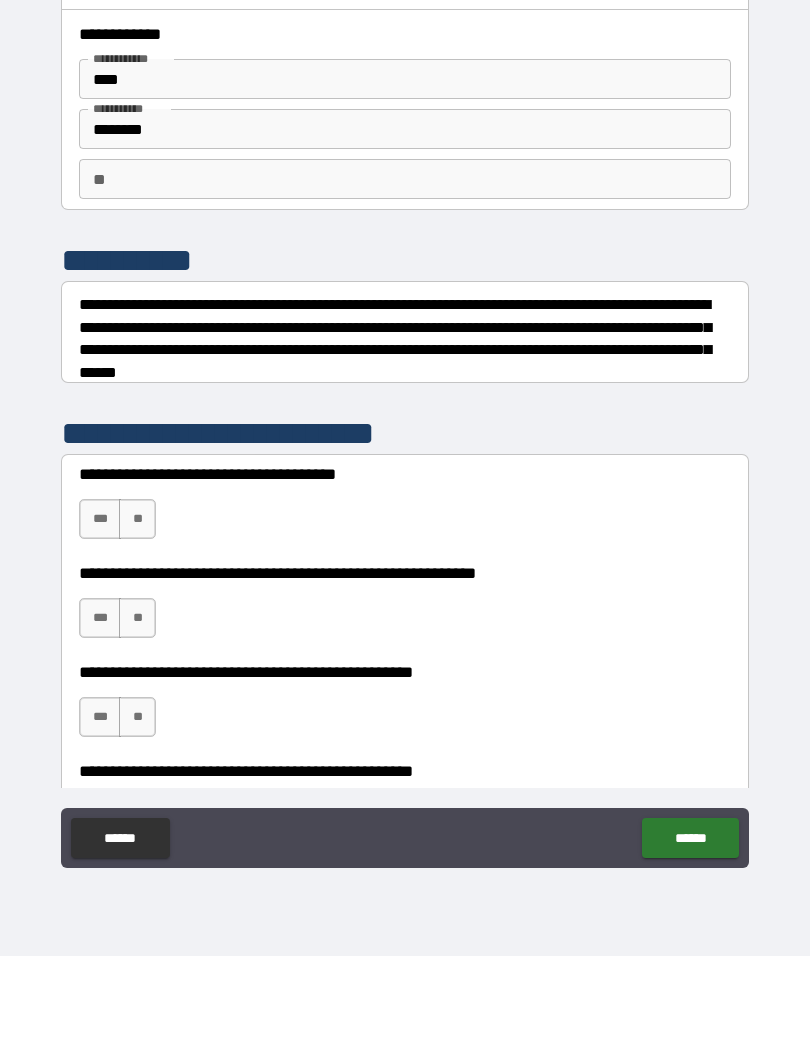 click on "***" at bounding box center [100, 623] 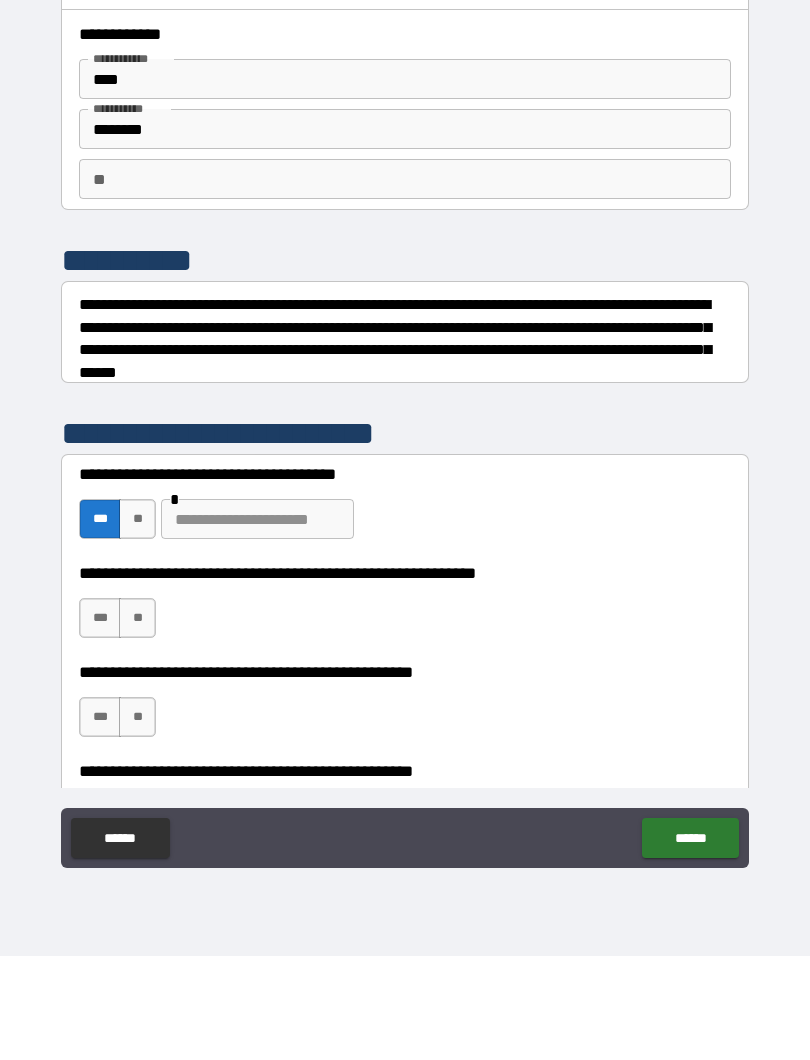 click on "**" at bounding box center (137, 623) 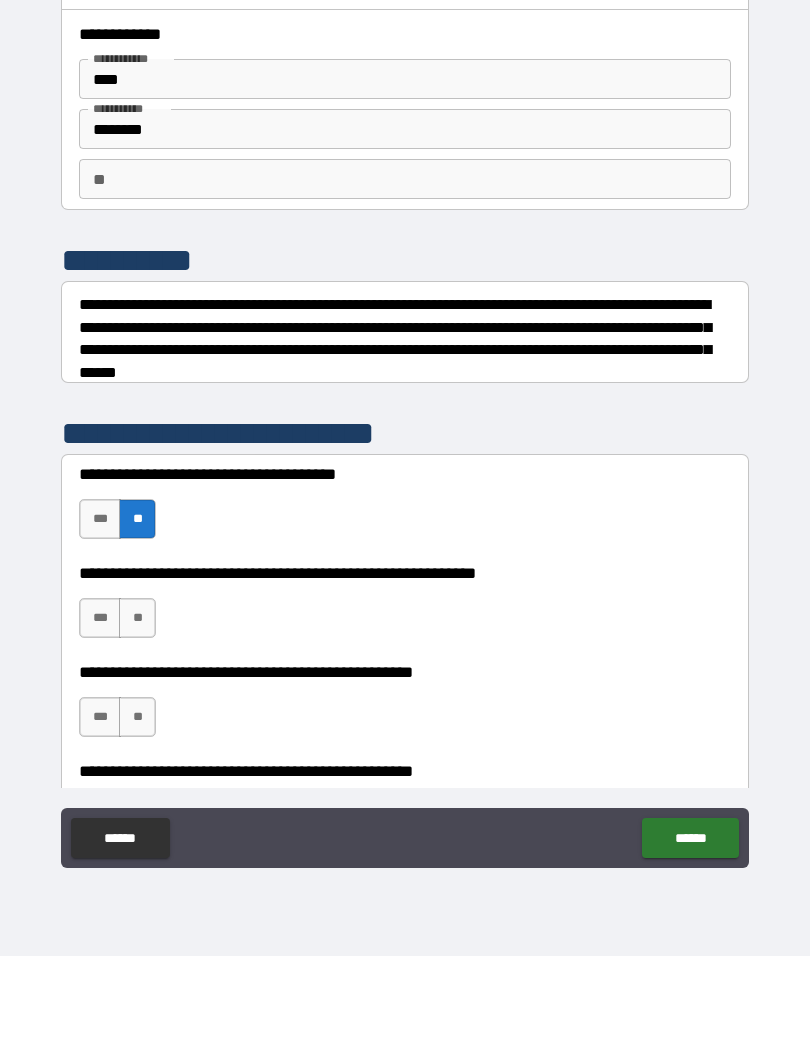 click on "***" at bounding box center (100, 722) 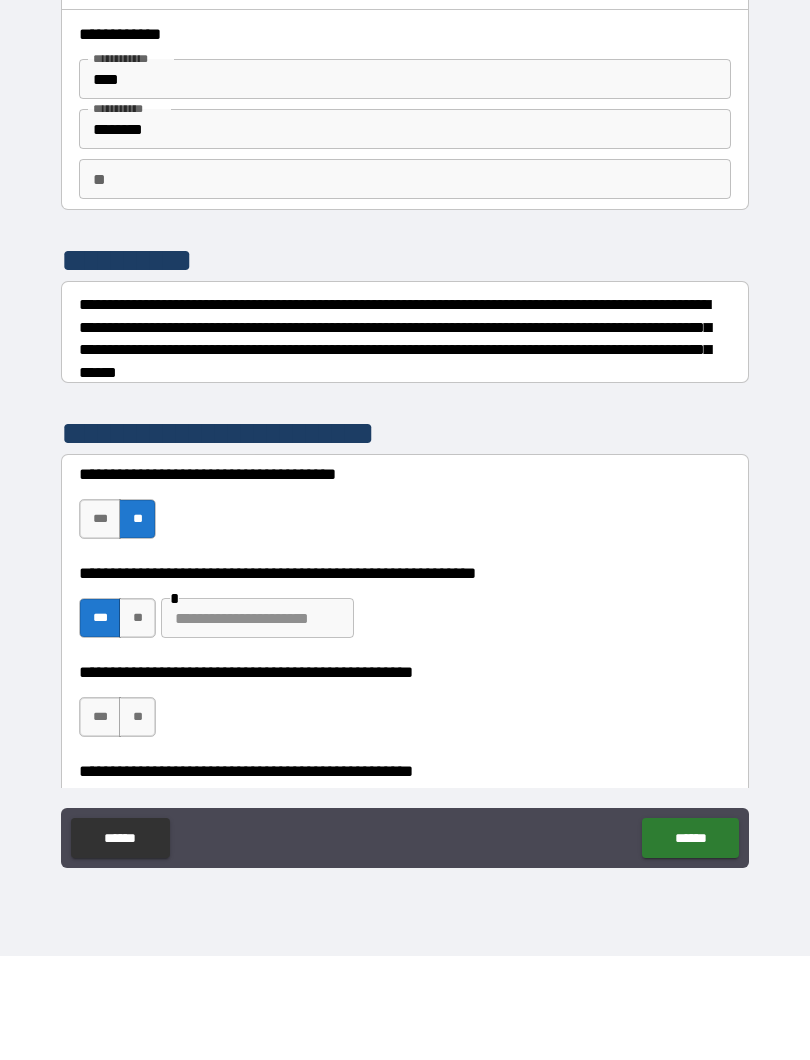 click at bounding box center [257, 722] 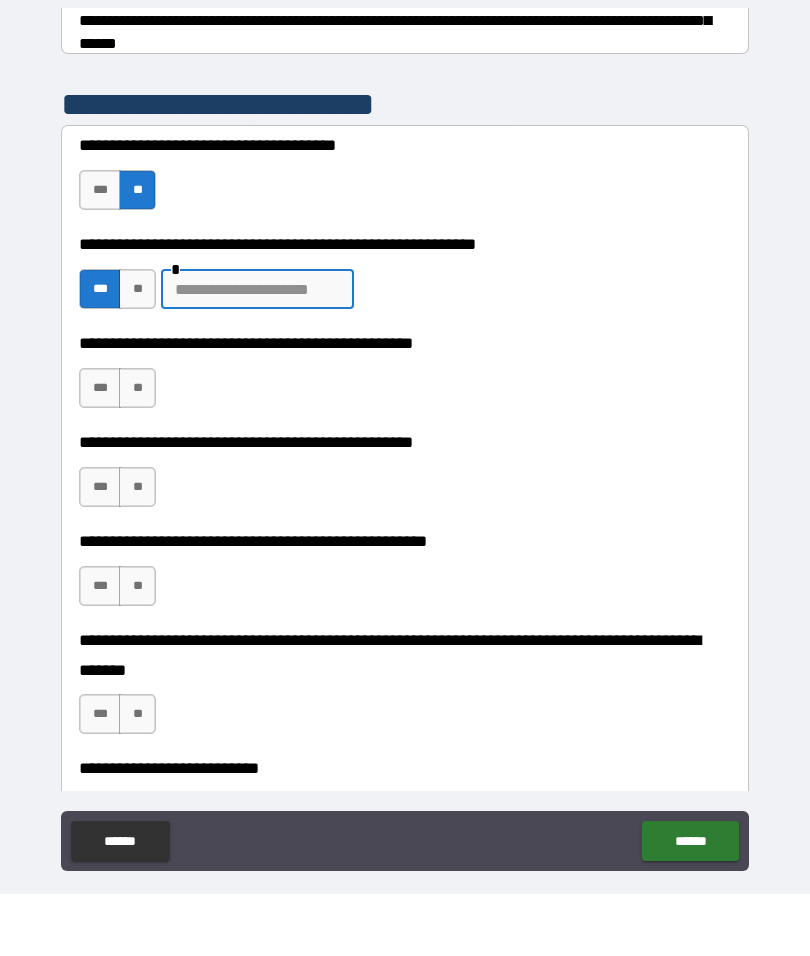 scroll, scrollTop: 370, scrollLeft: 0, axis: vertical 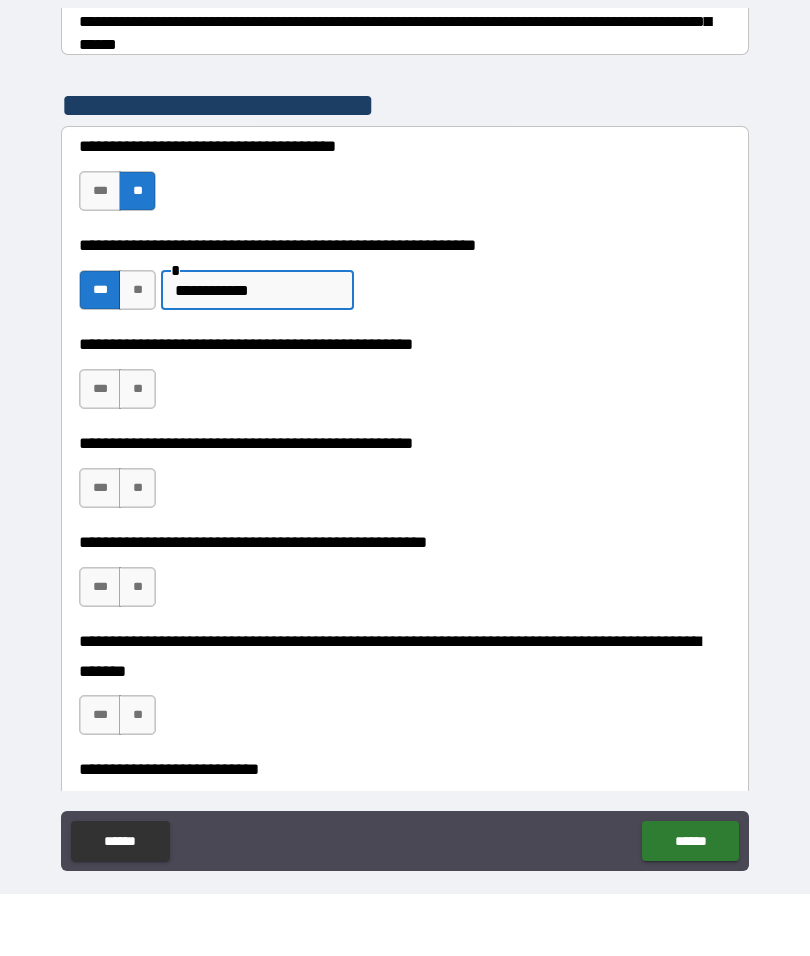 type on "**********" 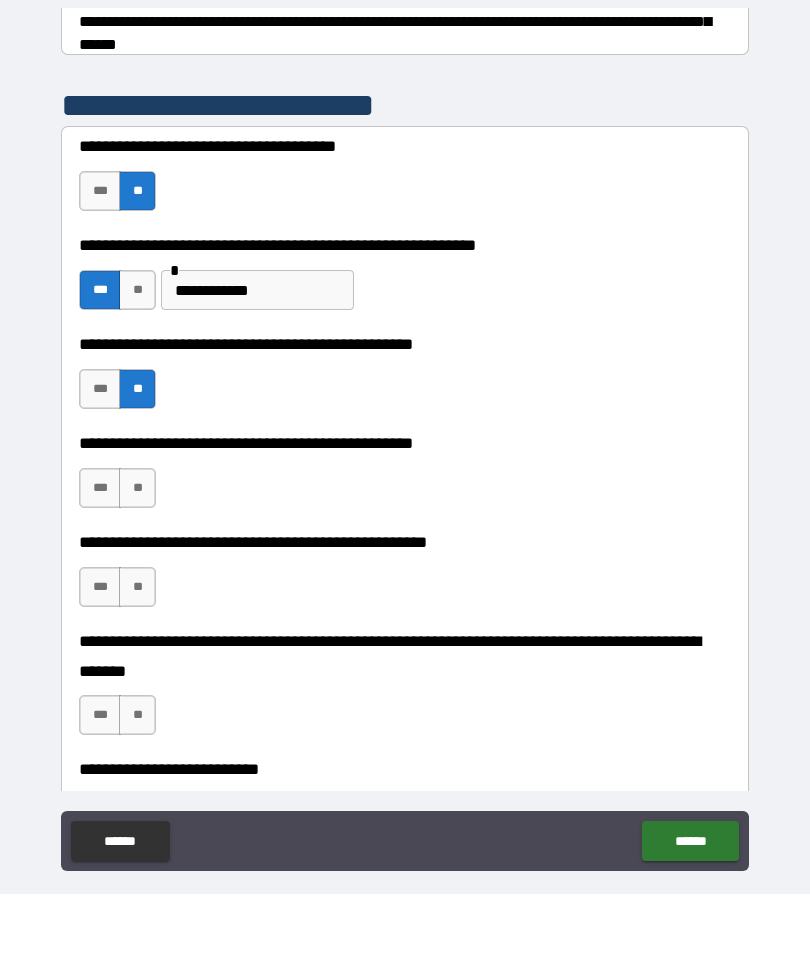 scroll, scrollTop: 82, scrollLeft: 0, axis: vertical 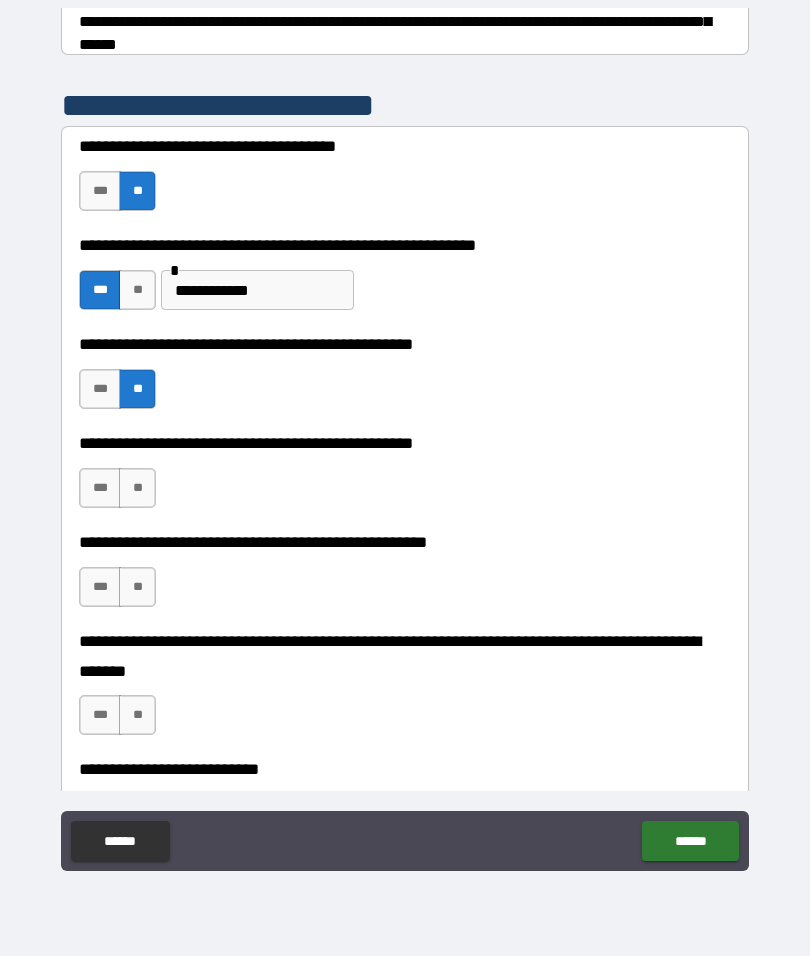 click on "***" at bounding box center (100, 488) 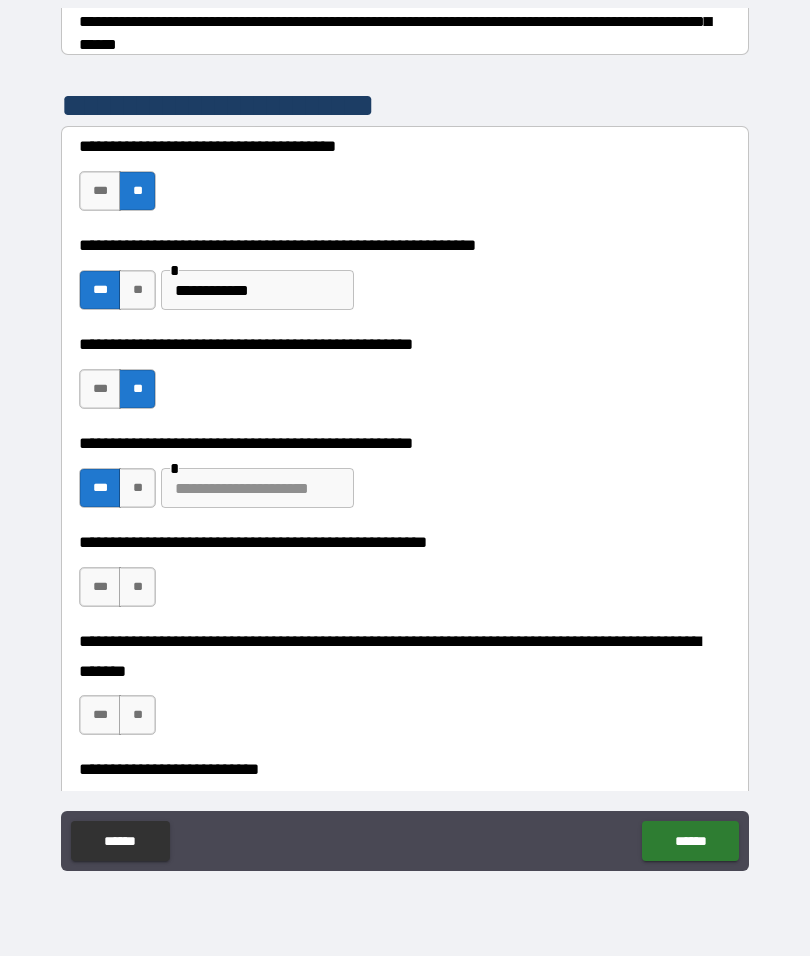 click at bounding box center [257, 488] 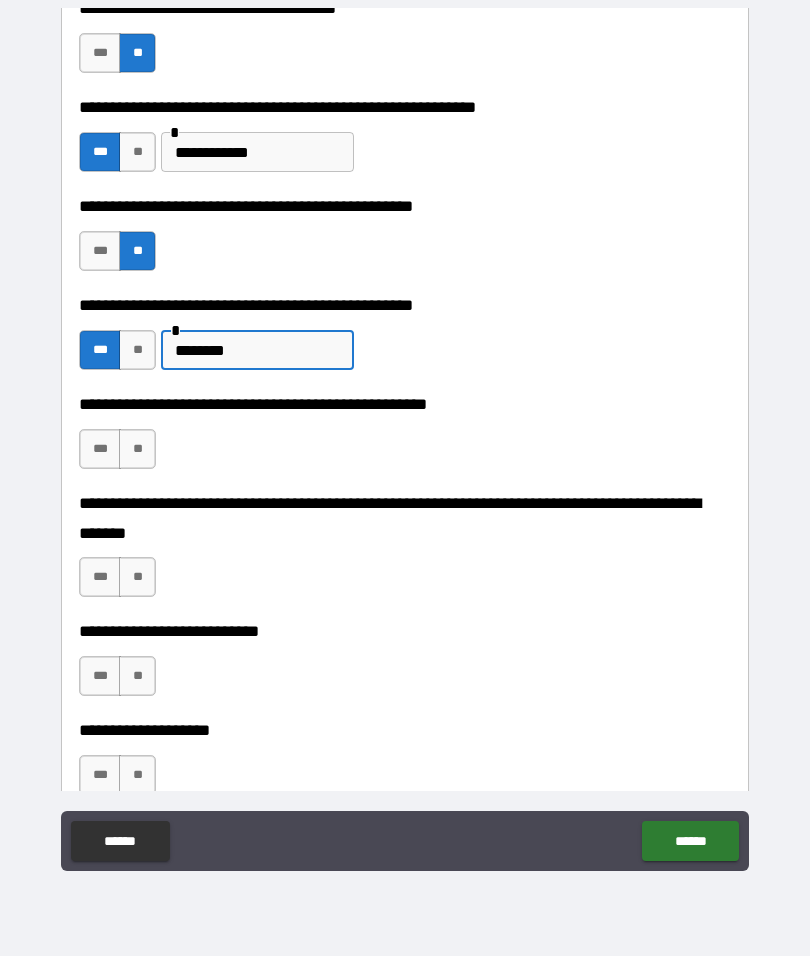 scroll, scrollTop: 514, scrollLeft: 0, axis: vertical 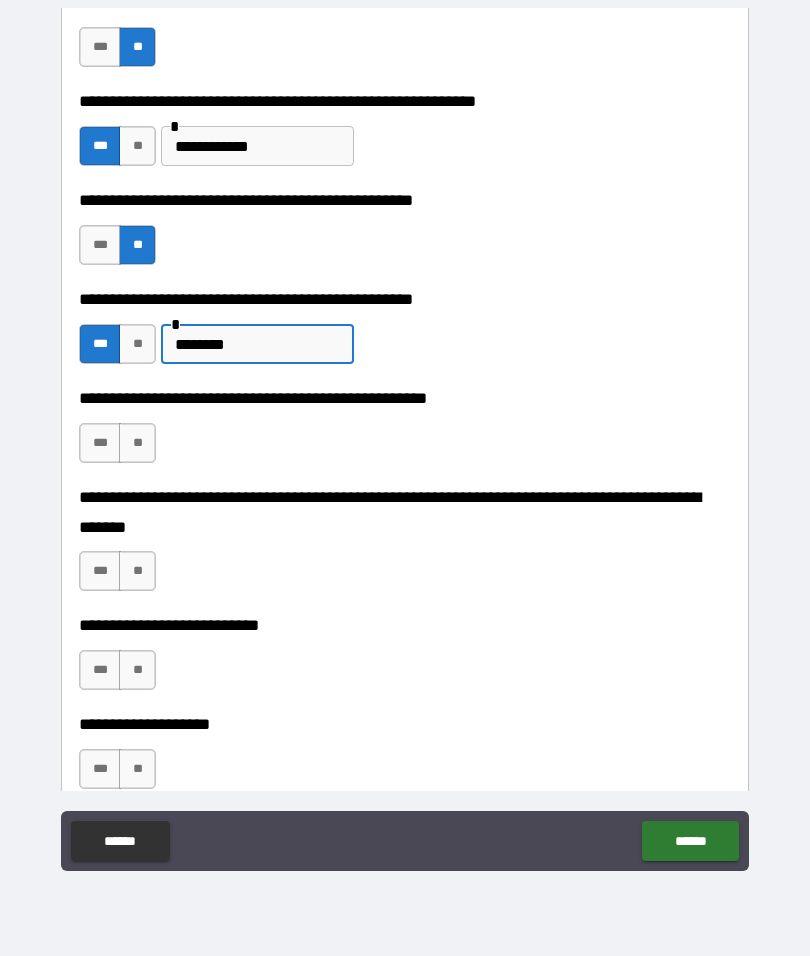 type on "*******" 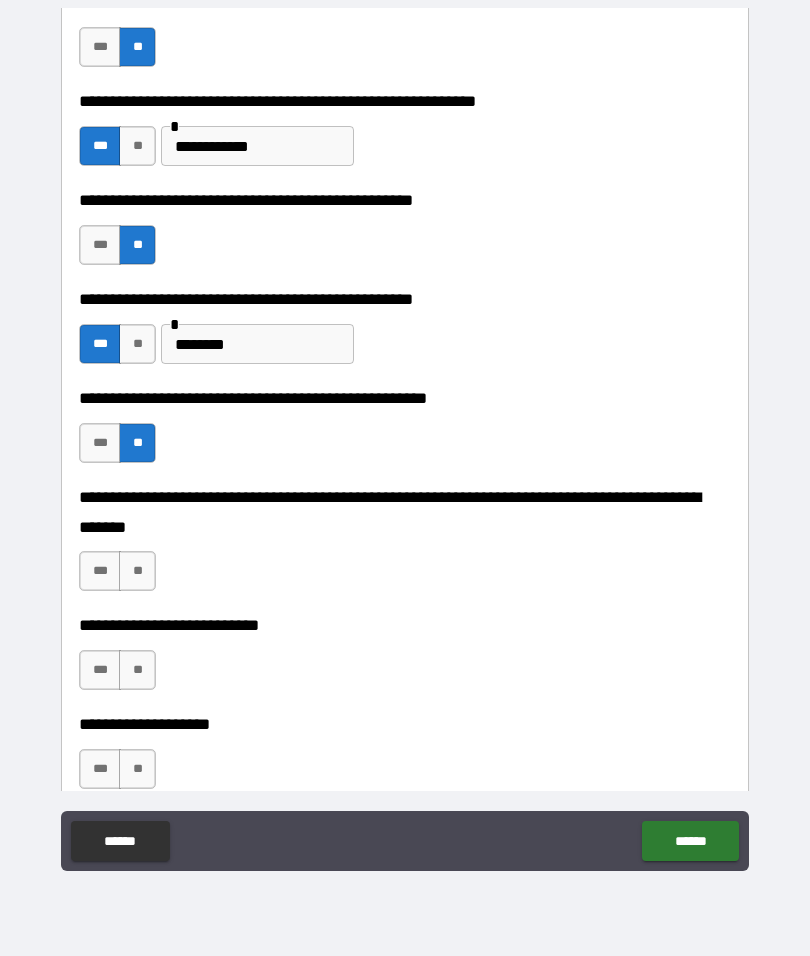 click on "**" at bounding box center (137, 571) 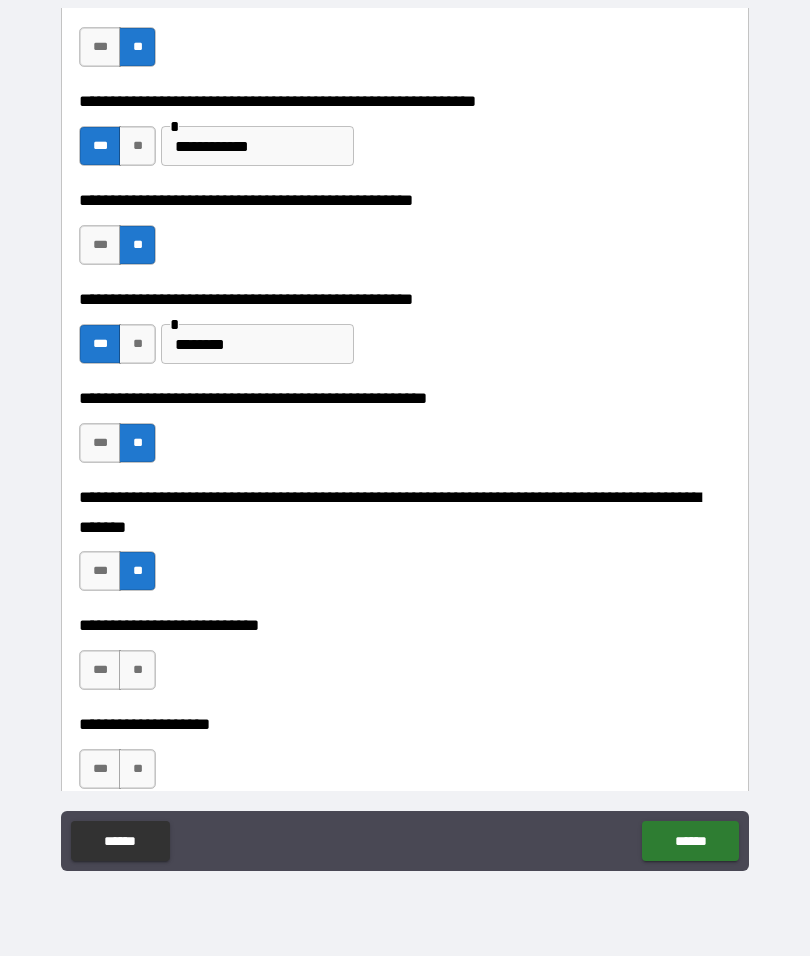 click on "**" at bounding box center [137, 670] 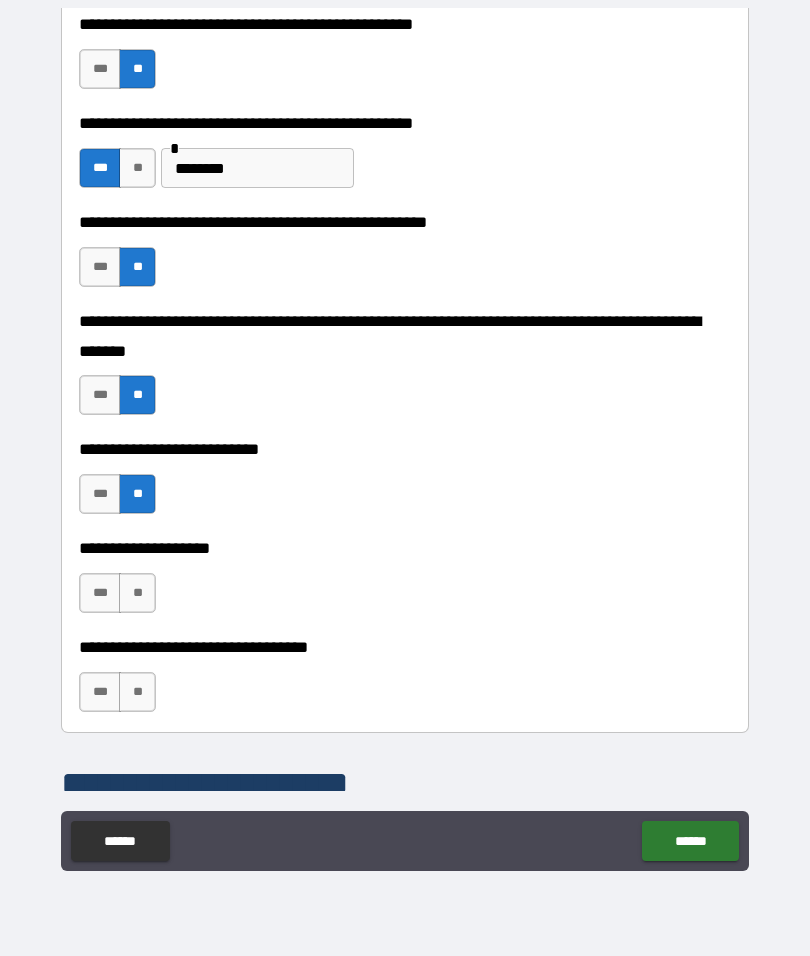 scroll, scrollTop: 692, scrollLeft: 0, axis: vertical 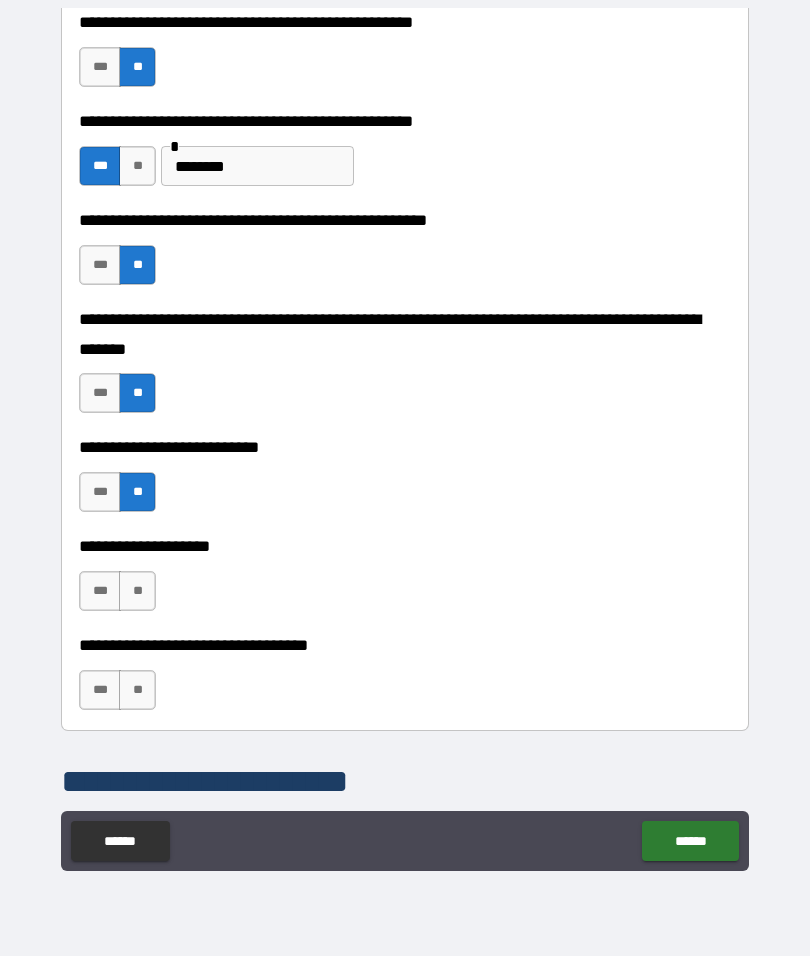 click on "**" at bounding box center [137, 591] 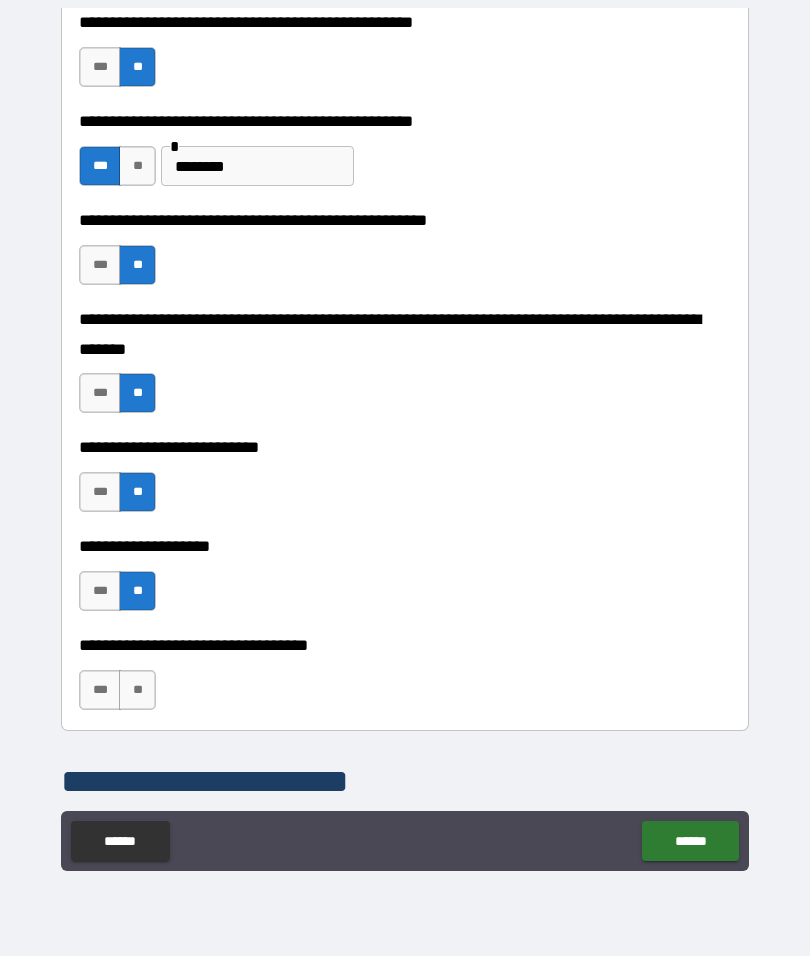 click on "**" at bounding box center (137, 690) 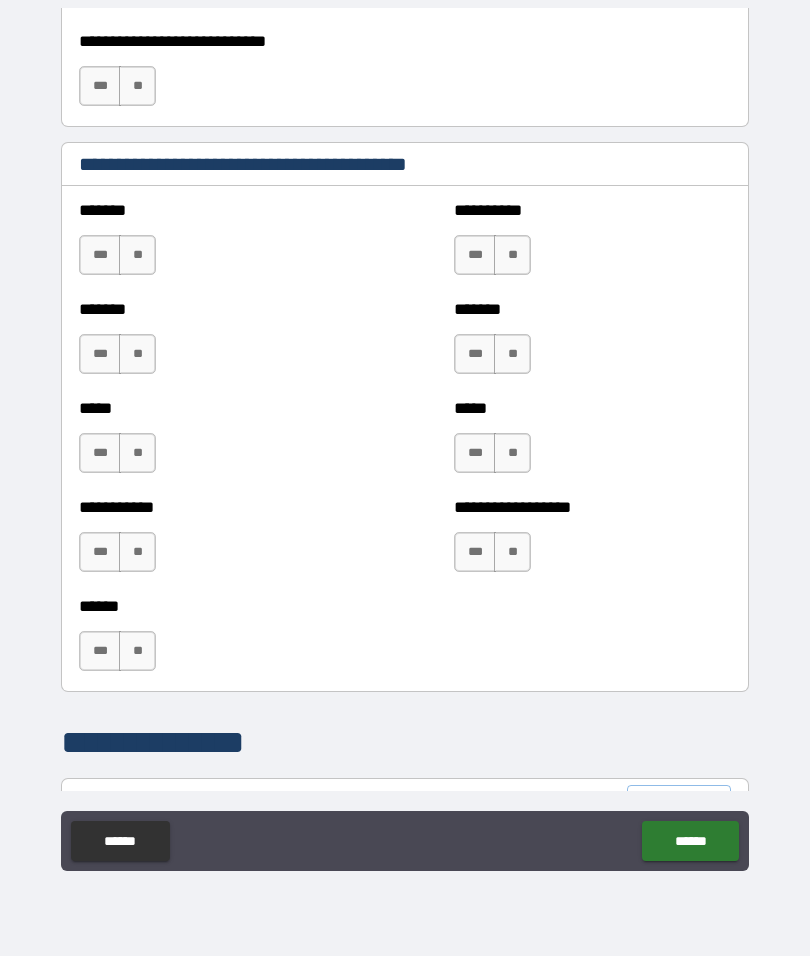 scroll, scrollTop: 1639, scrollLeft: 0, axis: vertical 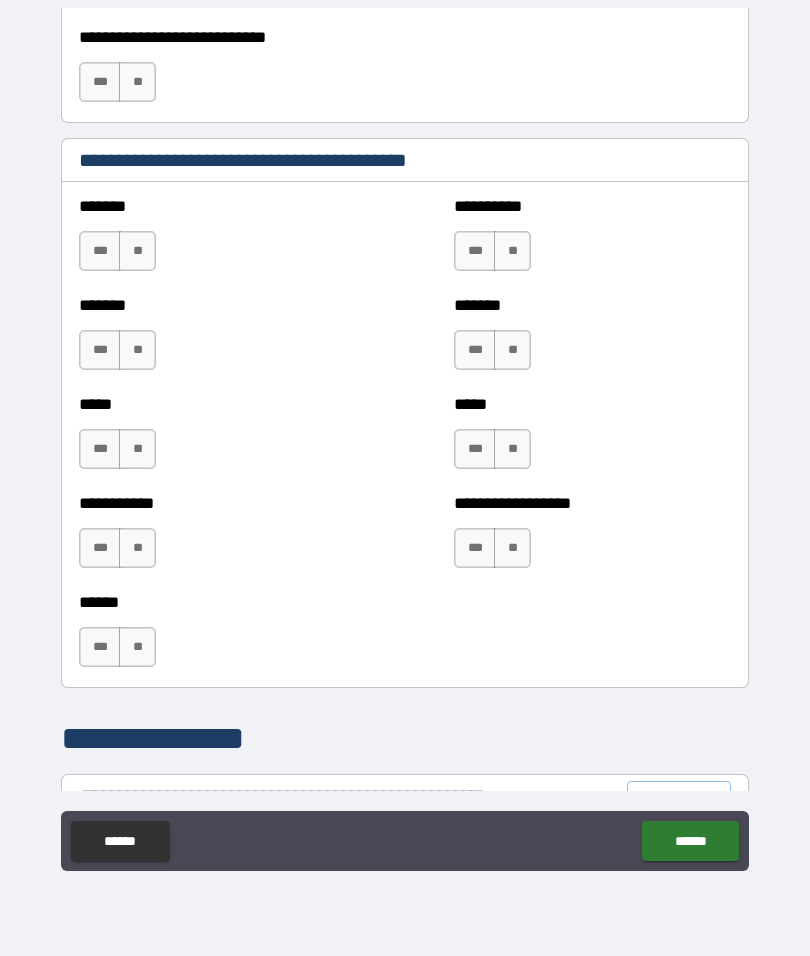 click on "**" at bounding box center [137, 251] 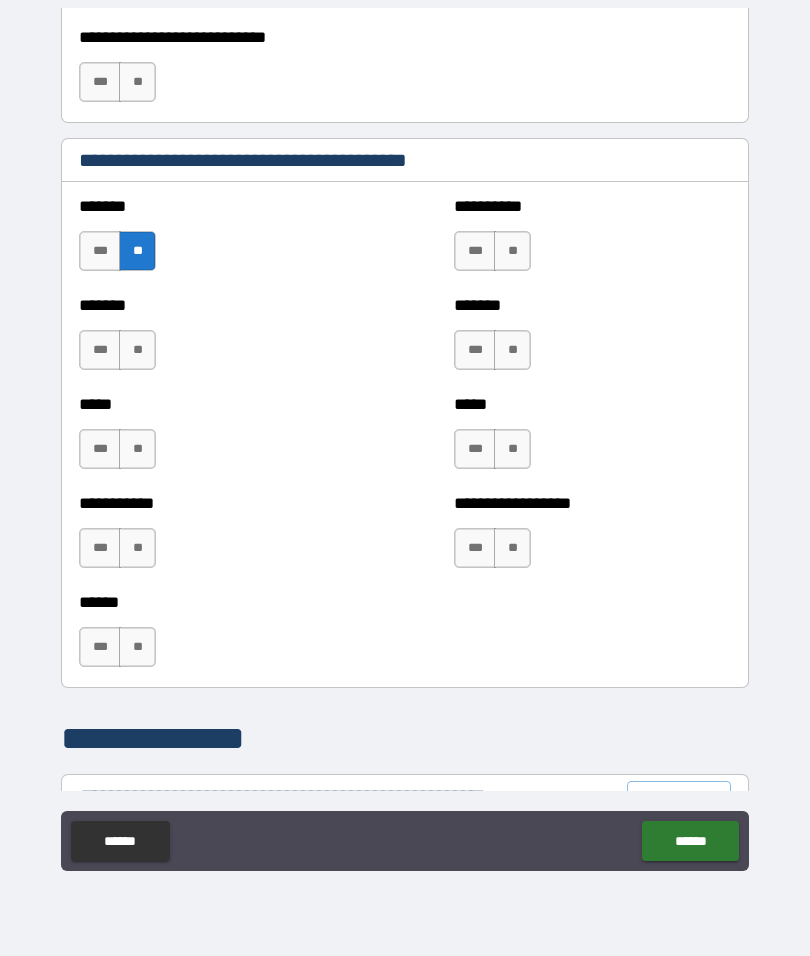 click on "**" at bounding box center (137, 350) 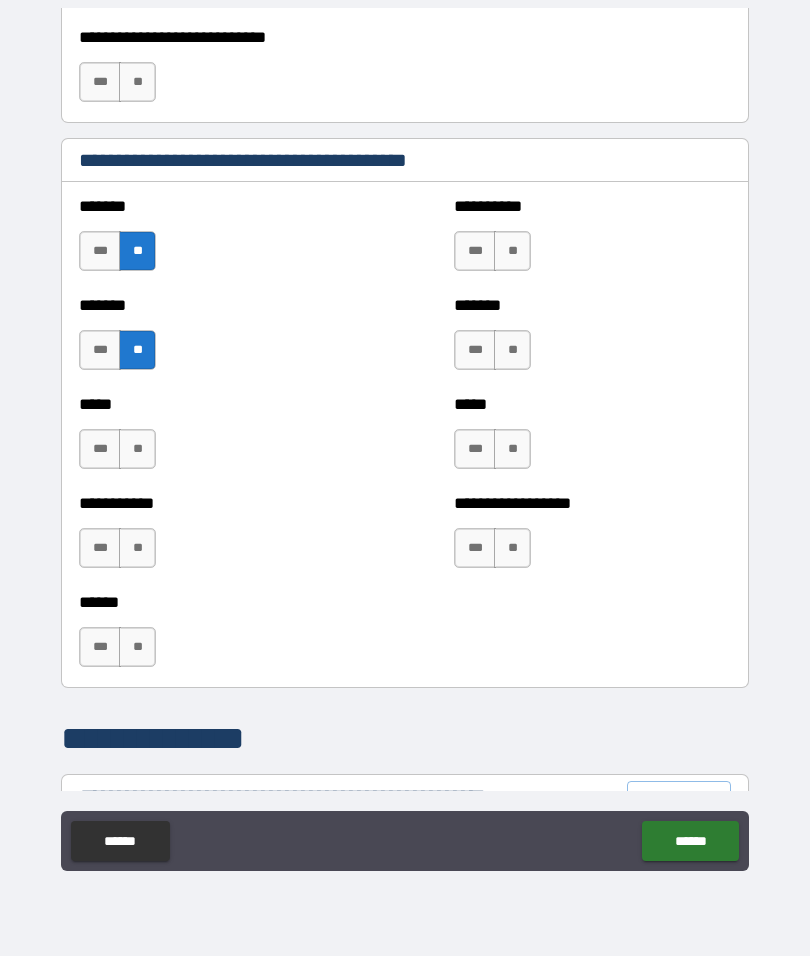 click on "**" at bounding box center (137, 449) 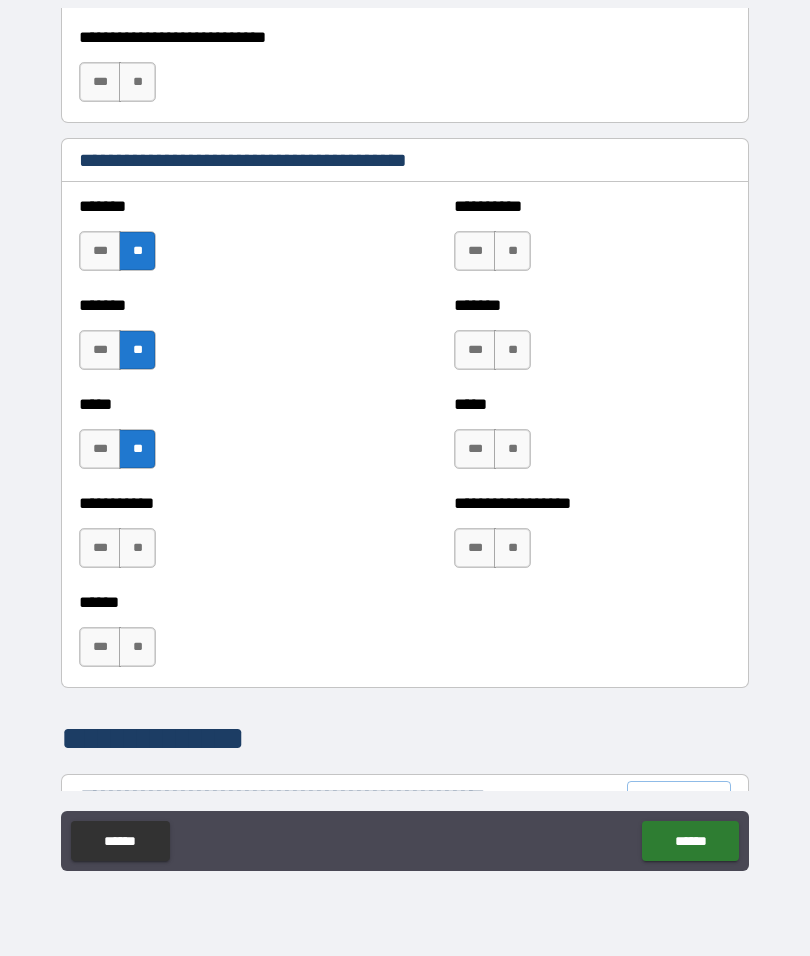 click on "**" at bounding box center [137, 548] 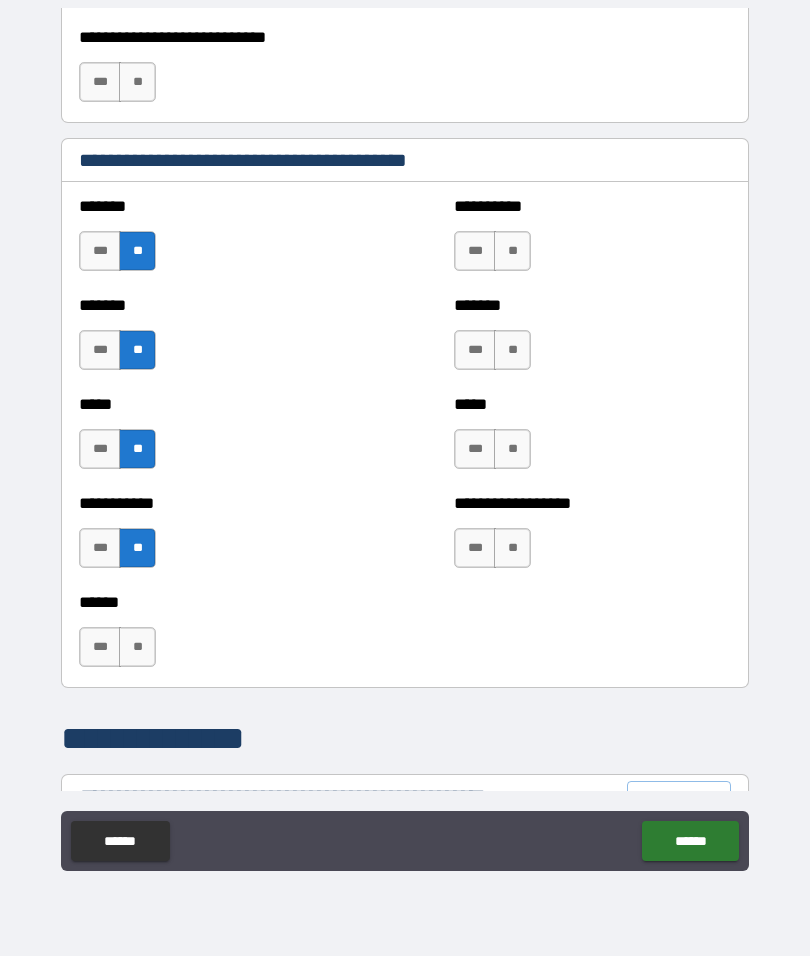 click on "**" at bounding box center (137, 647) 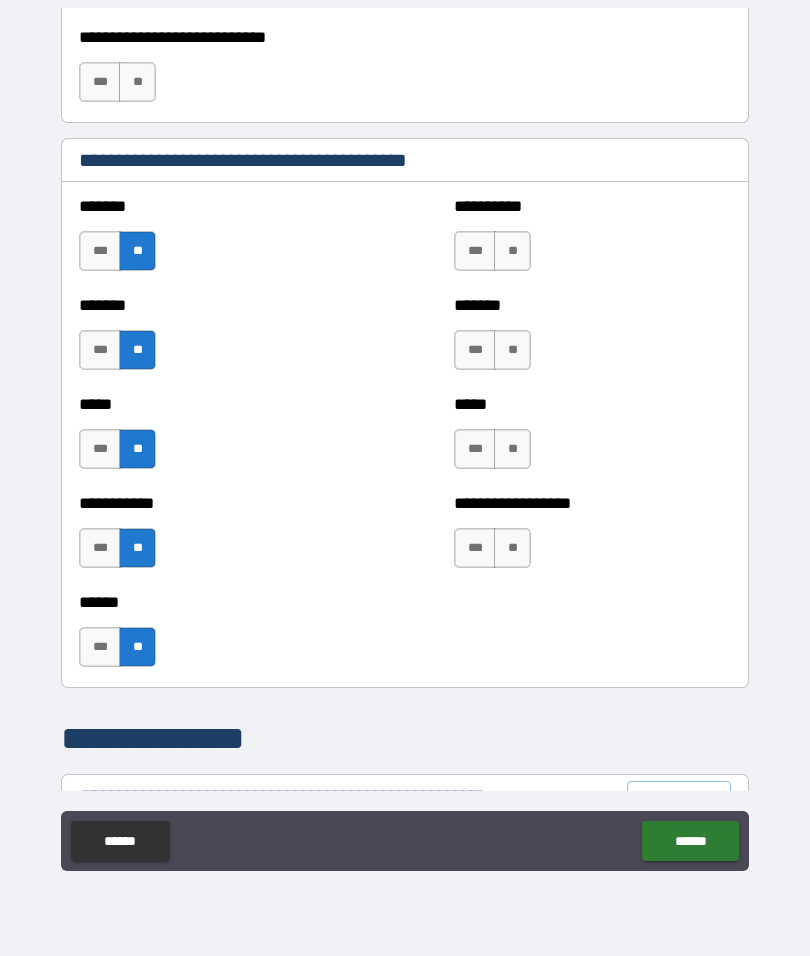 click on "**" at bounding box center (512, 548) 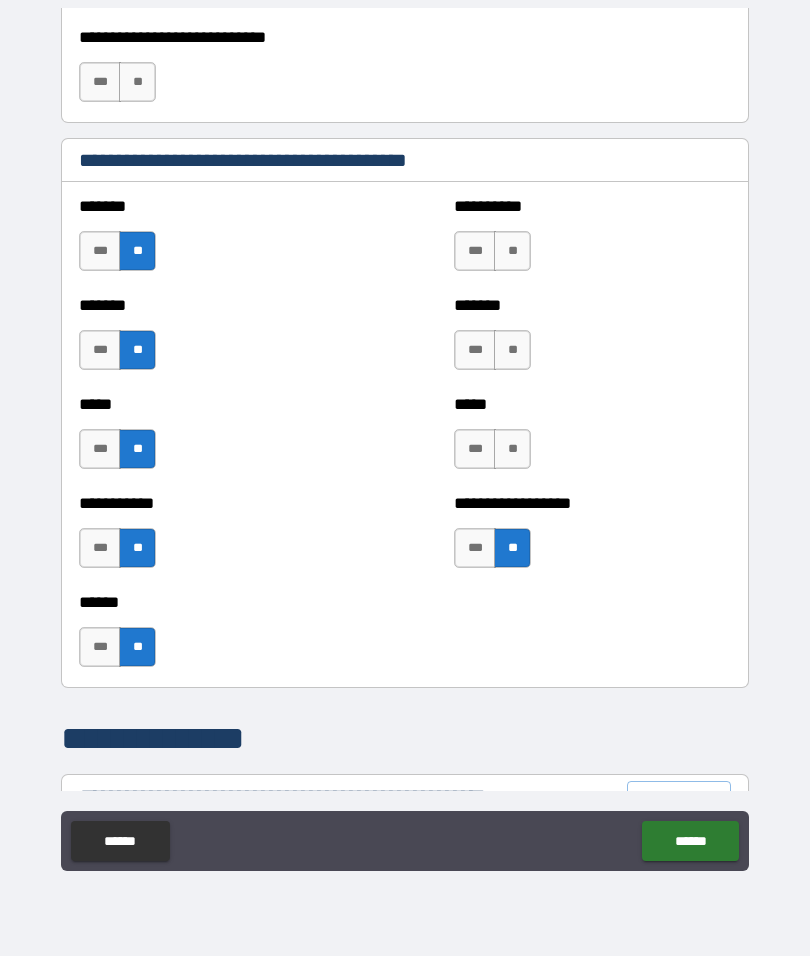 click on "**" at bounding box center [512, 449] 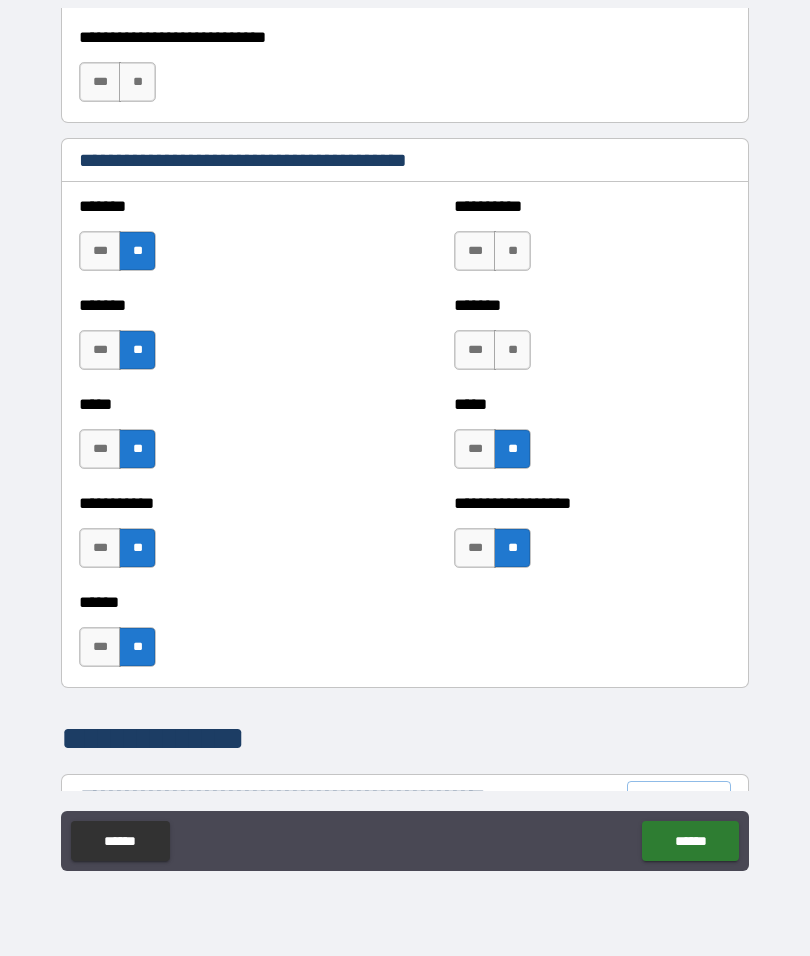 click on "**" at bounding box center (512, 350) 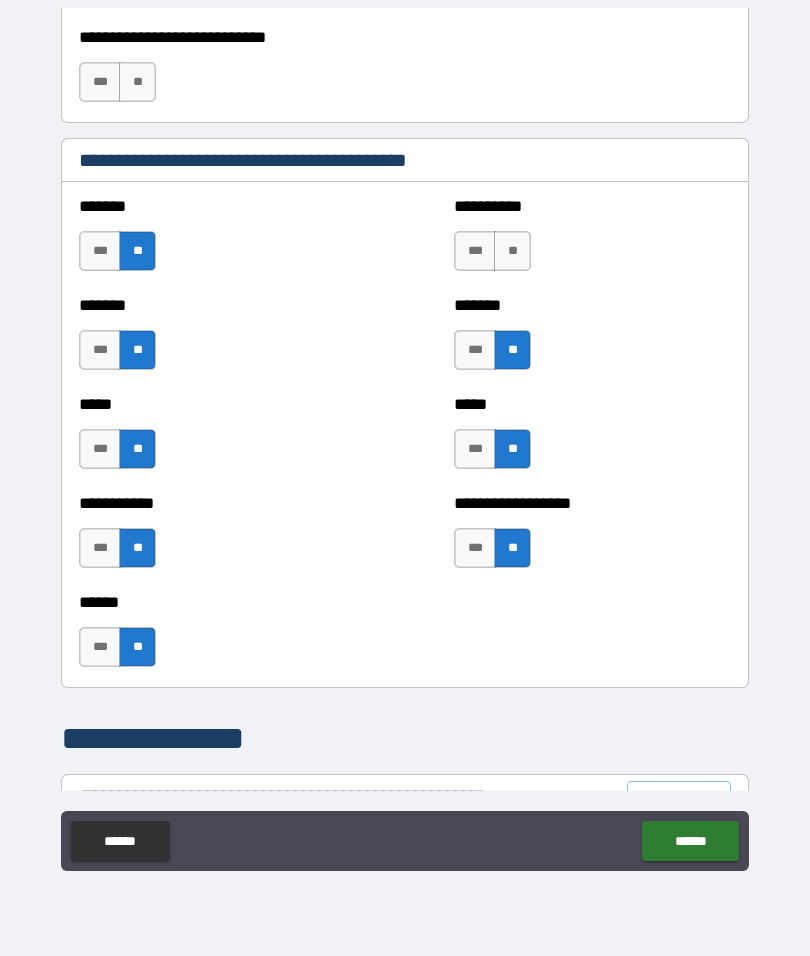 click on "**" at bounding box center (512, 251) 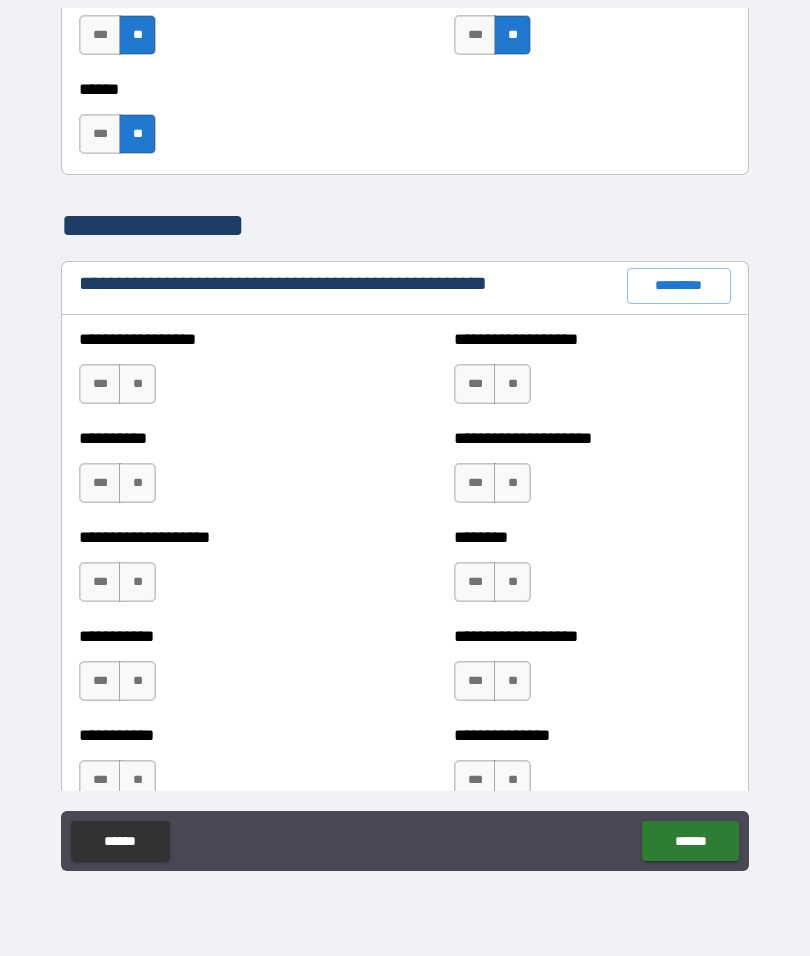 scroll, scrollTop: 2155, scrollLeft: 0, axis: vertical 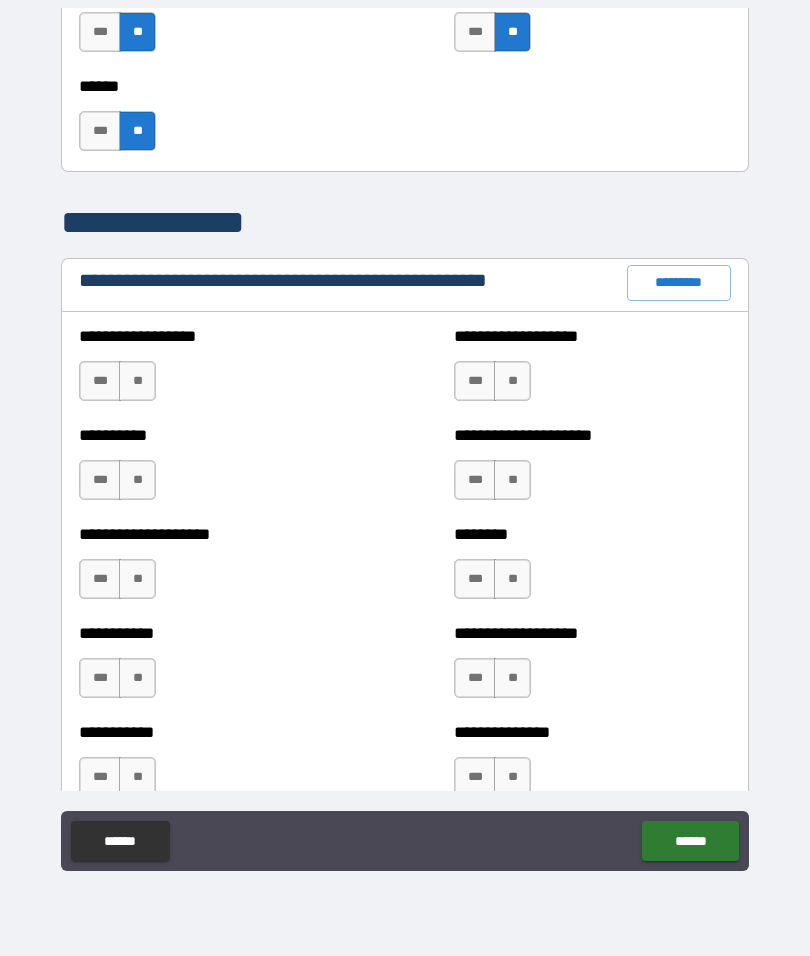 click on "**" at bounding box center (137, 381) 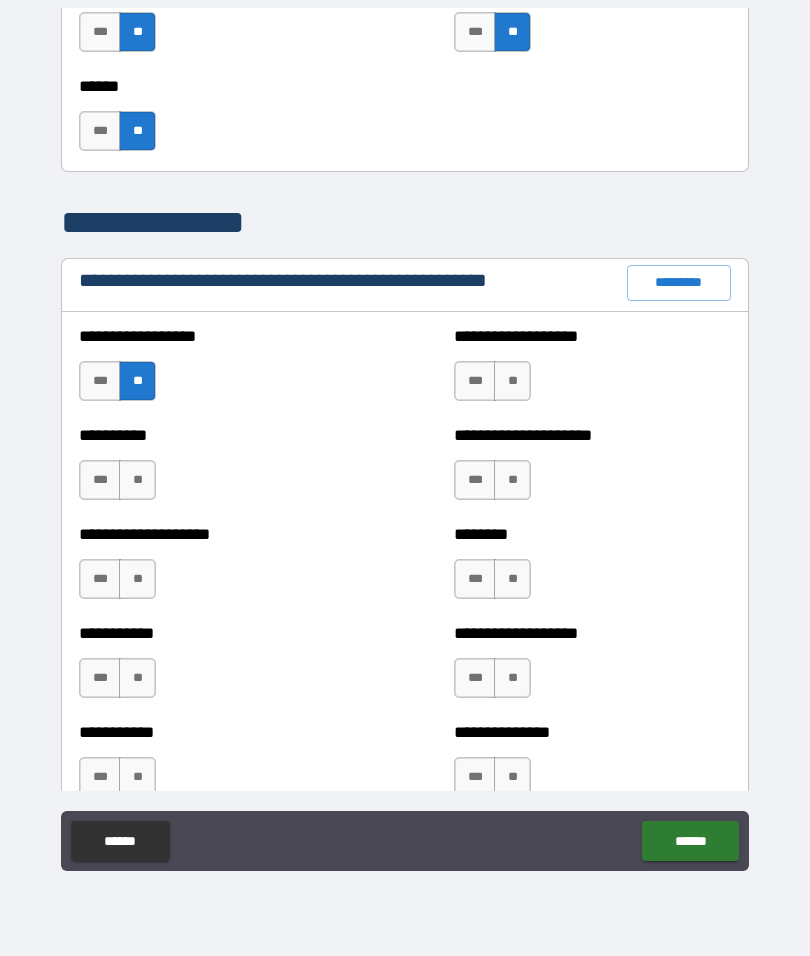 click on "**********" at bounding box center [217, 470] 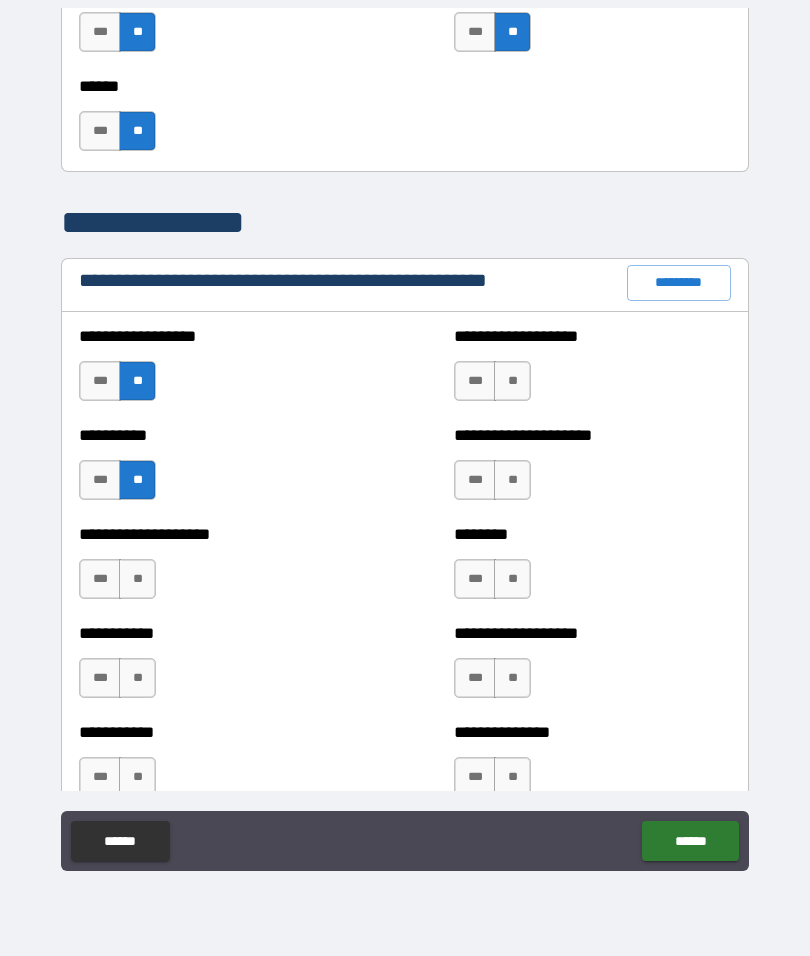 click on "**" at bounding box center (137, 579) 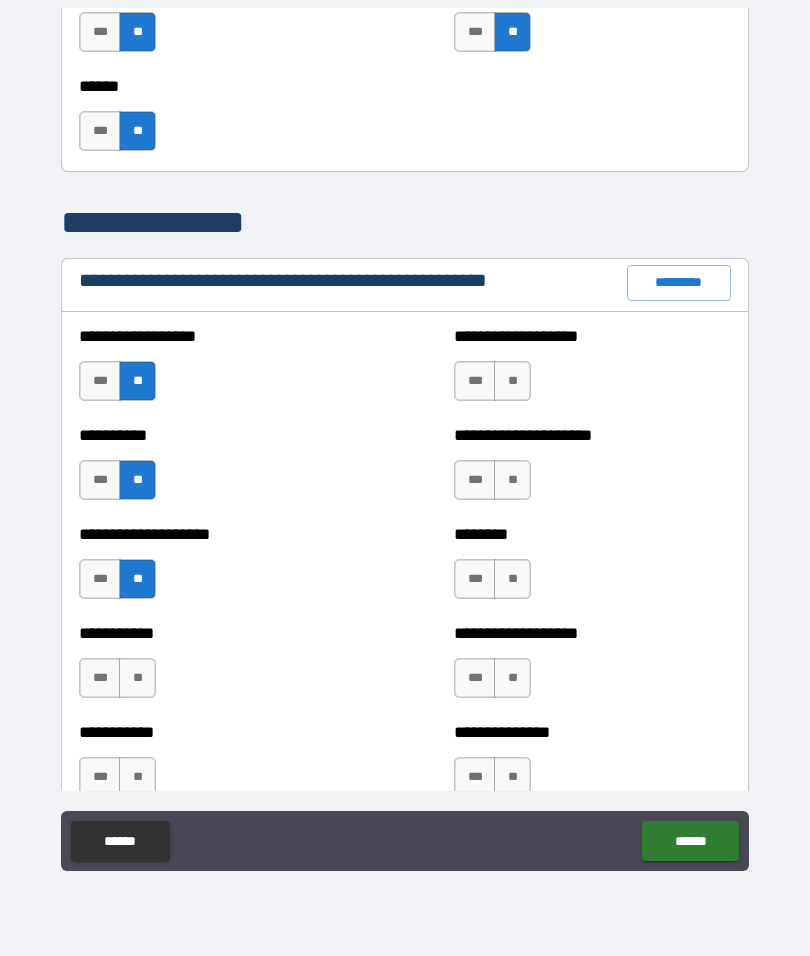 click on "**" at bounding box center (137, 678) 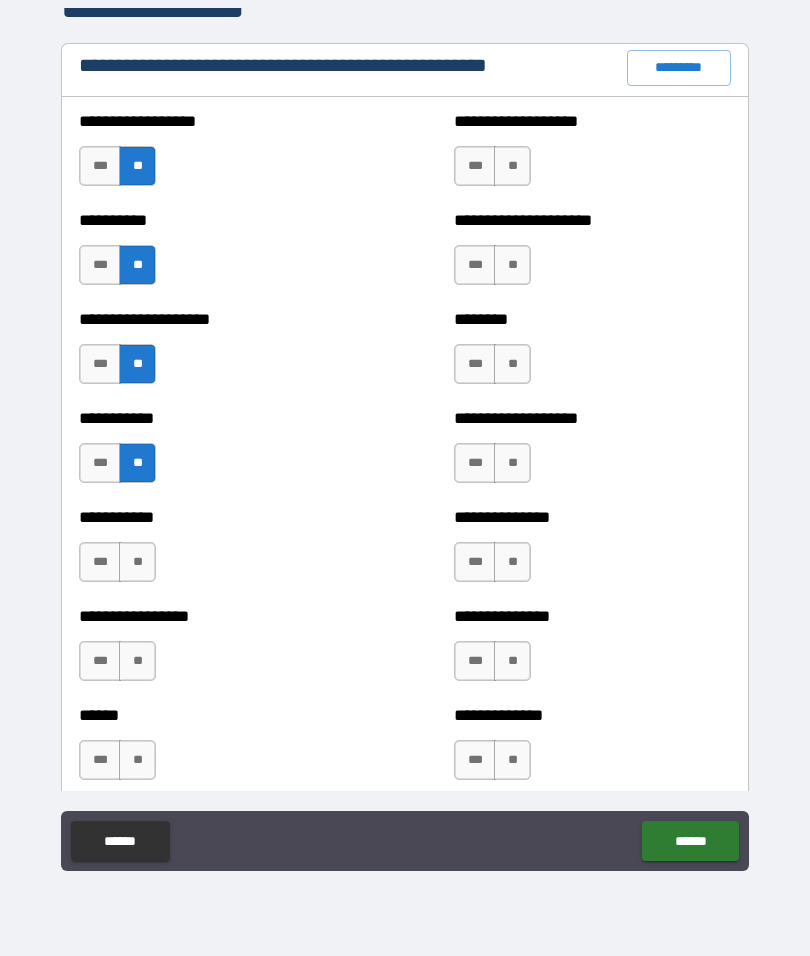 scroll, scrollTop: 2379, scrollLeft: 0, axis: vertical 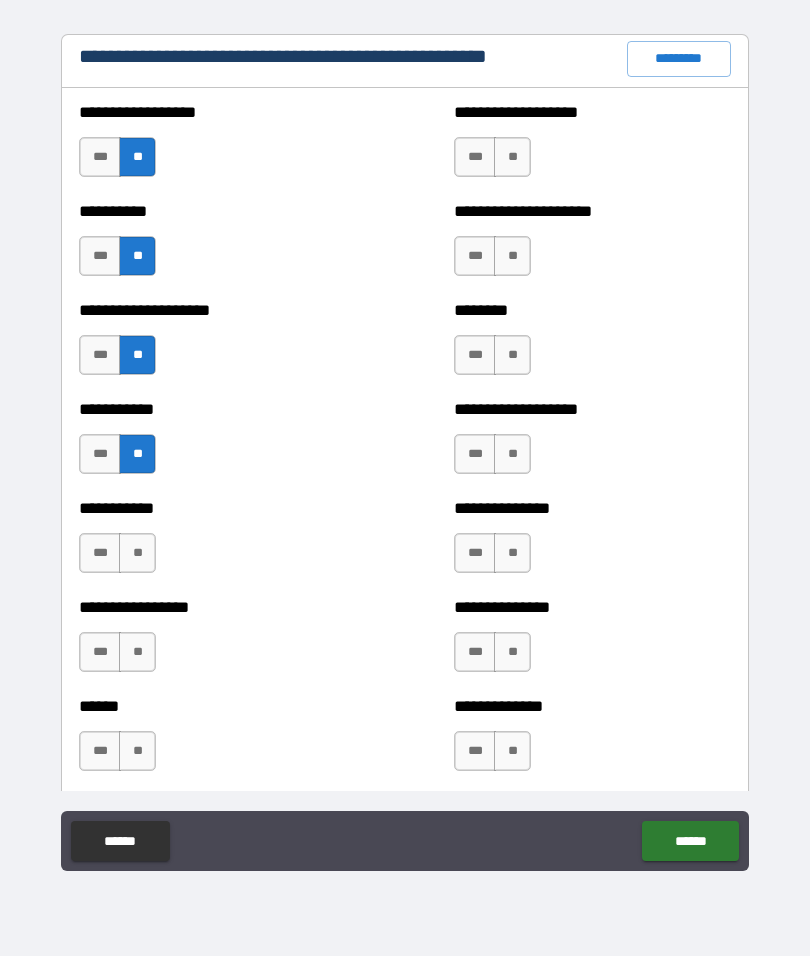 click on "**" at bounding box center (137, 553) 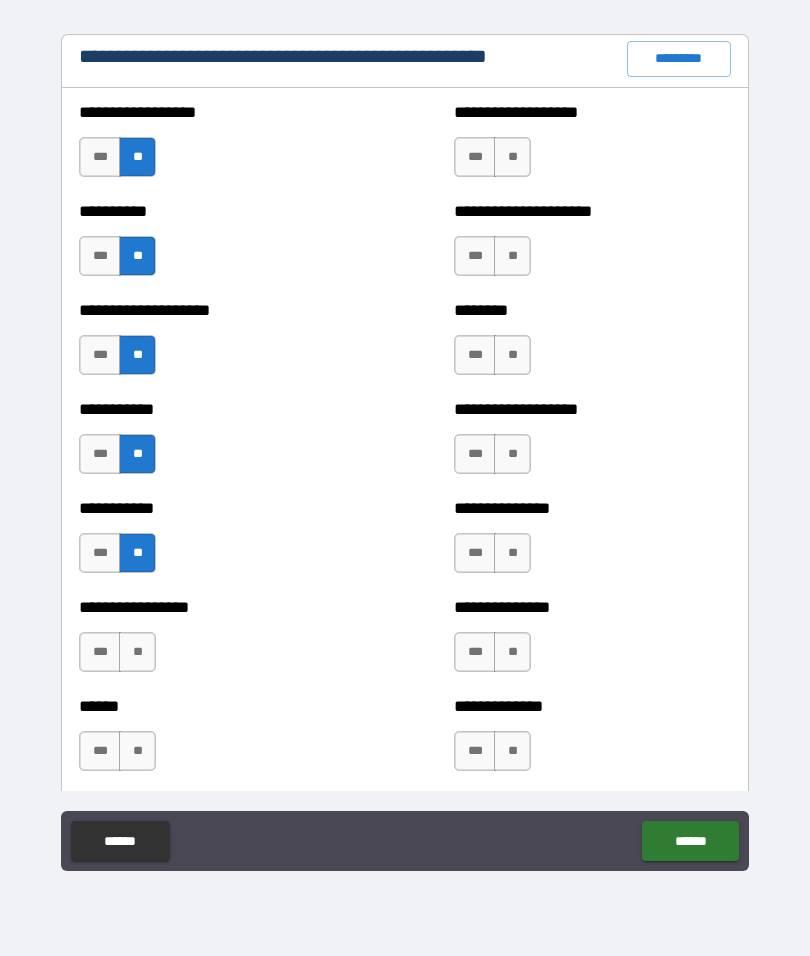 click on "**" at bounding box center (137, 652) 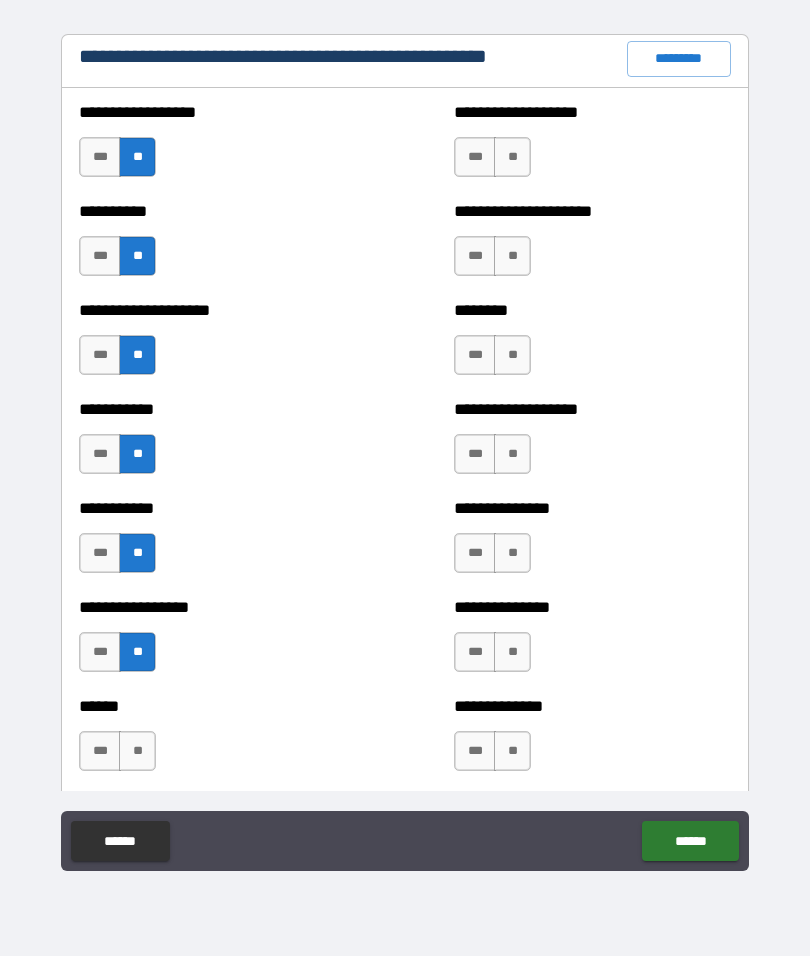 click on "**" at bounding box center [137, 751] 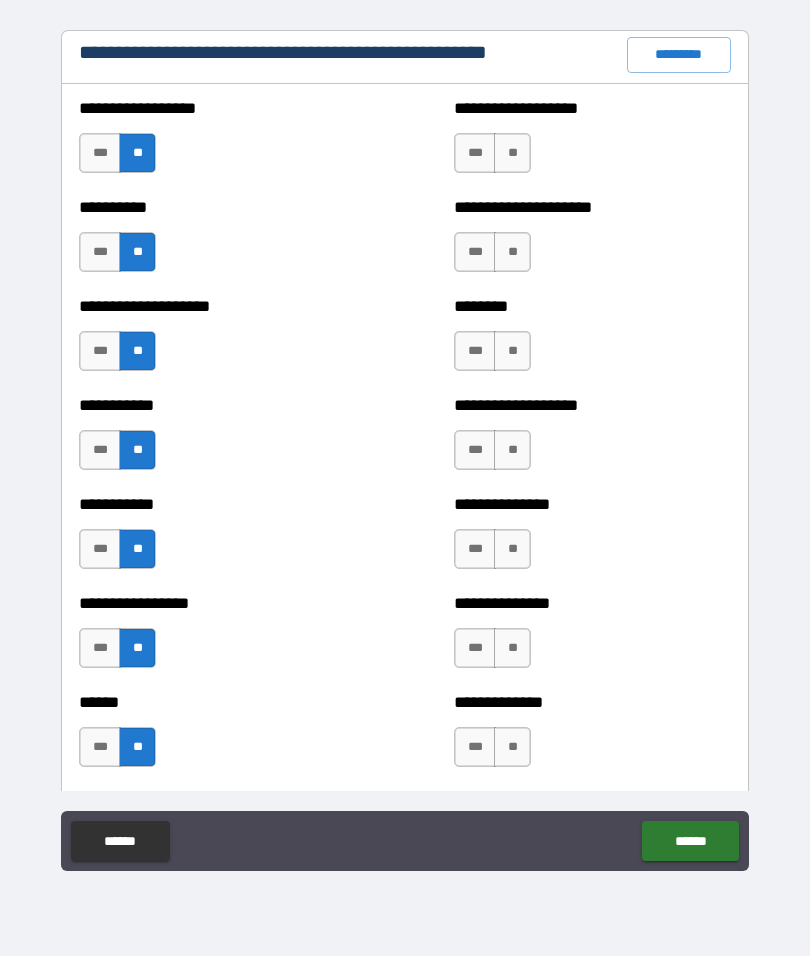 scroll, scrollTop: 2382, scrollLeft: 0, axis: vertical 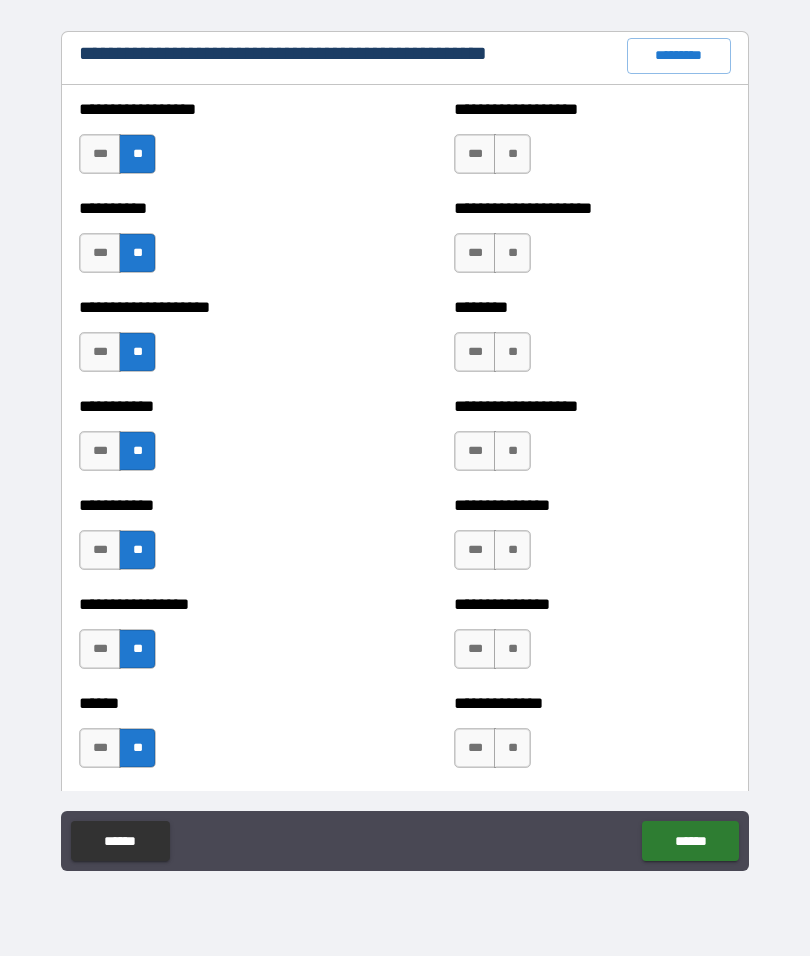 click on "**" at bounding box center (512, 154) 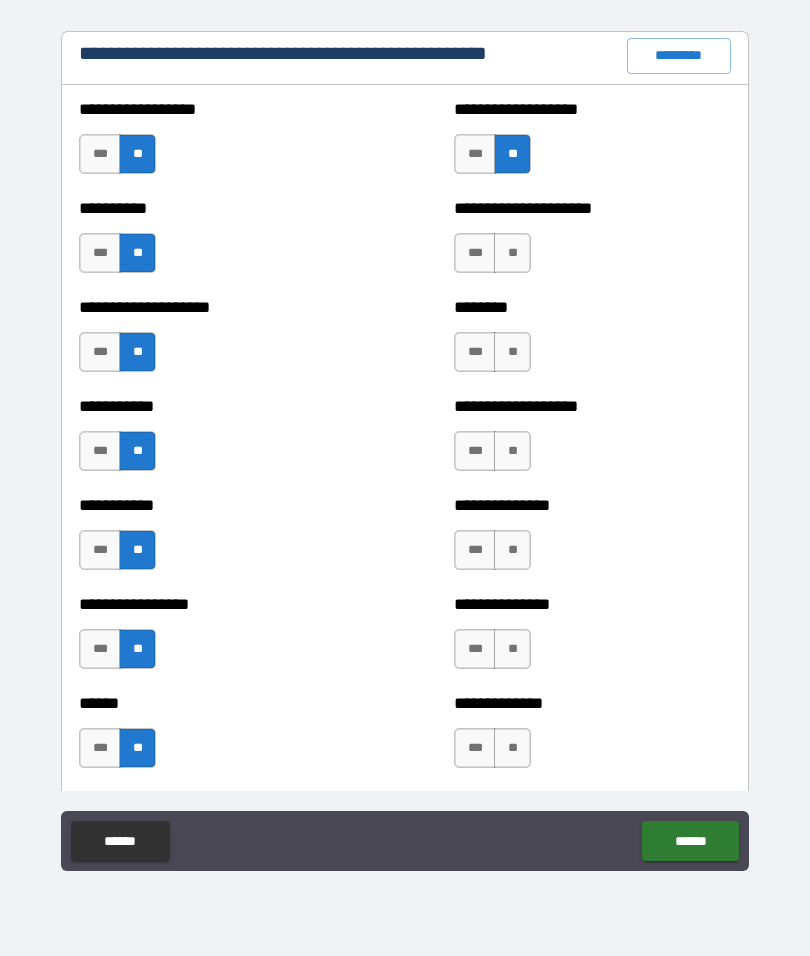 click on "**" at bounding box center [512, 253] 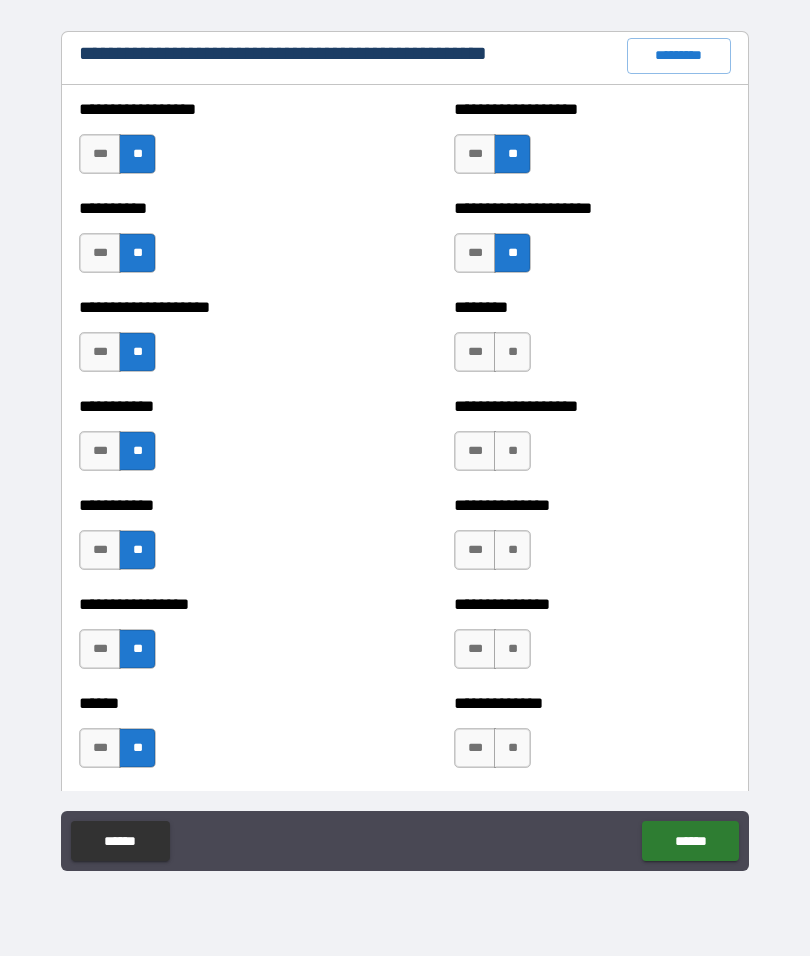 click on "**" at bounding box center (512, 352) 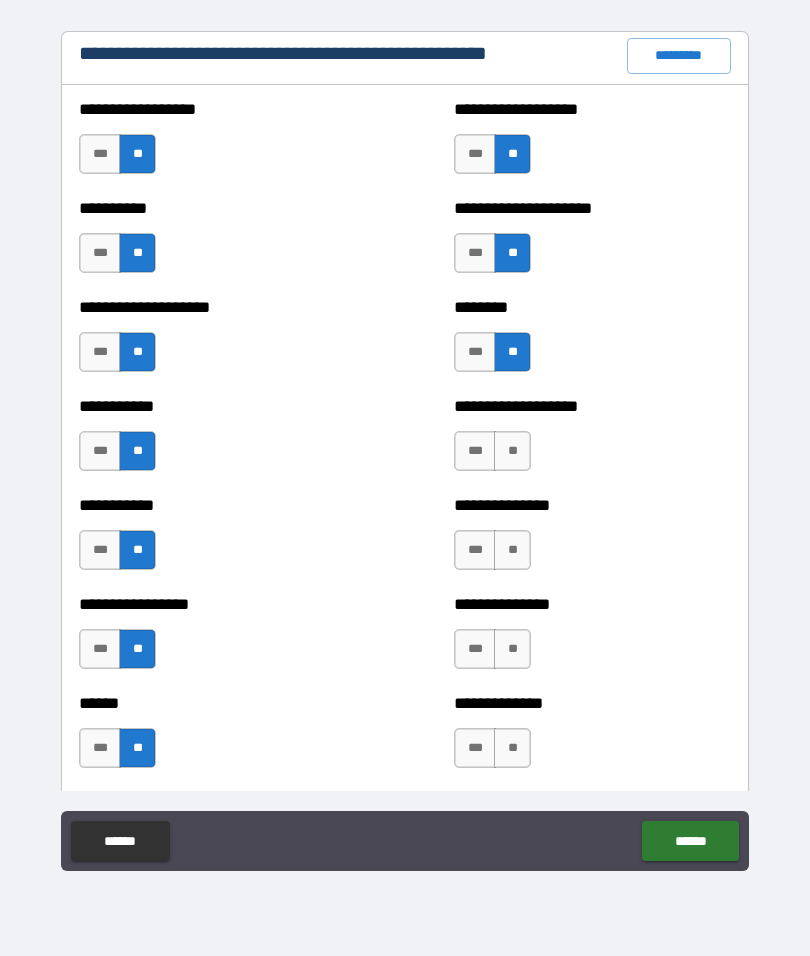 click on "**" at bounding box center [512, 451] 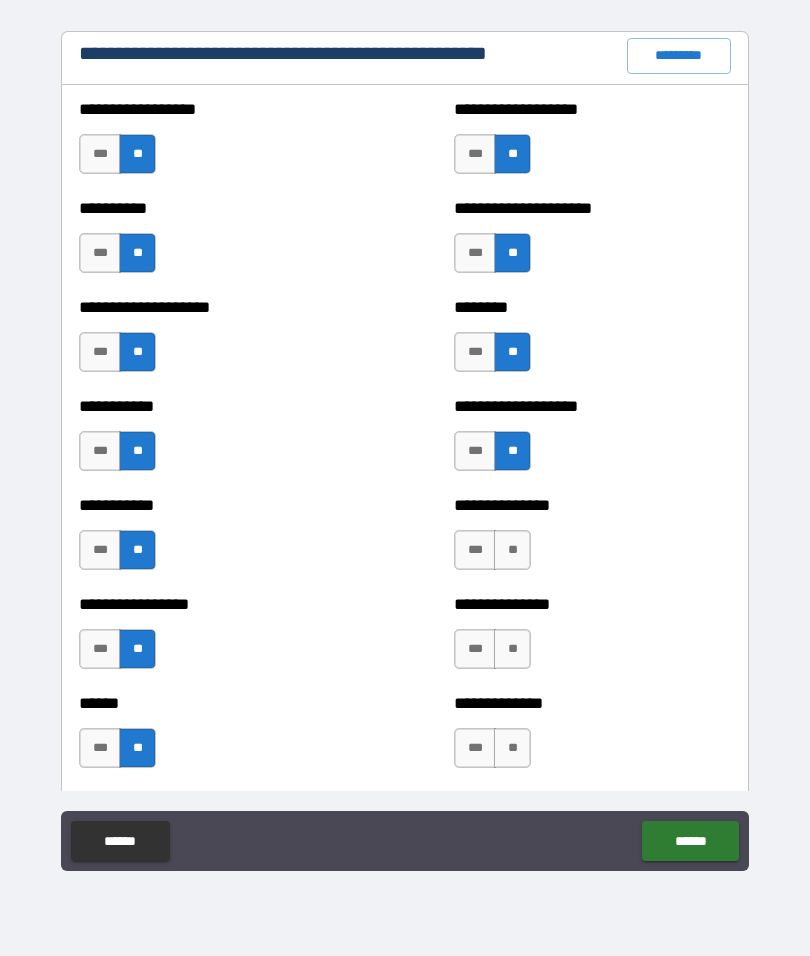 click on "**" at bounding box center [512, 550] 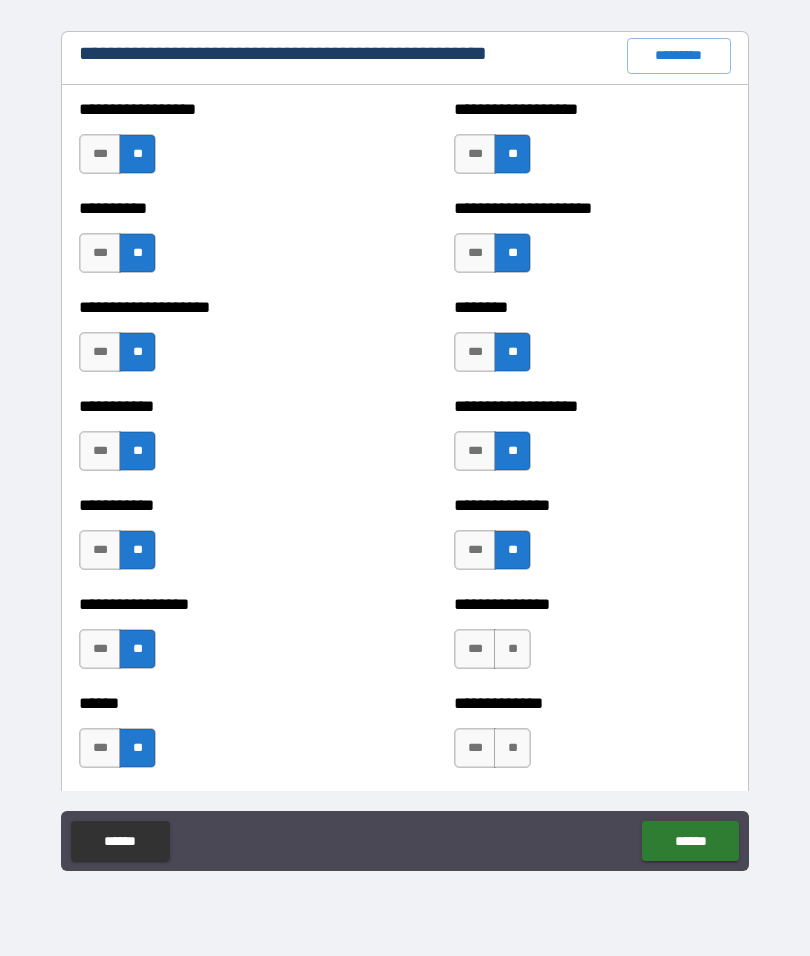click on "**" at bounding box center (512, 649) 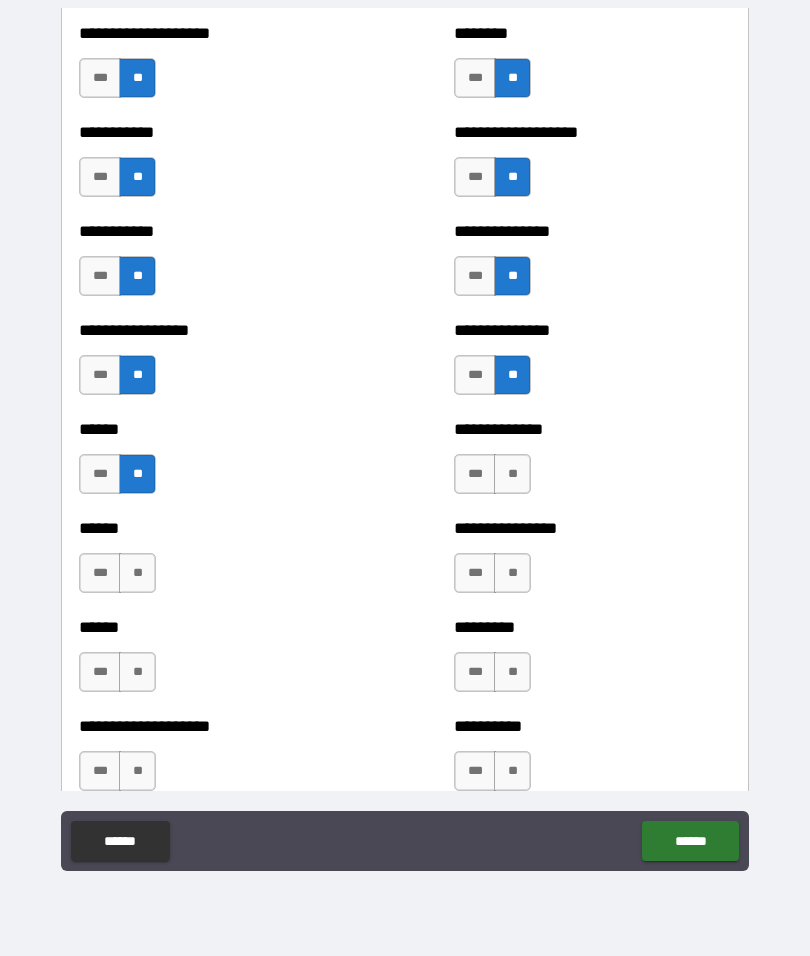 scroll, scrollTop: 2679, scrollLeft: 0, axis: vertical 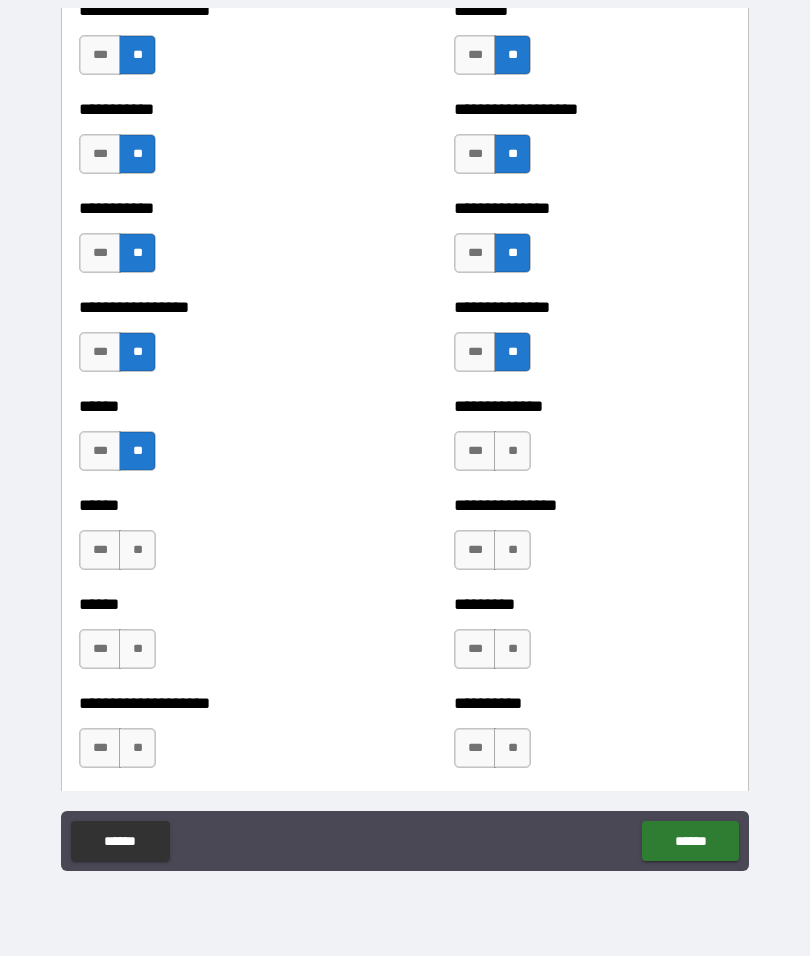 click on "**" at bounding box center [512, 451] 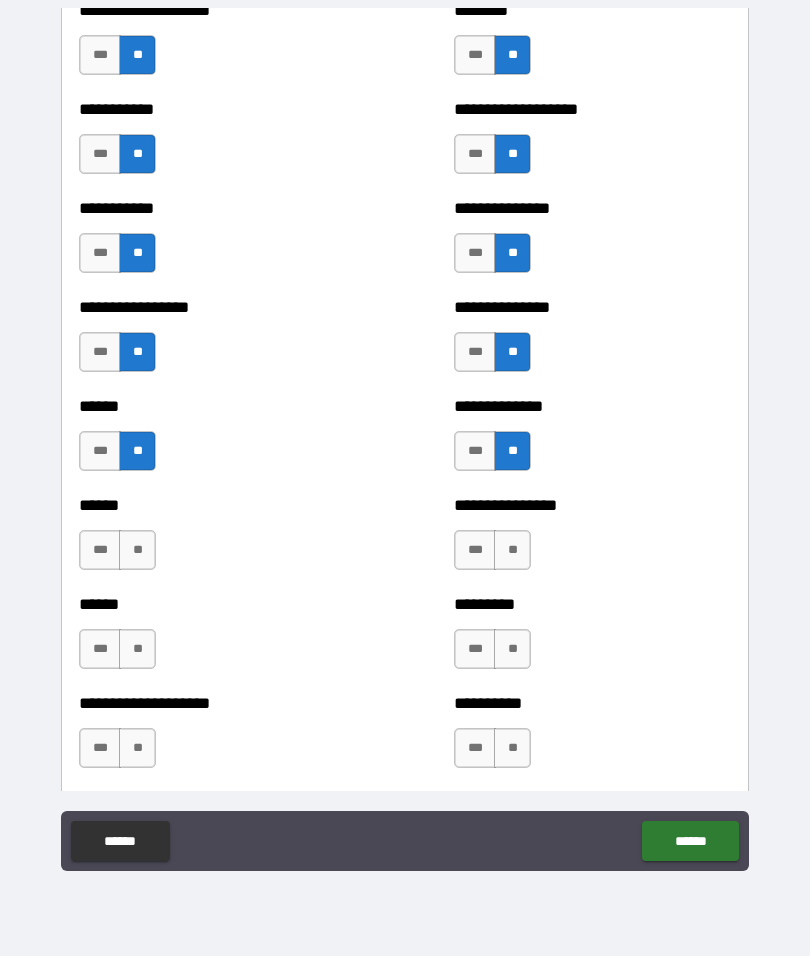 click on "**" at bounding box center [137, 550] 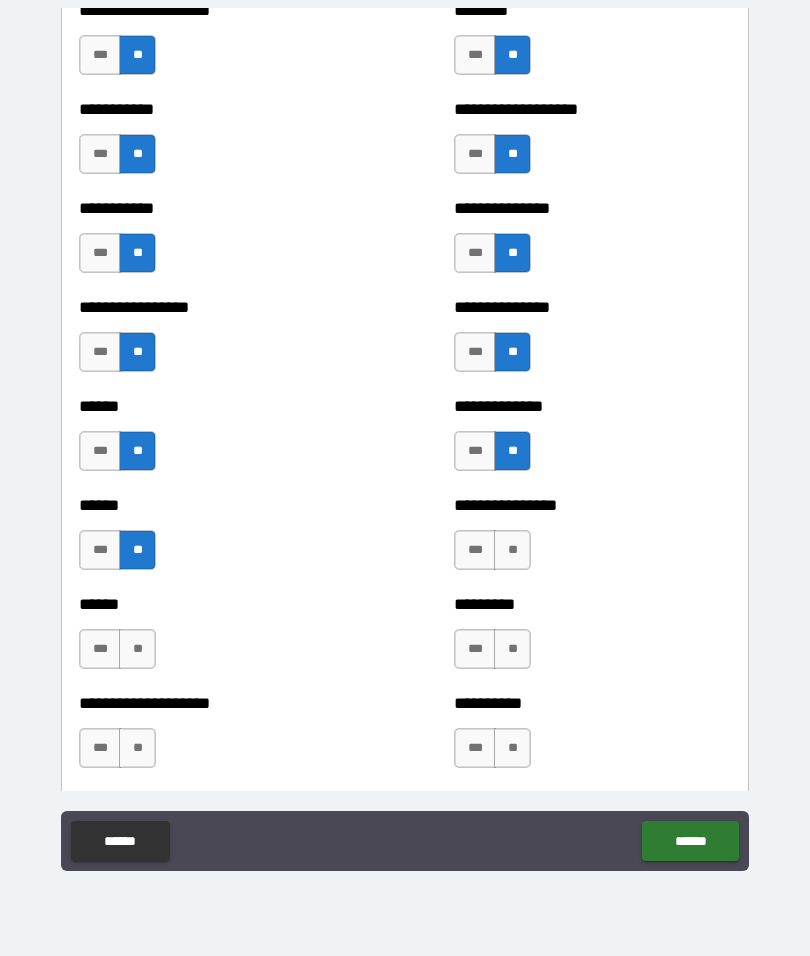 click on "**" at bounding box center (512, 550) 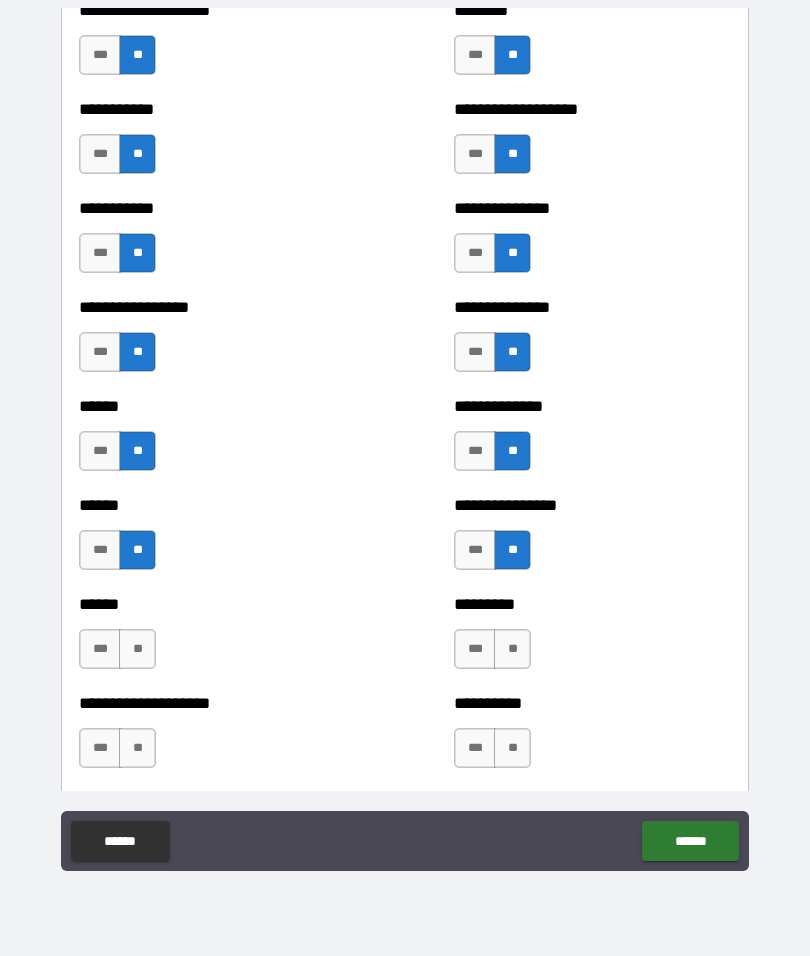 click on "**" at bounding box center [137, 649] 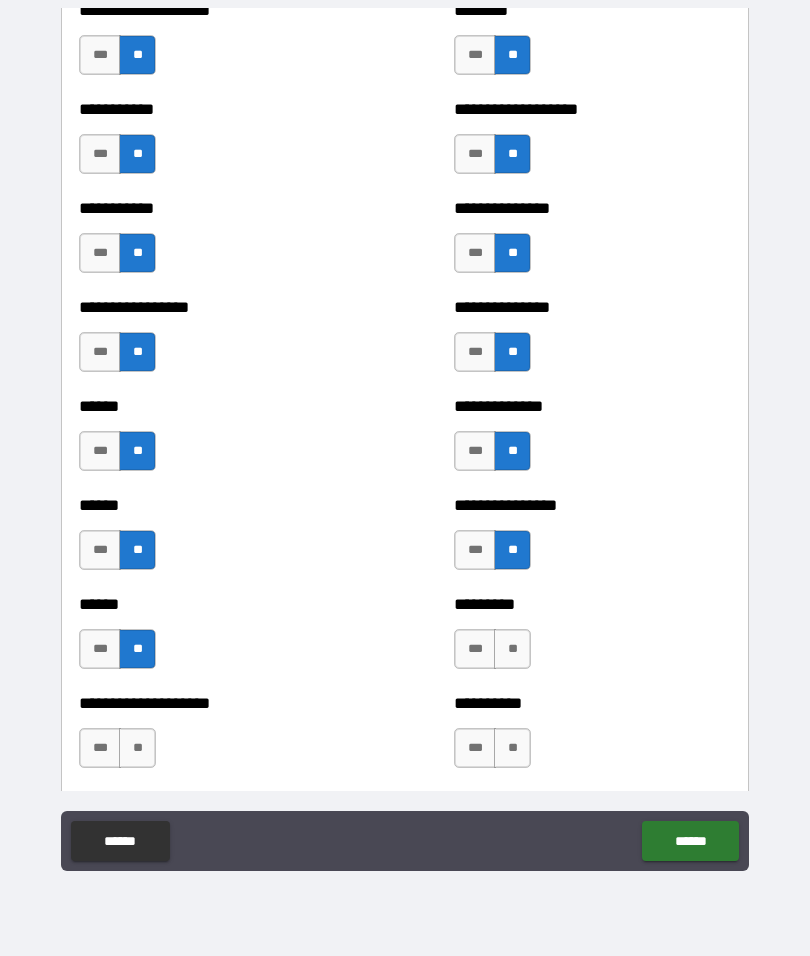 click on "**" at bounding box center (512, 649) 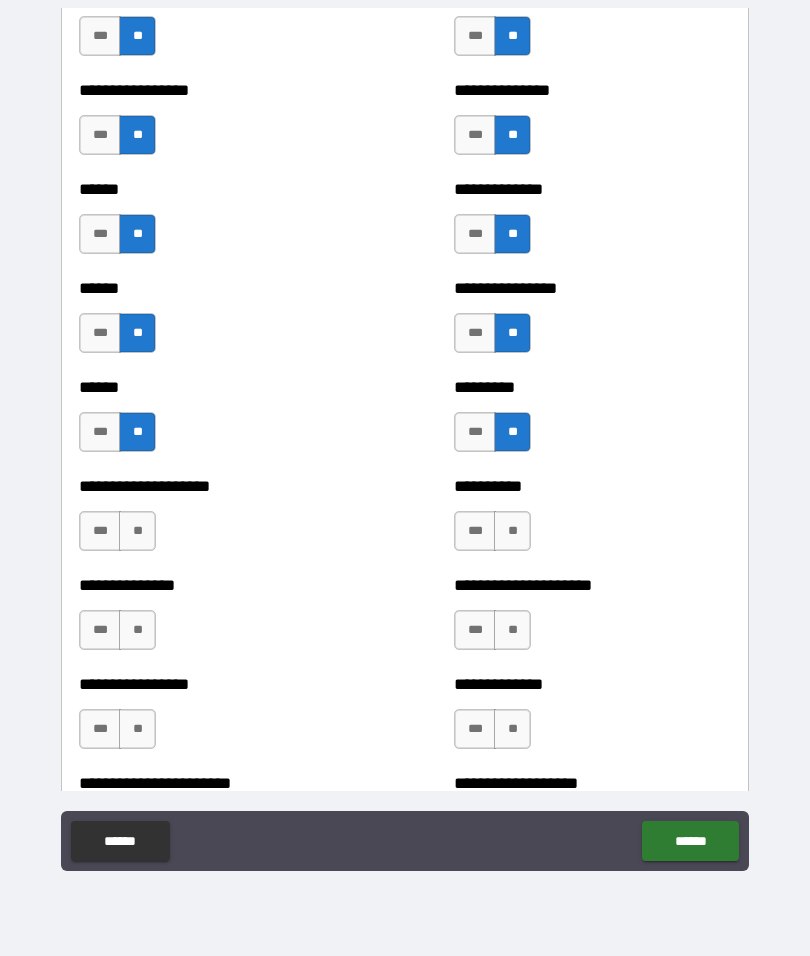 scroll, scrollTop: 2936, scrollLeft: 0, axis: vertical 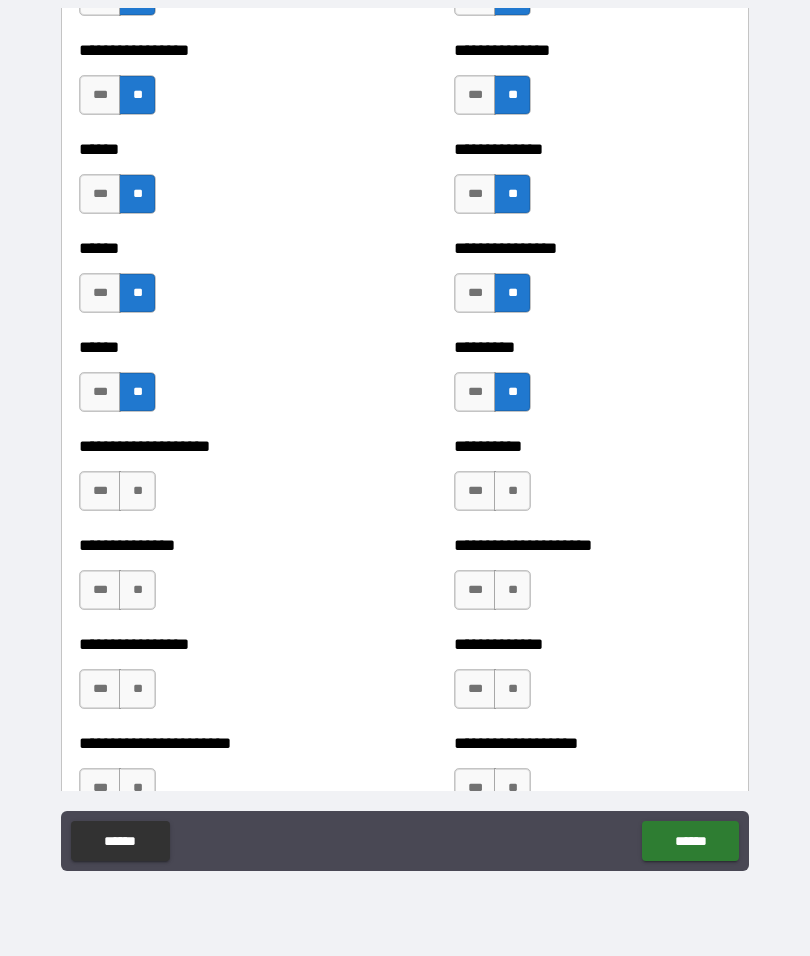 click on "**" at bounding box center (137, 491) 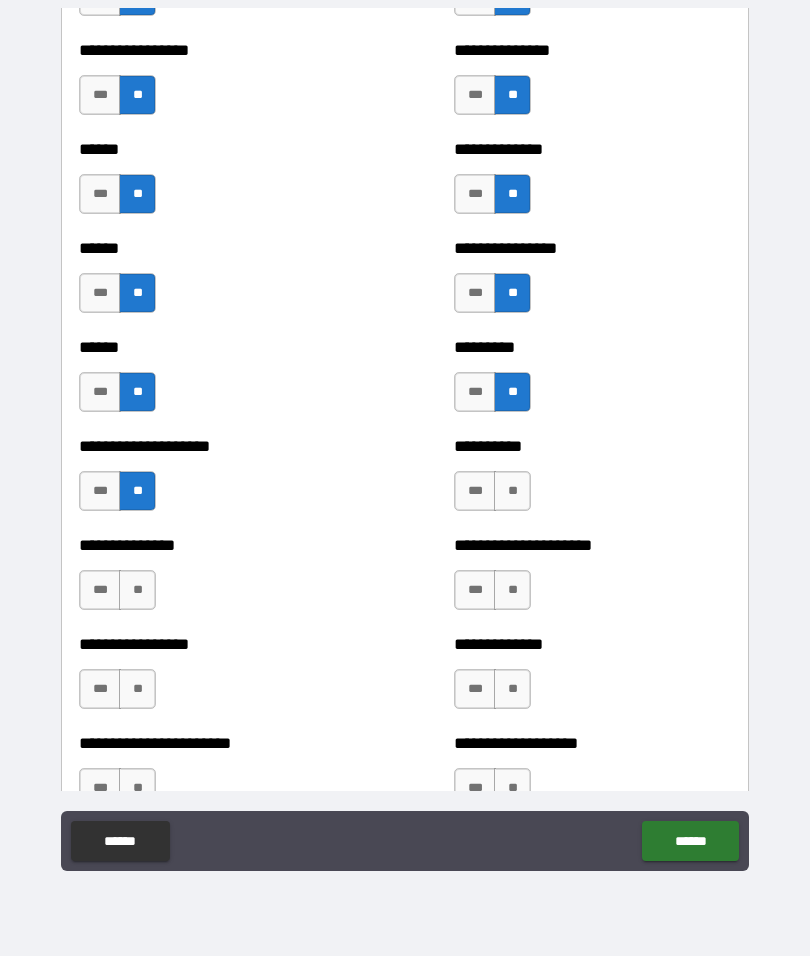 click on "**" at bounding box center [512, 491] 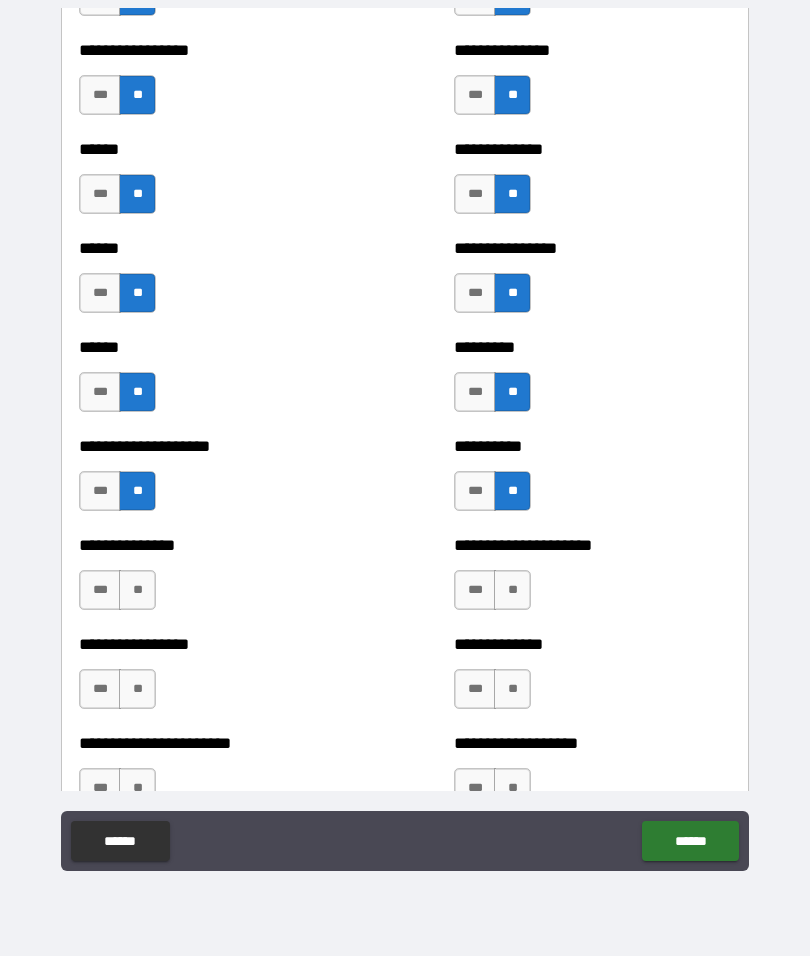 click on "***" at bounding box center [100, 590] 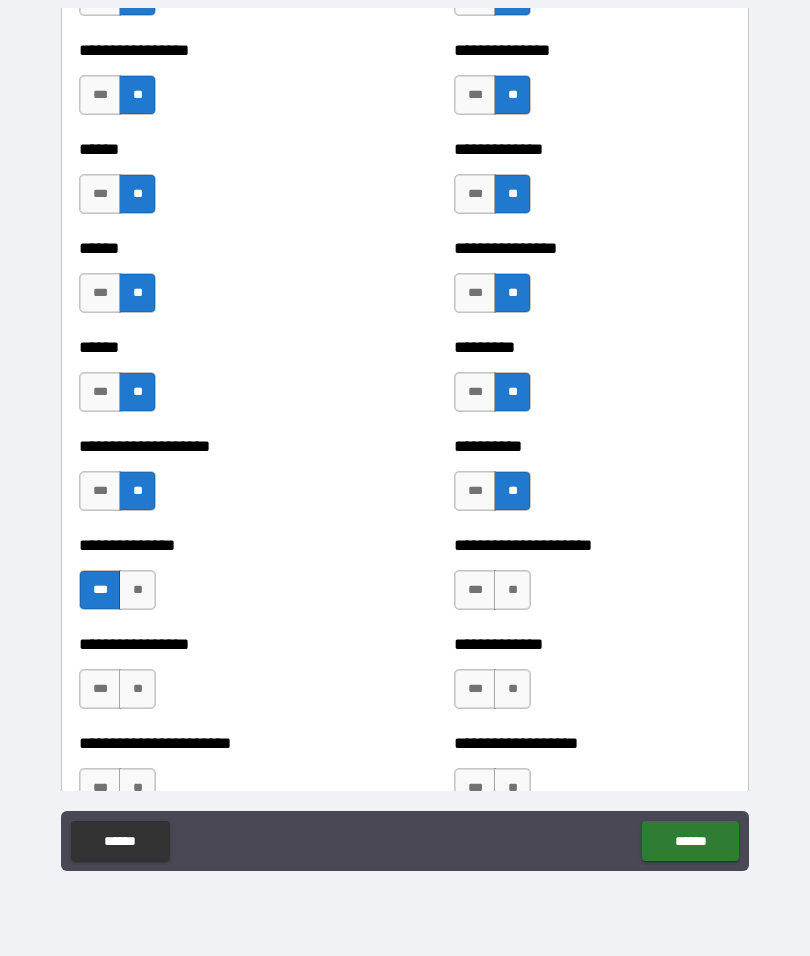 click on "**" at bounding box center (512, 590) 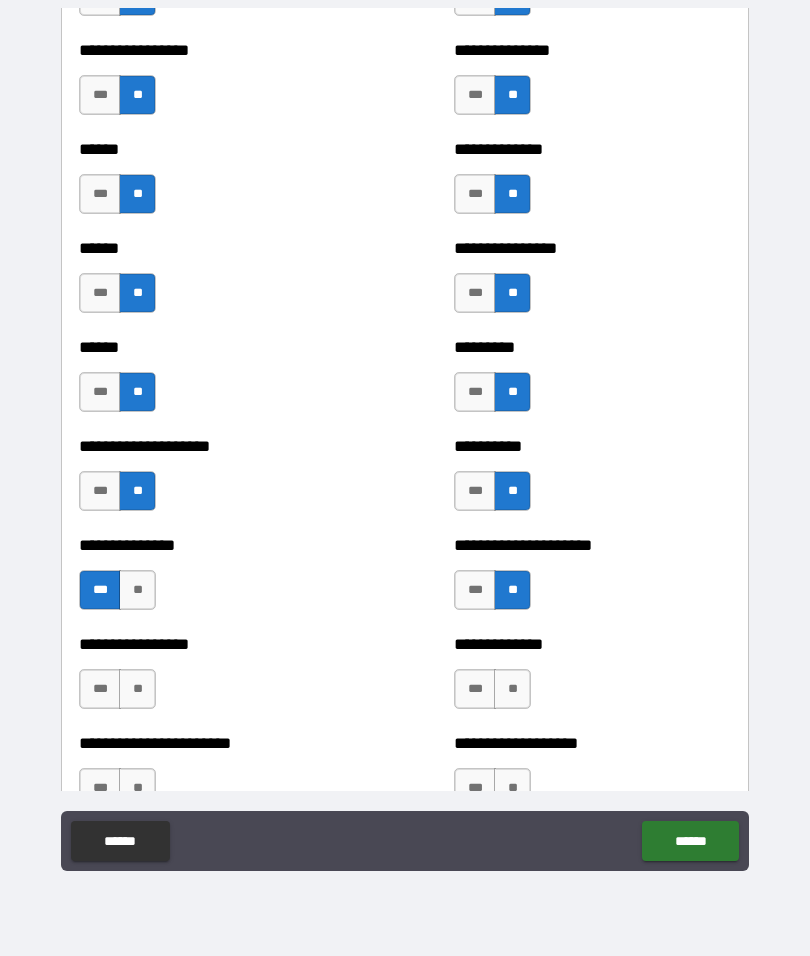 click on "**" at bounding box center [137, 689] 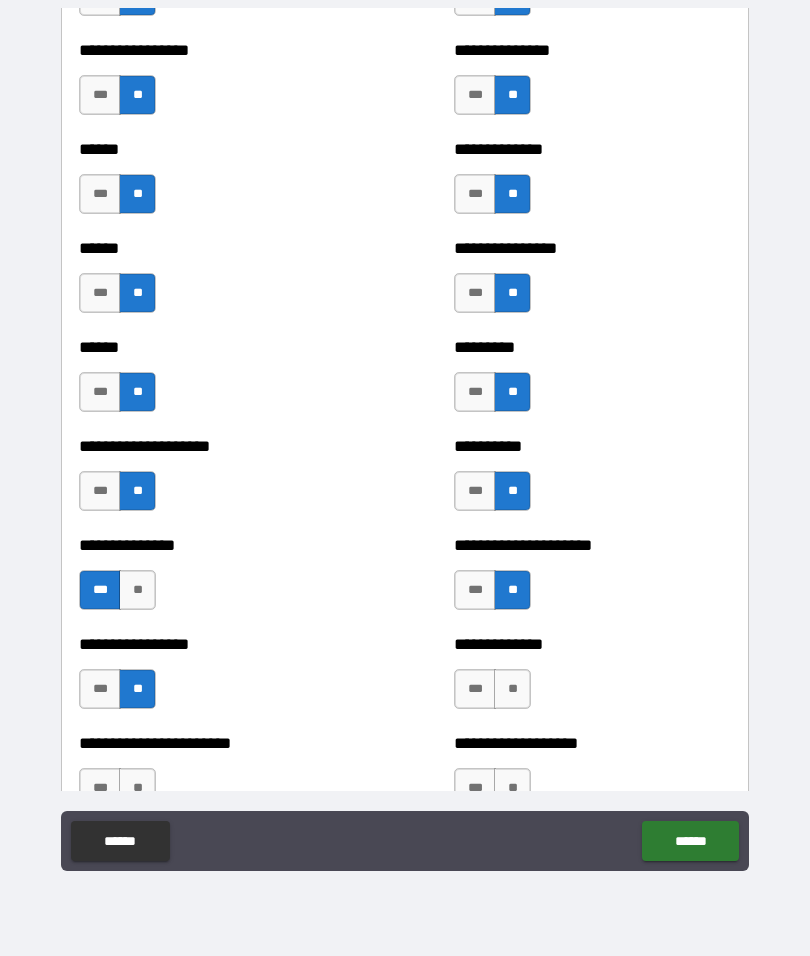click on "**" at bounding box center [512, 689] 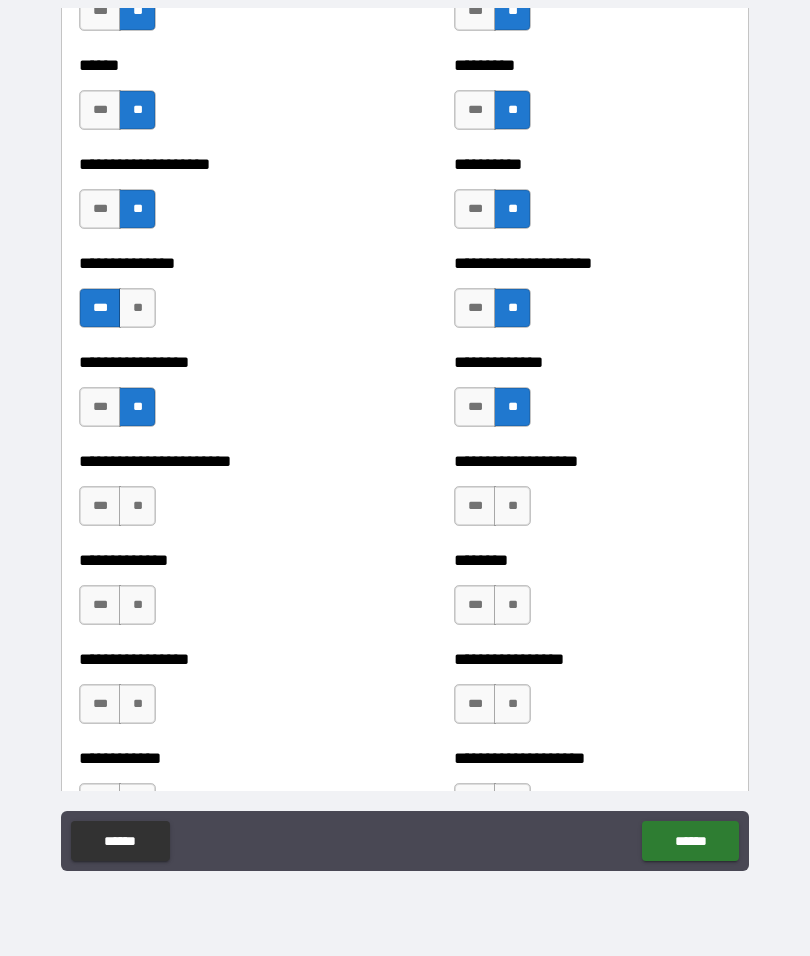 scroll, scrollTop: 3220, scrollLeft: 0, axis: vertical 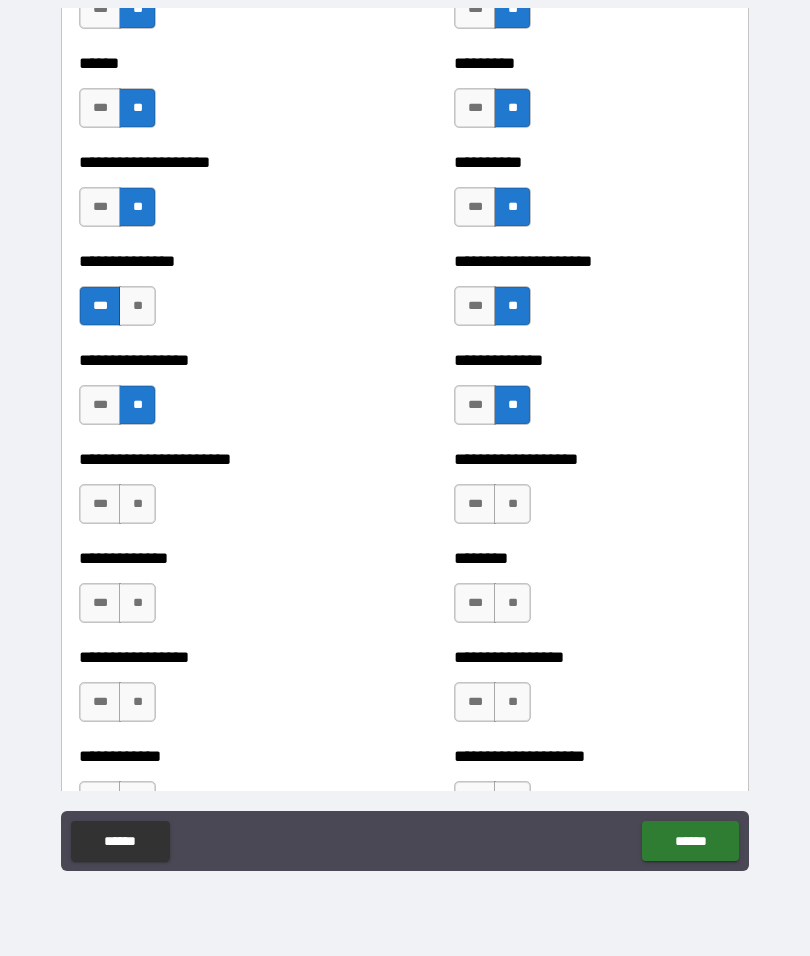 click on "**" at bounding box center [137, 504] 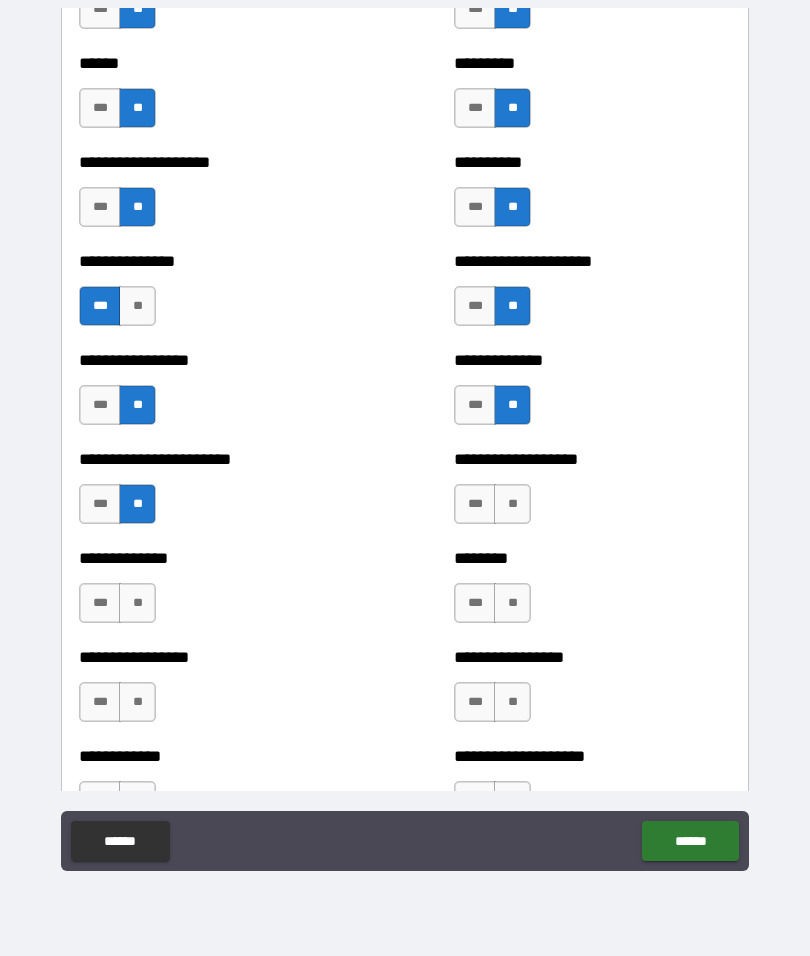 click on "**" at bounding box center [512, 504] 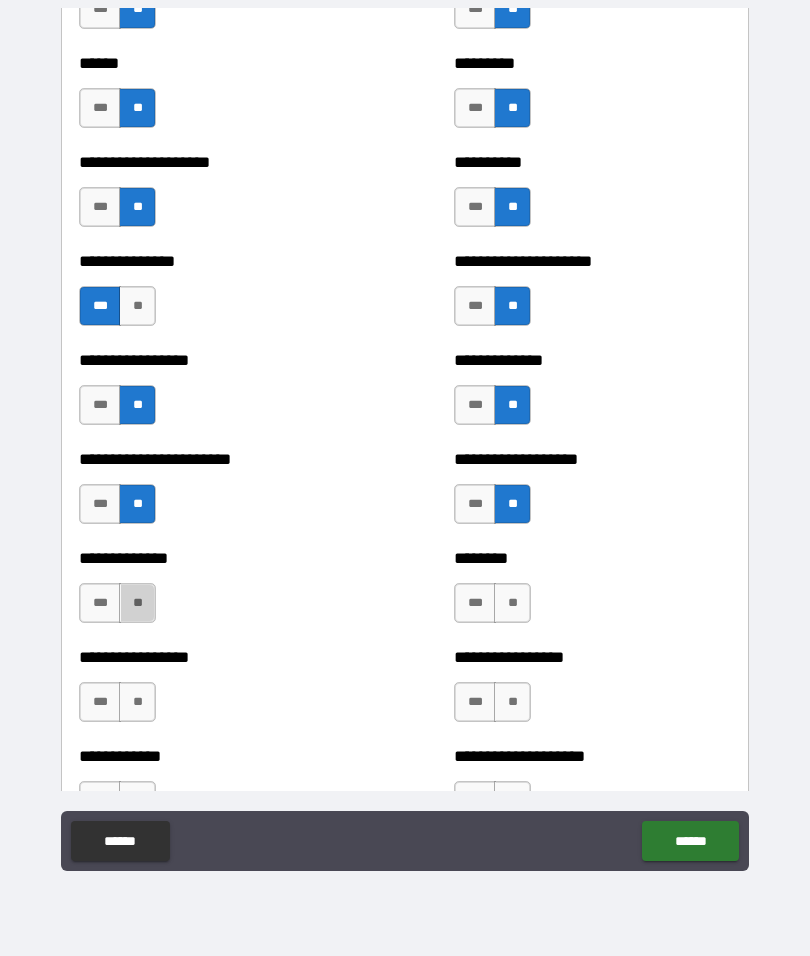 click on "**" at bounding box center [137, 603] 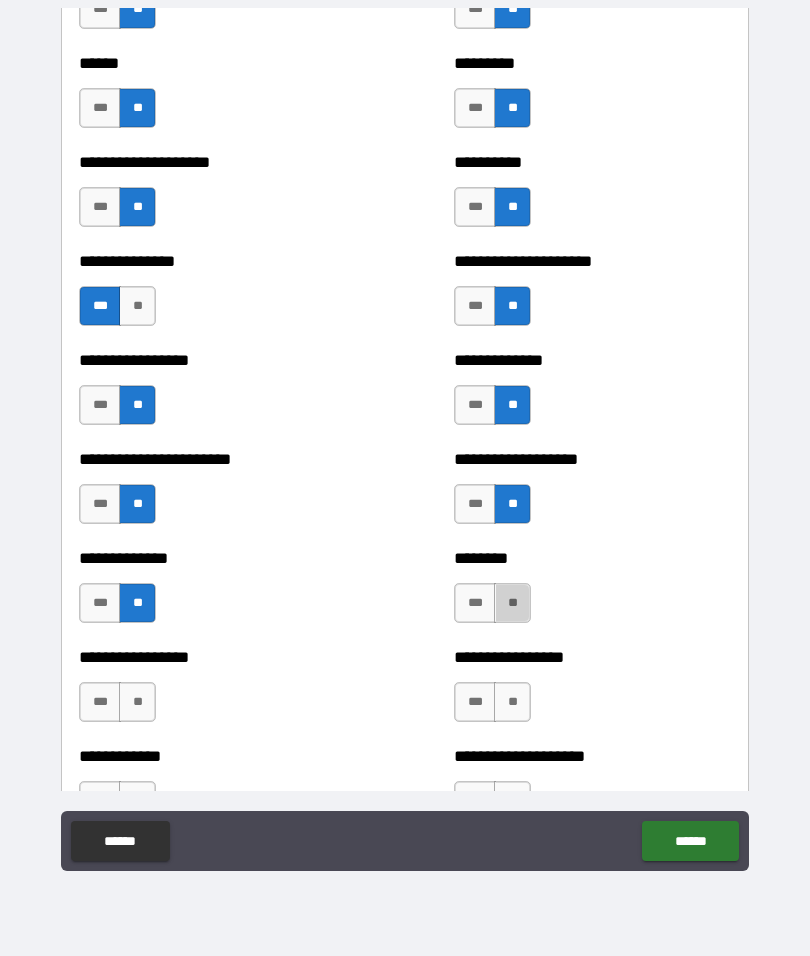 click on "**" at bounding box center [512, 603] 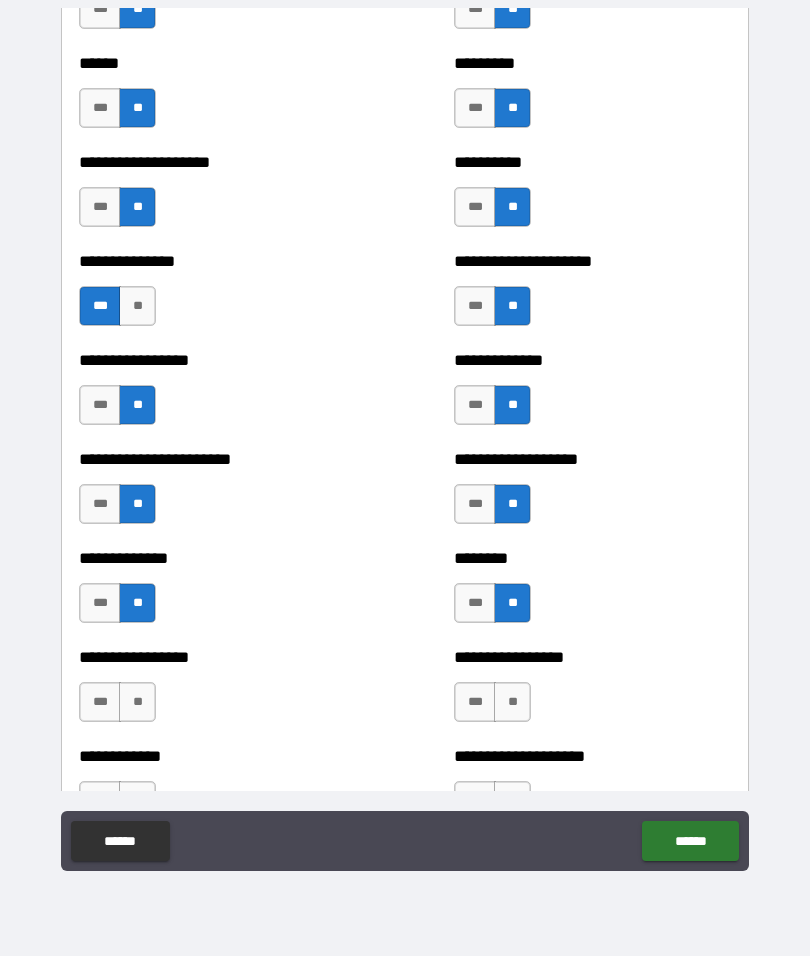click on "**" at bounding box center (137, 702) 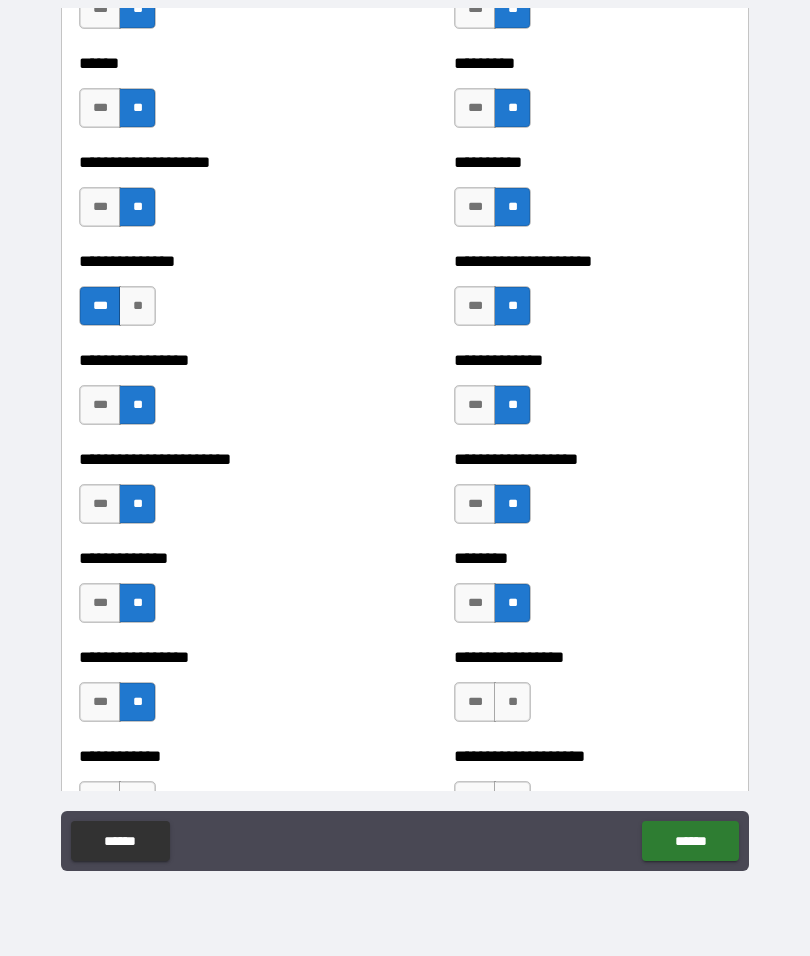 click on "**" at bounding box center (512, 702) 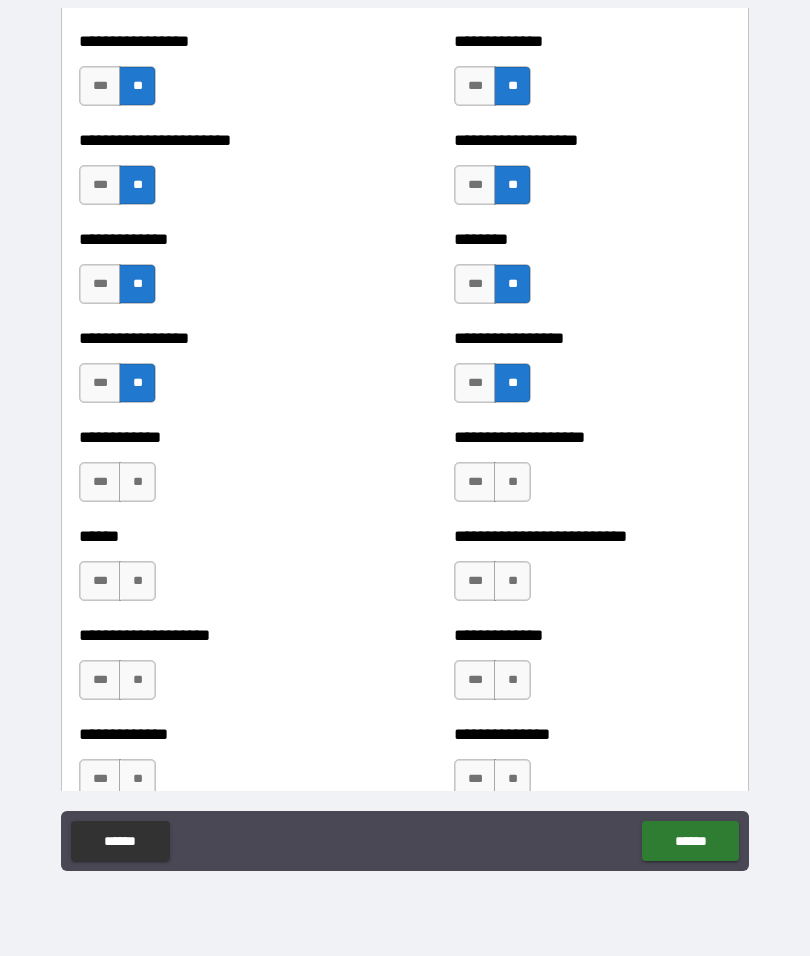 scroll, scrollTop: 3545, scrollLeft: 0, axis: vertical 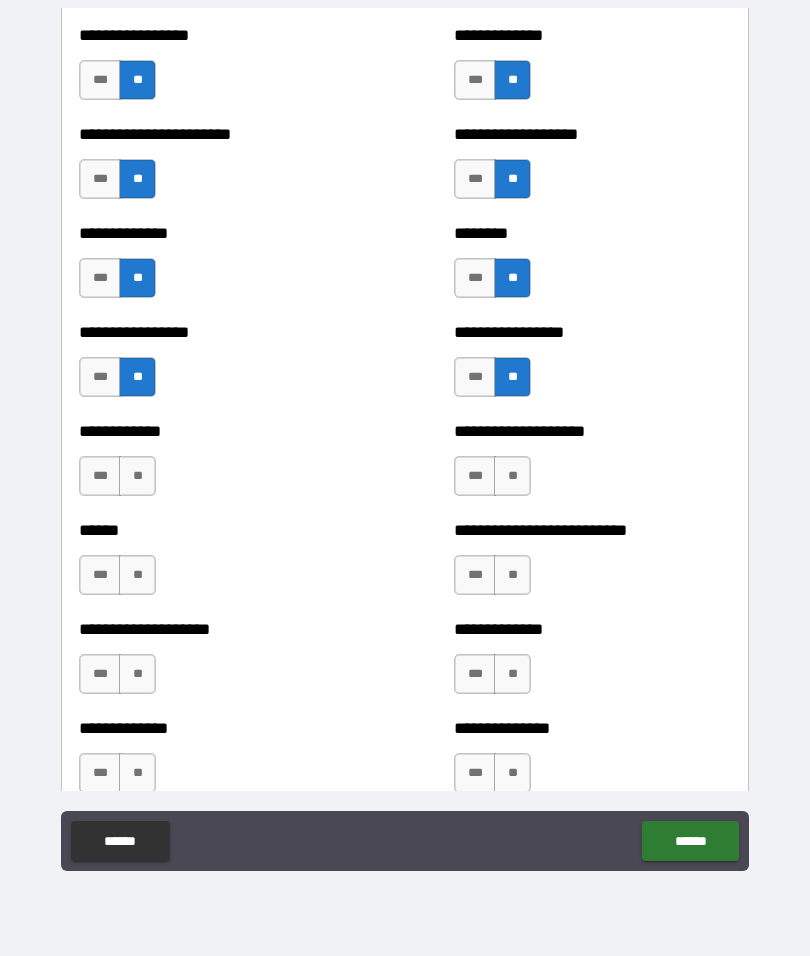 click on "**" at bounding box center (137, 476) 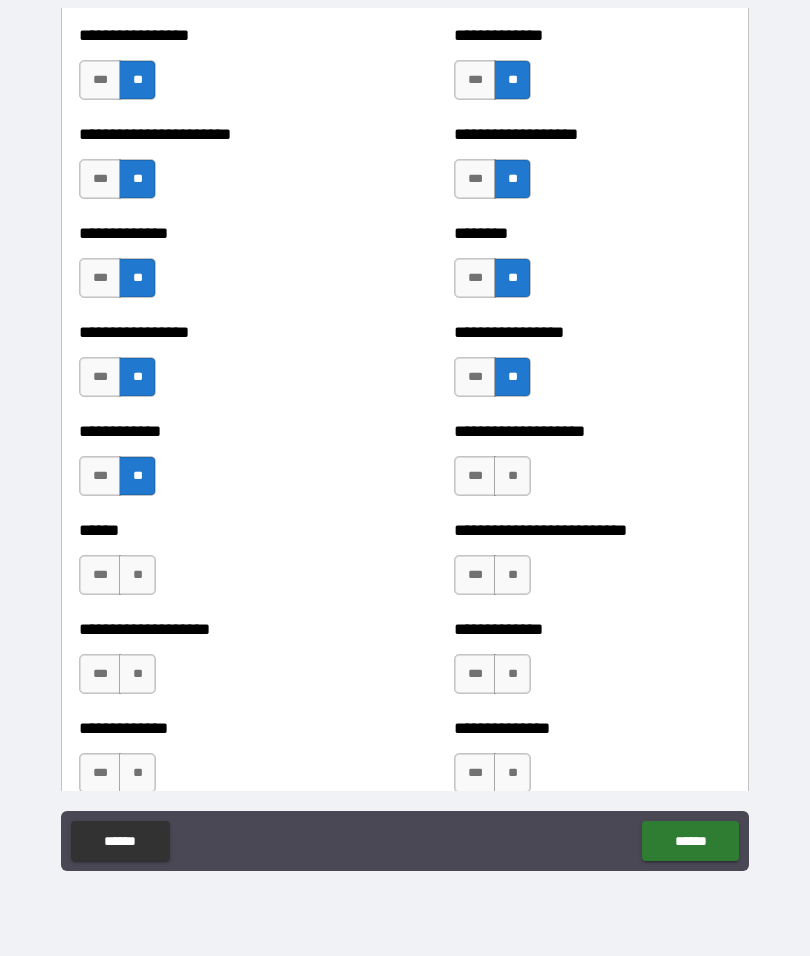 click on "**" at bounding box center [137, 575] 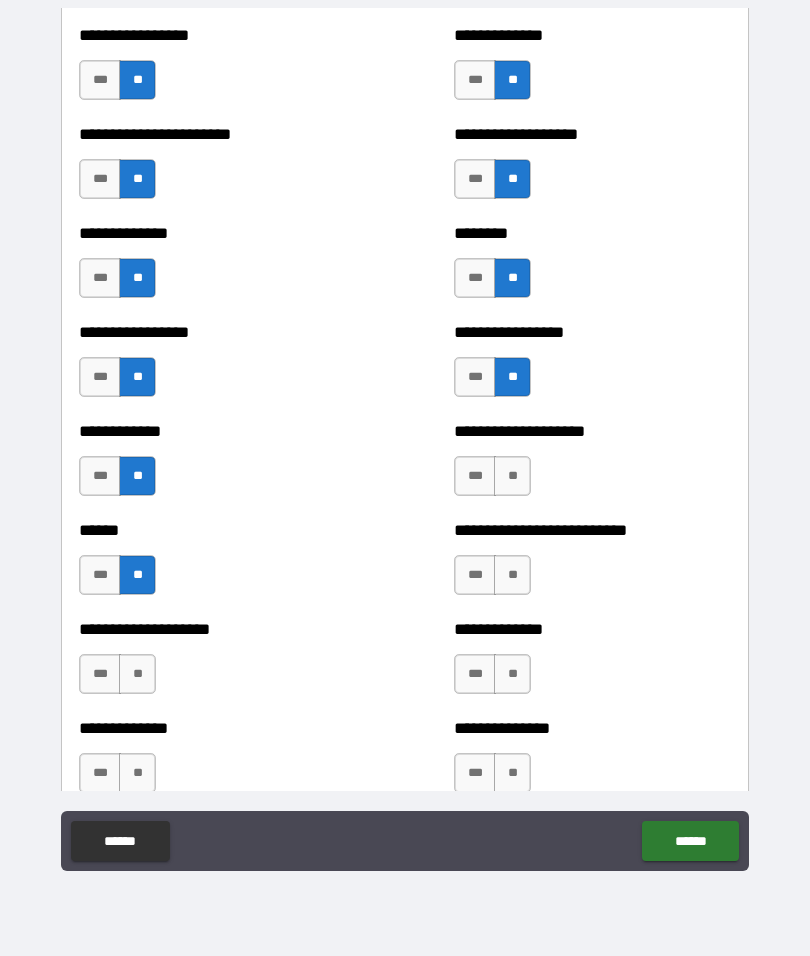 click on "**" at bounding box center (137, 674) 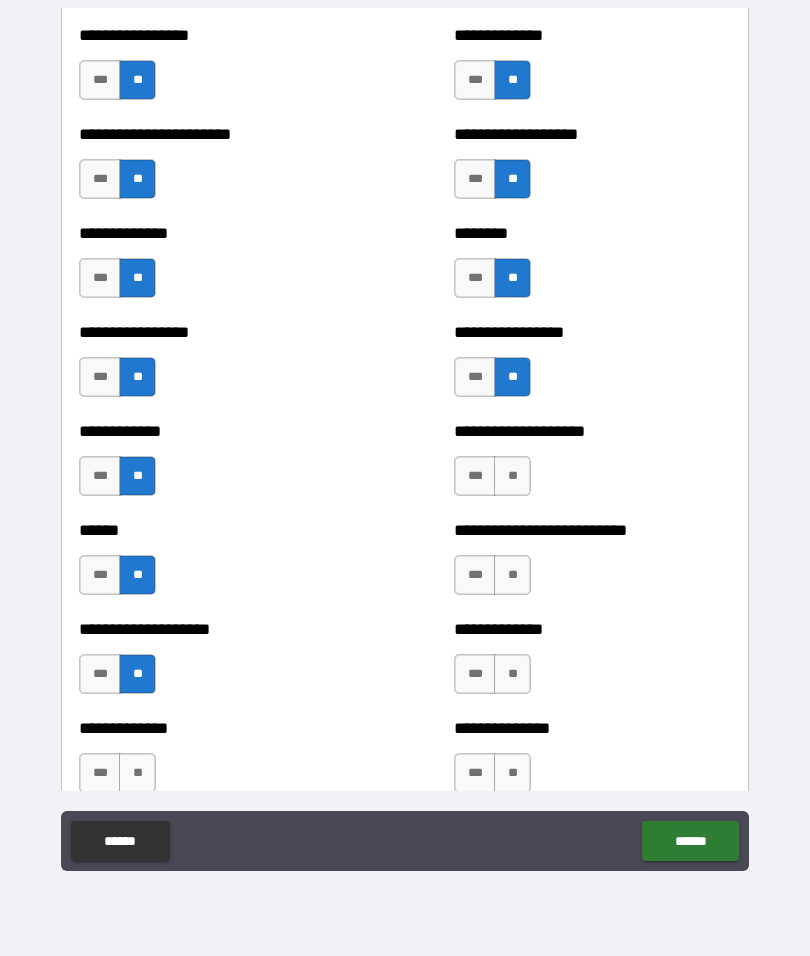 click on "**" at bounding box center [512, 476] 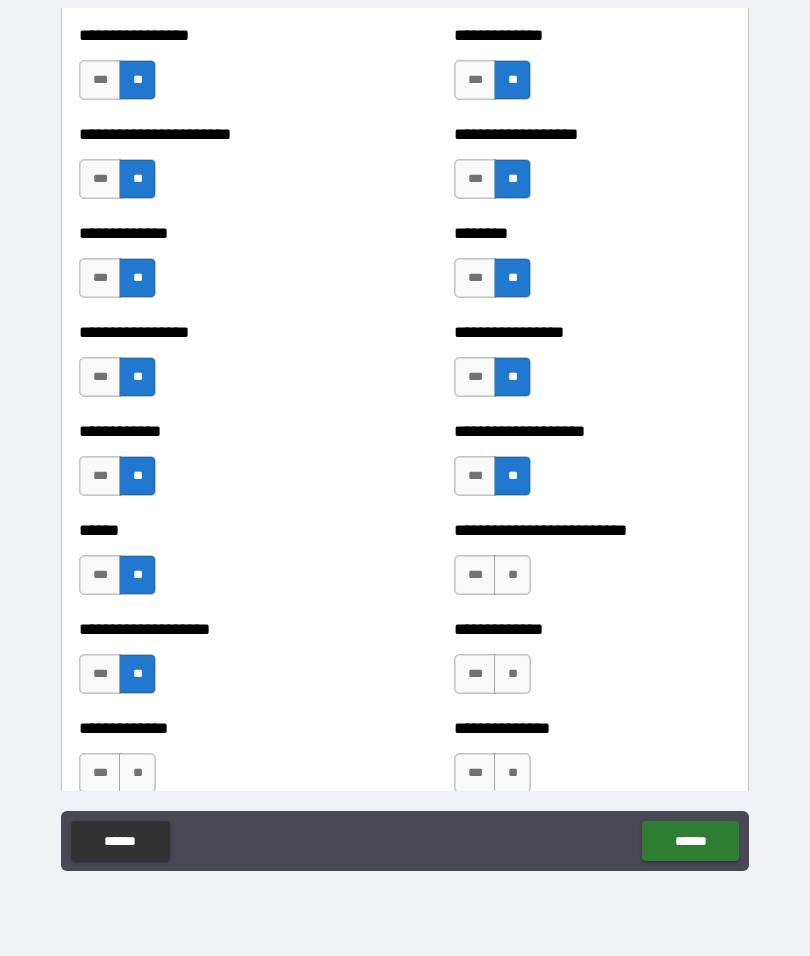 click on "**" at bounding box center (512, 575) 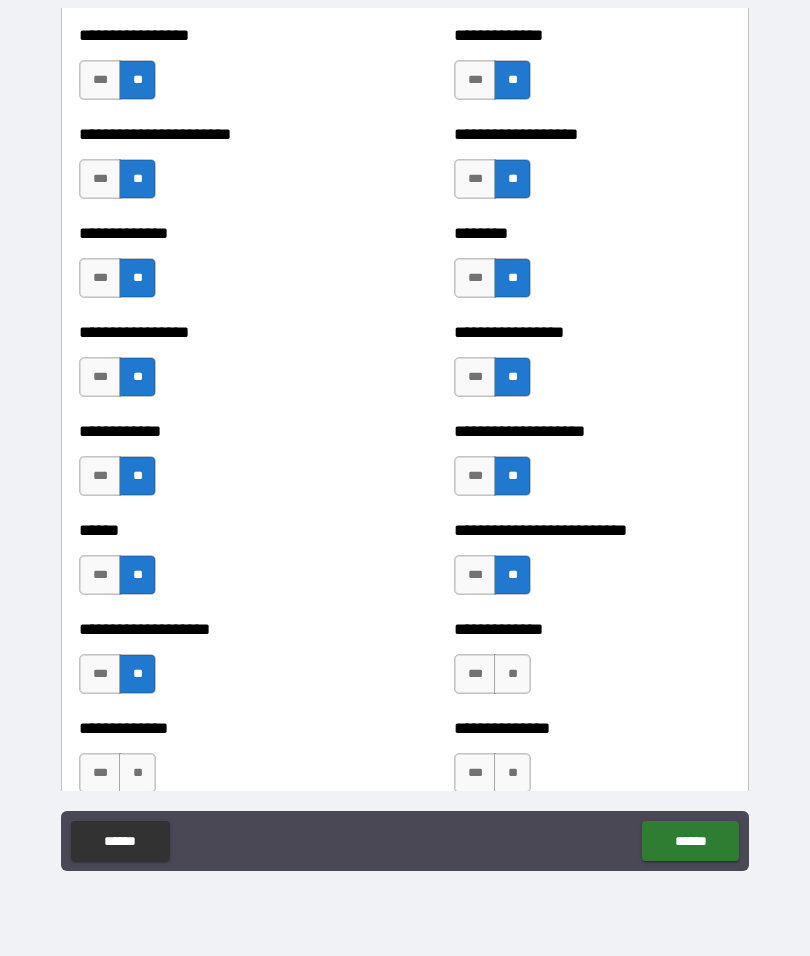 click on "**" at bounding box center [512, 674] 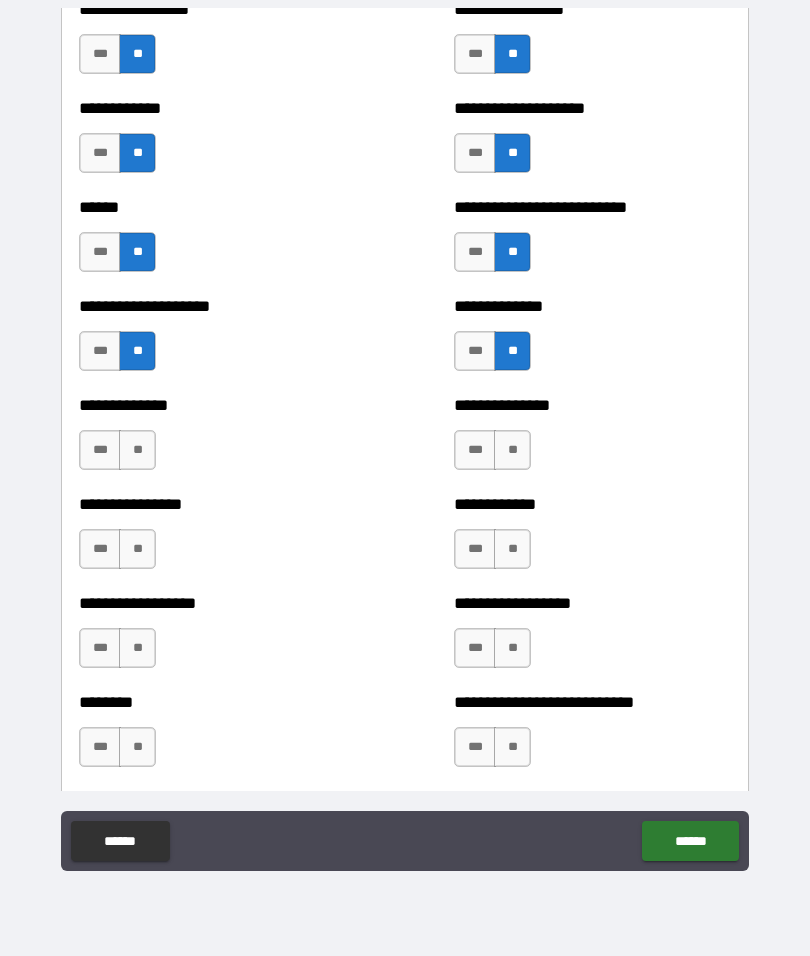 scroll, scrollTop: 3867, scrollLeft: 0, axis: vertical 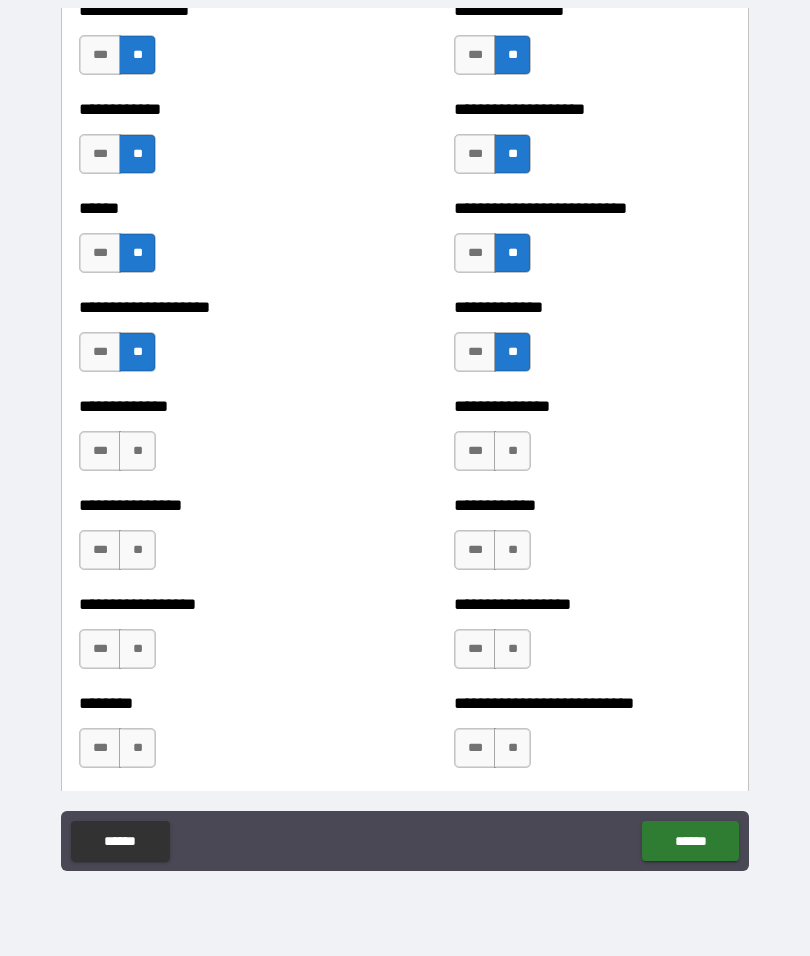 click on "**" at bounding box center (137, 451) 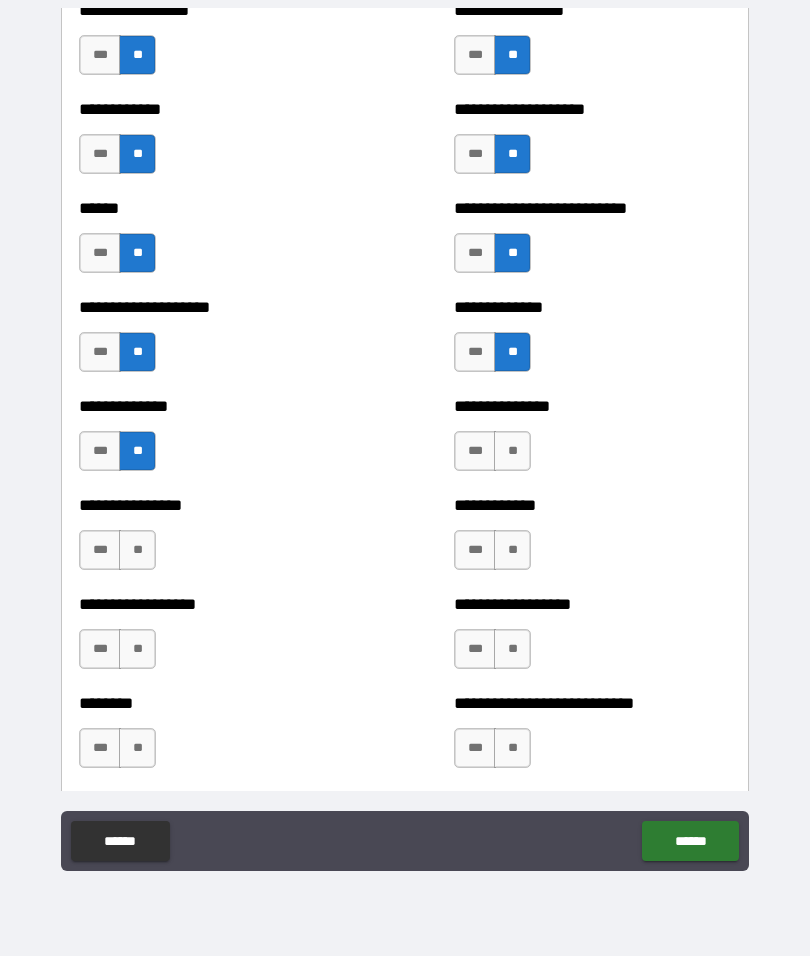 click on "**" at bounding box center [137, 550] 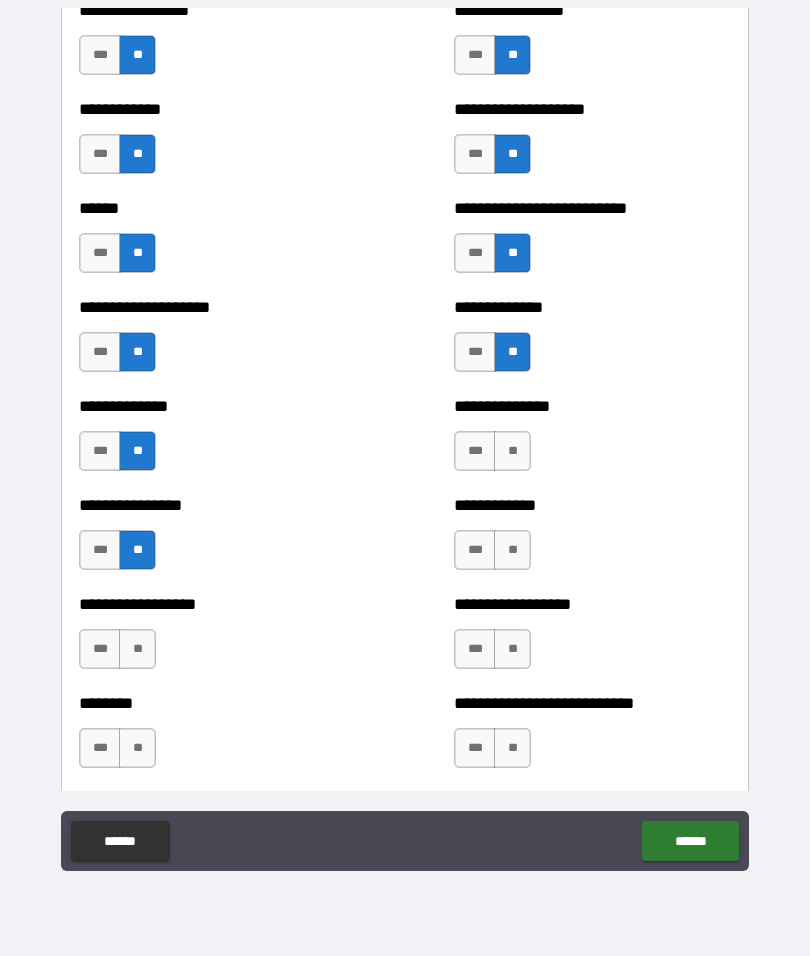 click on "**" at bounding box center (137, 649) 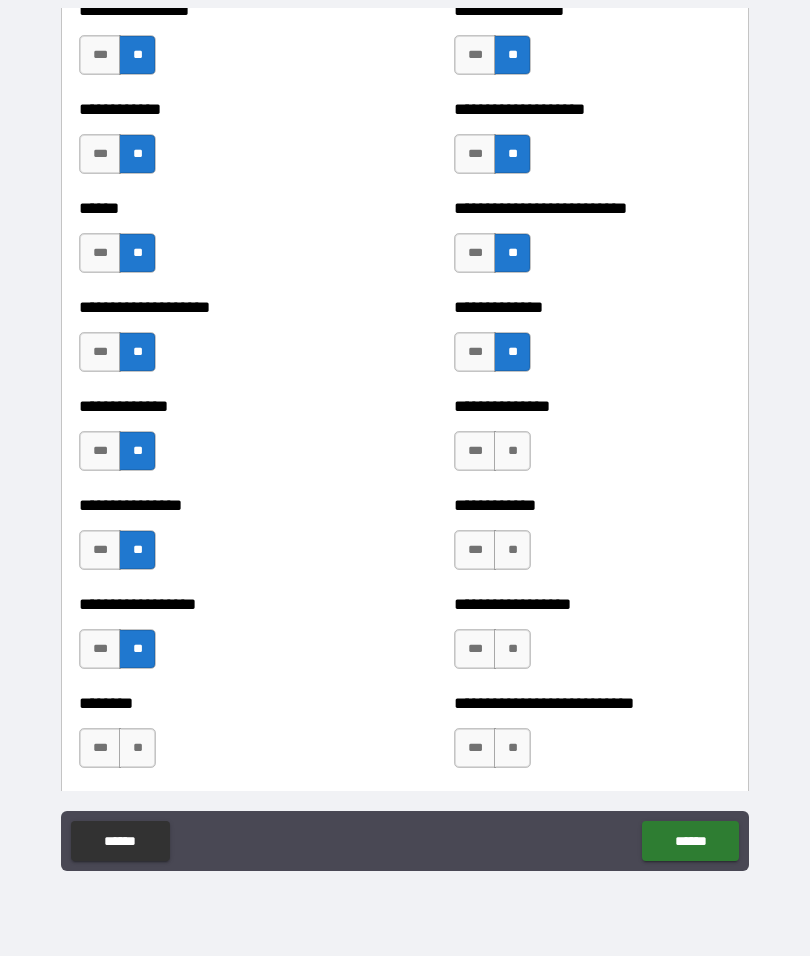 click on "**" at bounding box center (137, 748) 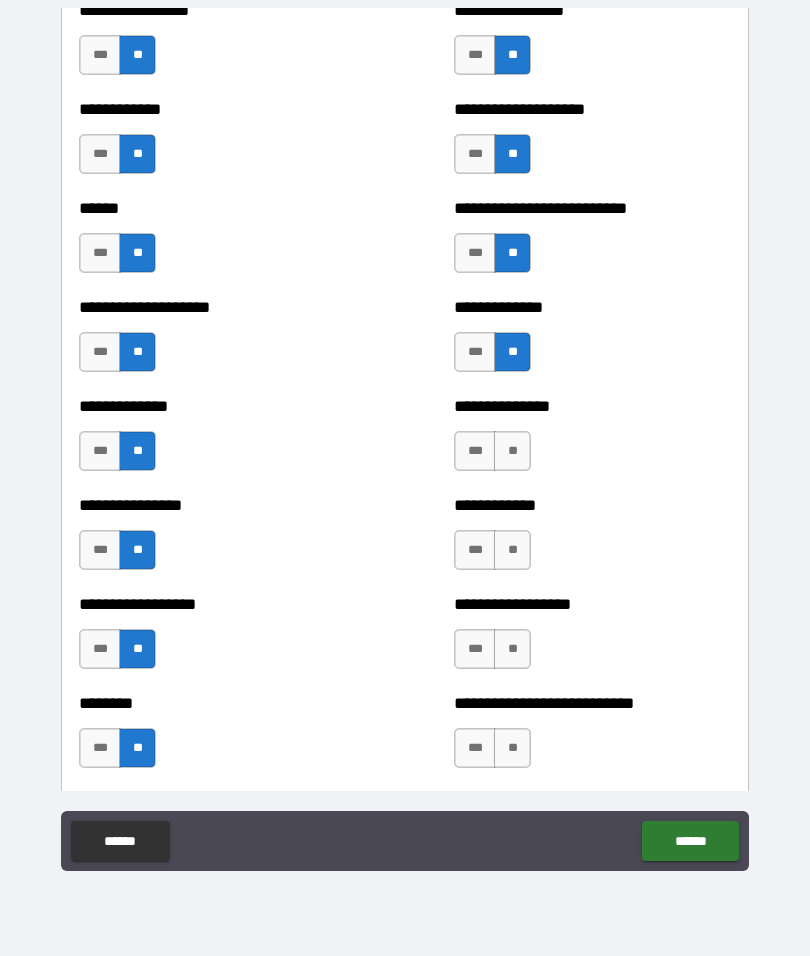 click on "**" at bounding box center [512, 451] 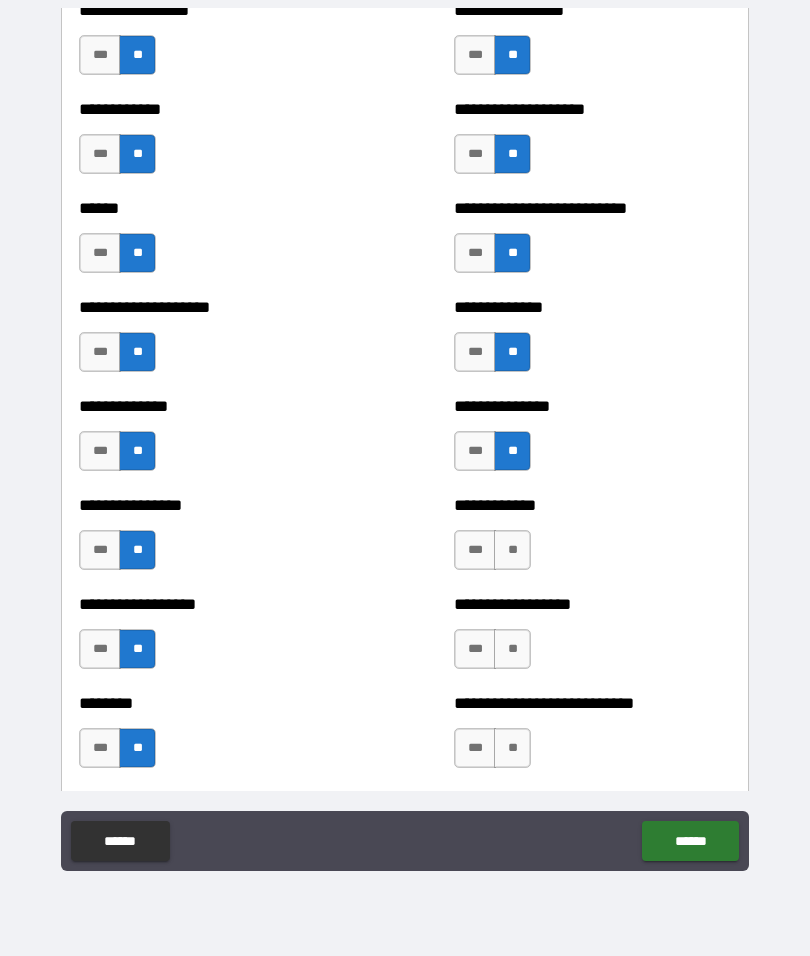 click on "**" at bounding box center (512, 550) 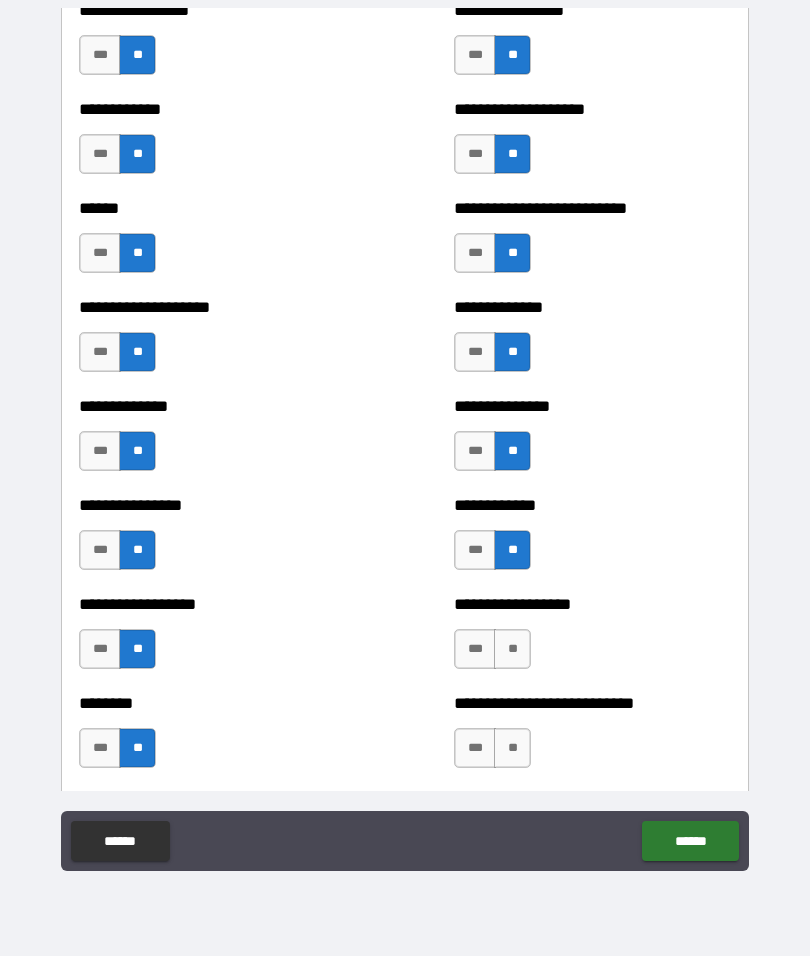 click on "**" at bounding box center (512, 649) 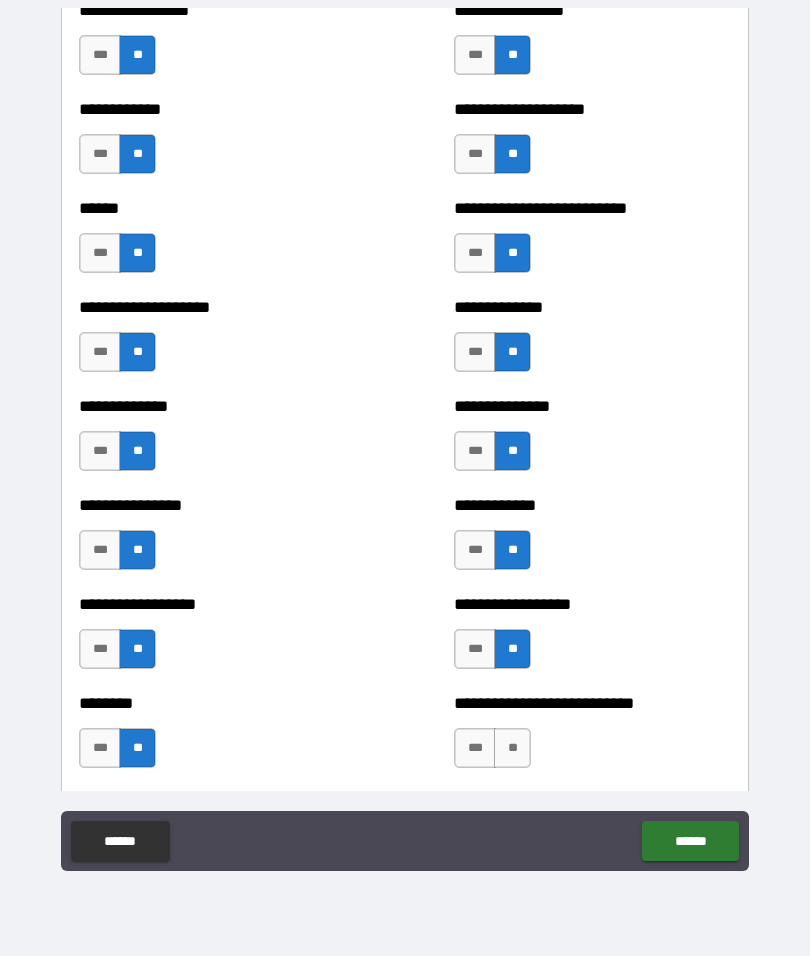 click on "**" at bounding box center [512, 748] 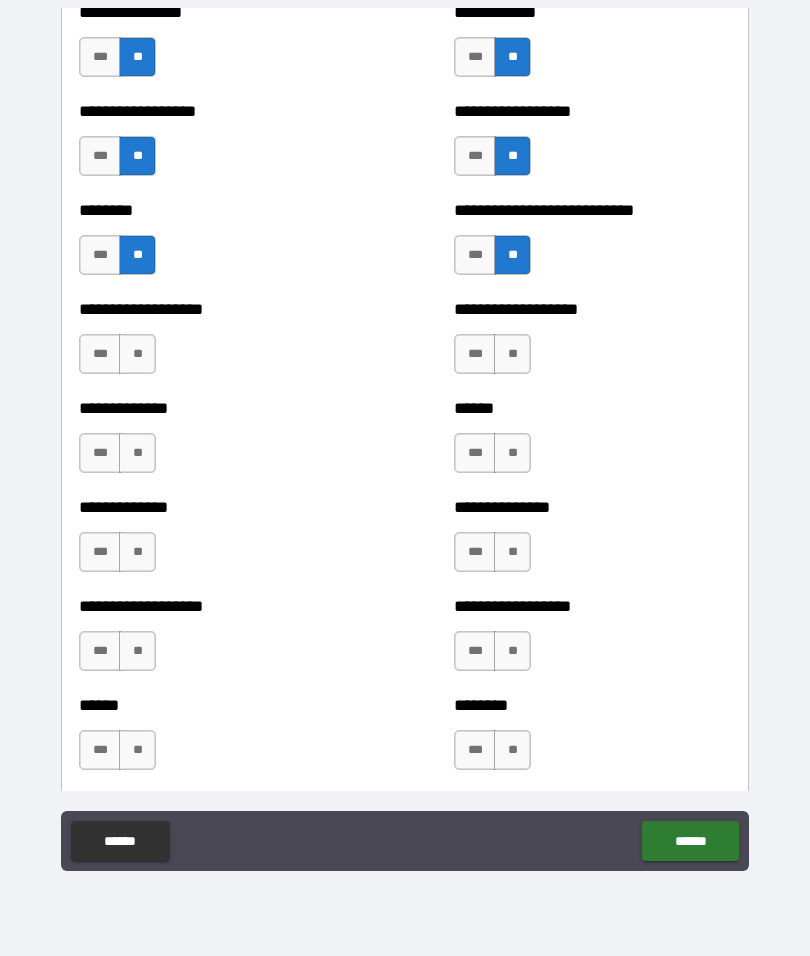 scroll, scrollTop: 4370, scrollLeft: 0, axis: vertical 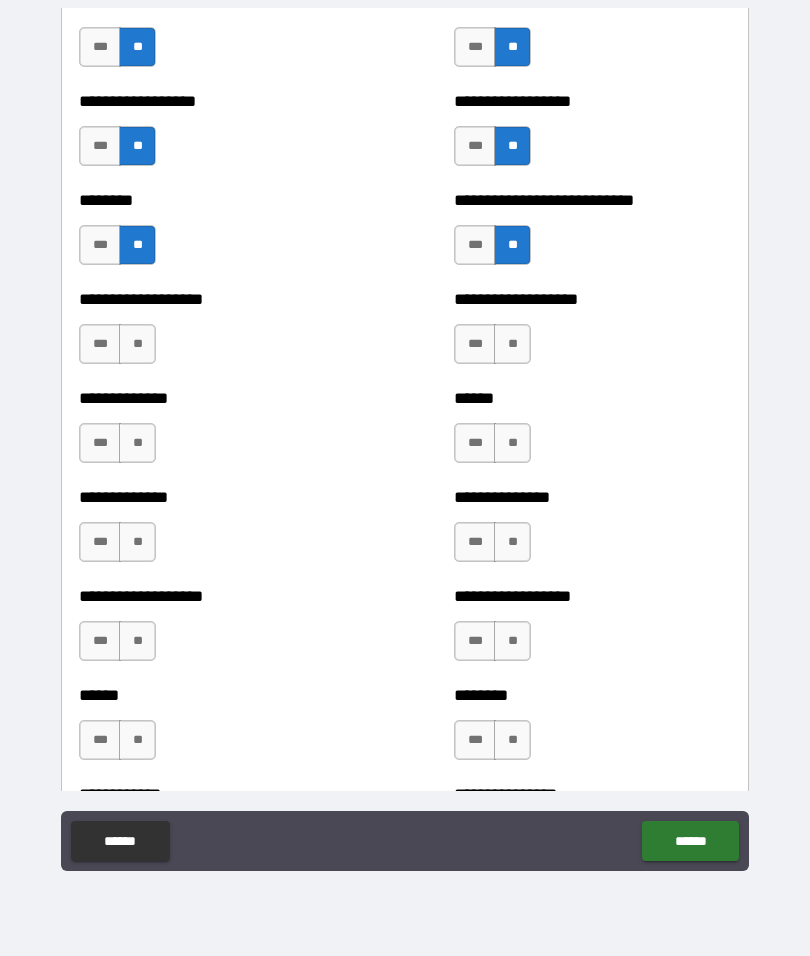 click on "**" at bounding box center [137, 344] 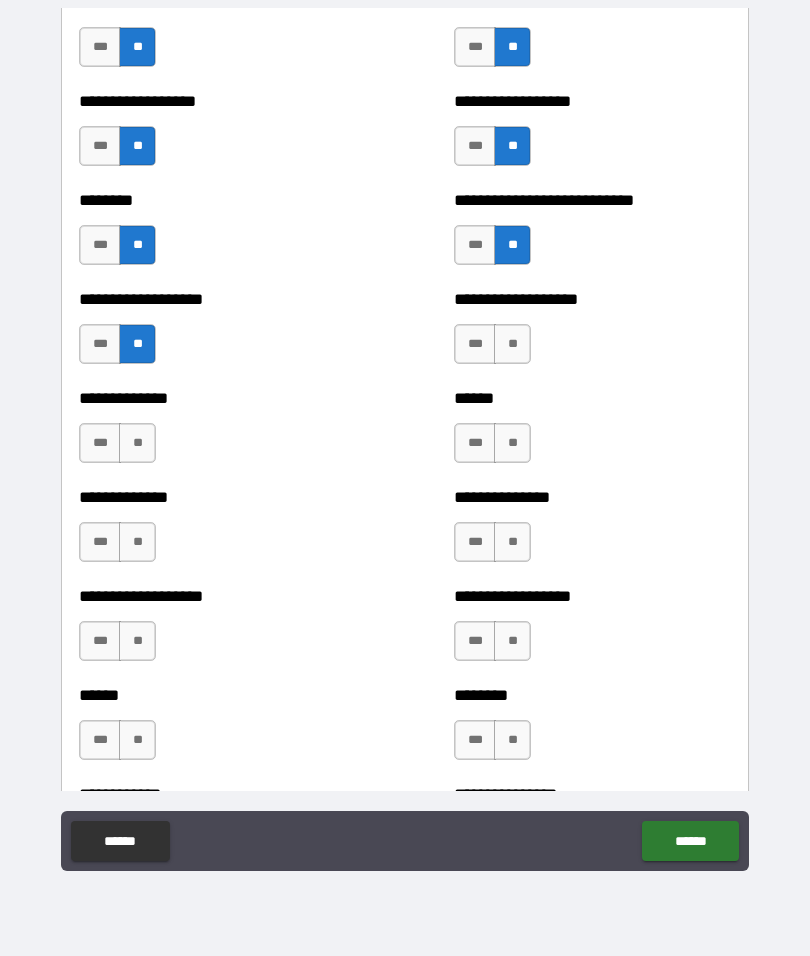 click on "**" at bounding box center [137, 443] 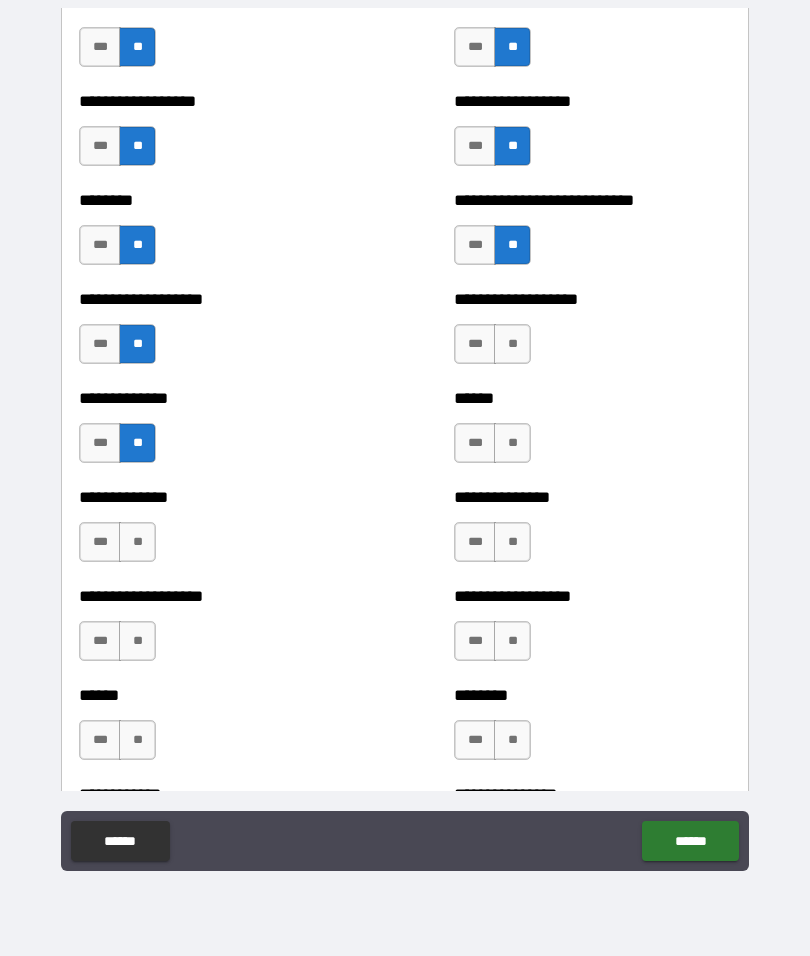 click on "**" at bounding box center [137, 542] 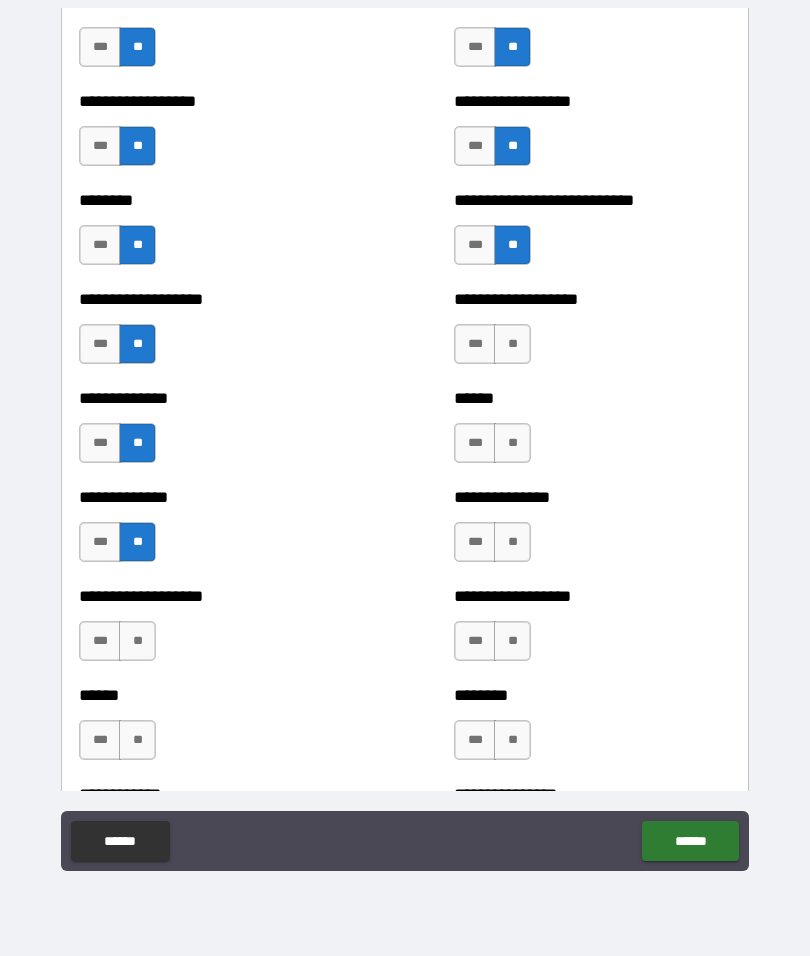 click on "**" at bounding box center [137, 641] 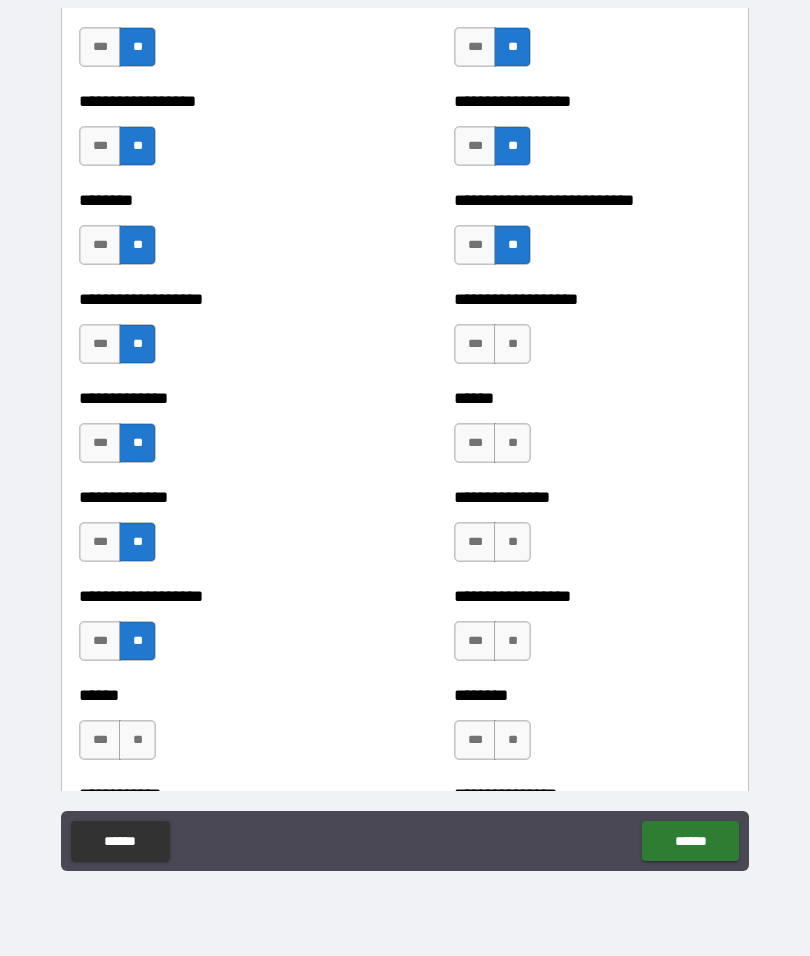 click on "**" at bounding box center (137, 740) 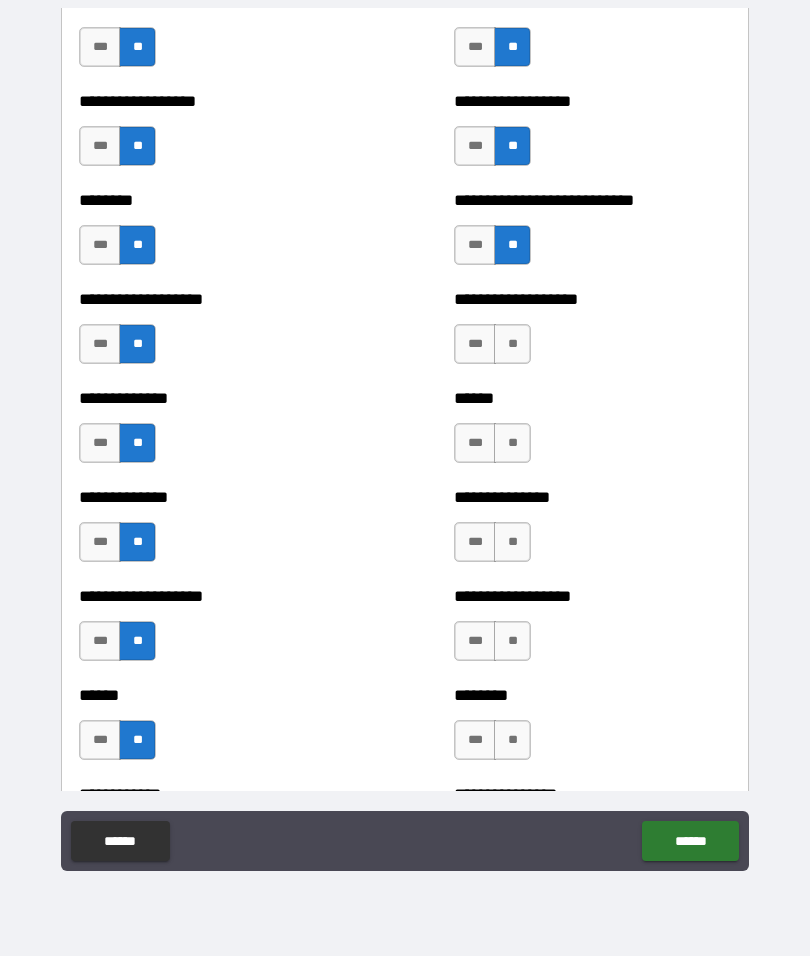 click on "**" at bounding box center (512, 344) 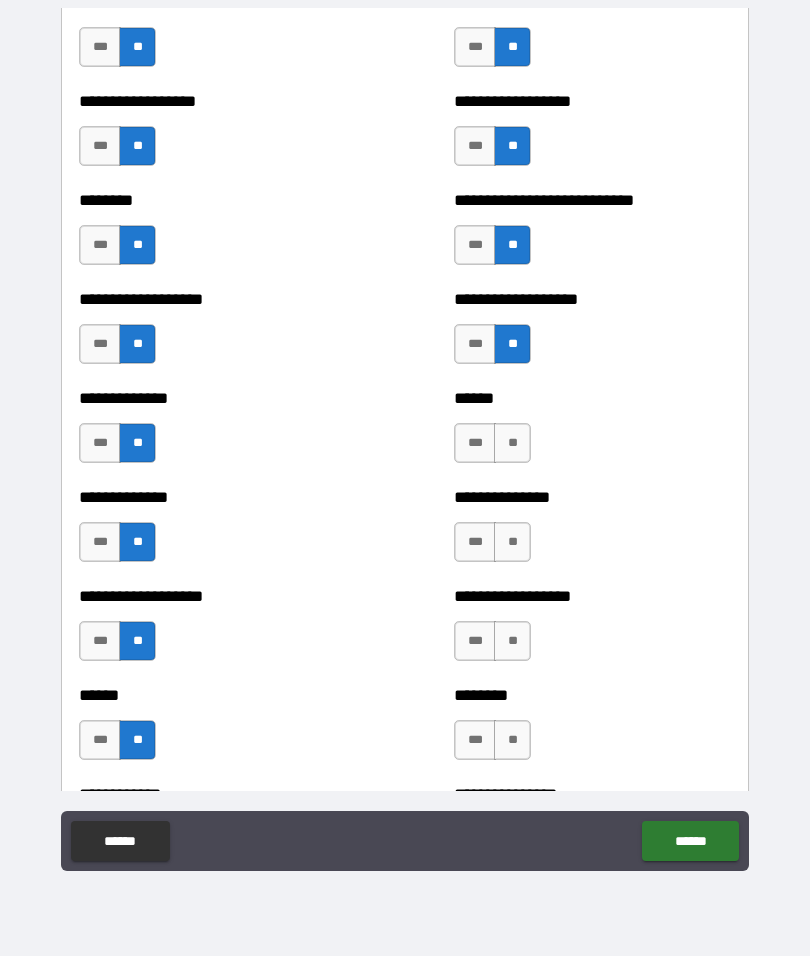 click on "**" at bounding box center [512, 443] 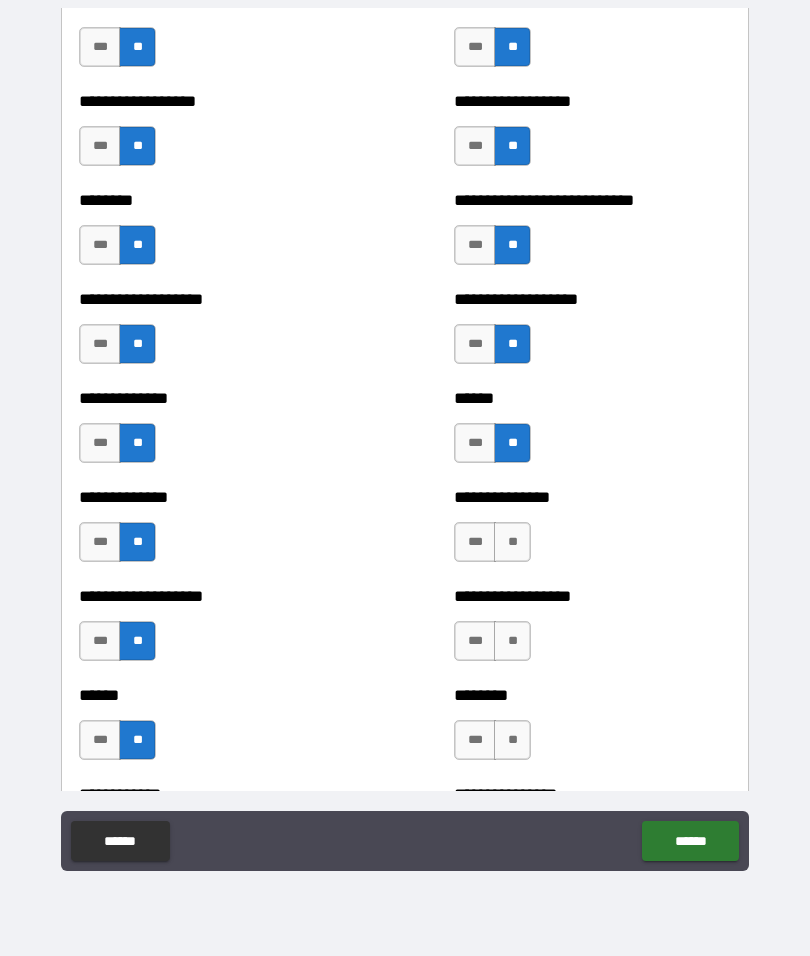 click on "**" at bounding box center (512, 542) 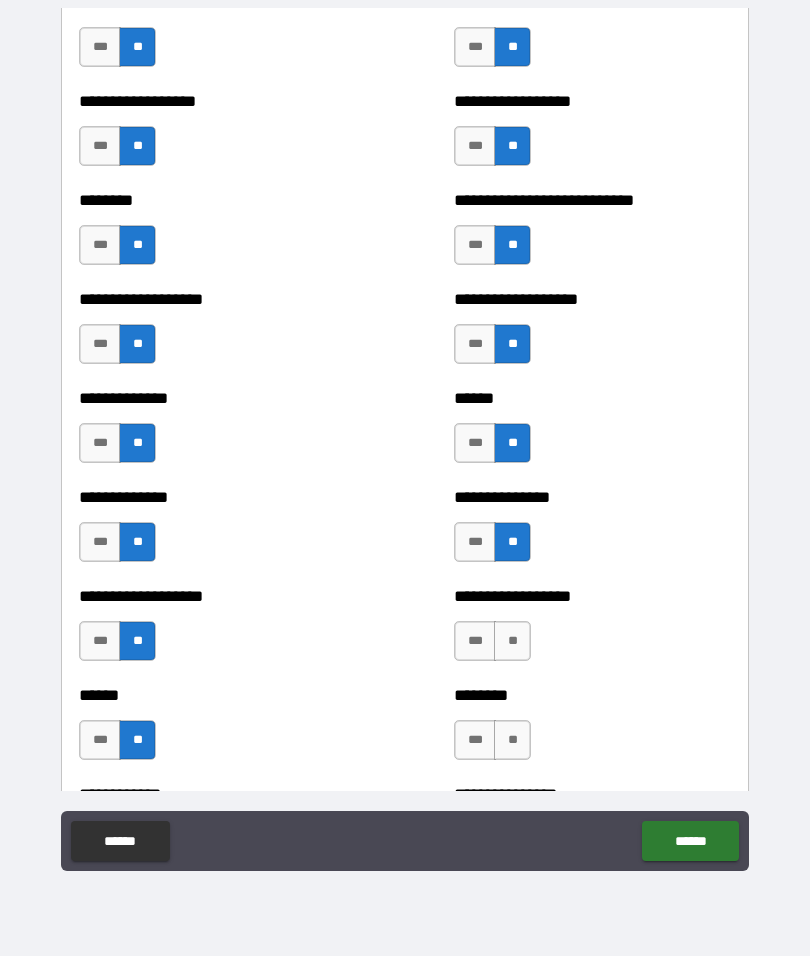 click on "**" at bounding box center (512, 641) 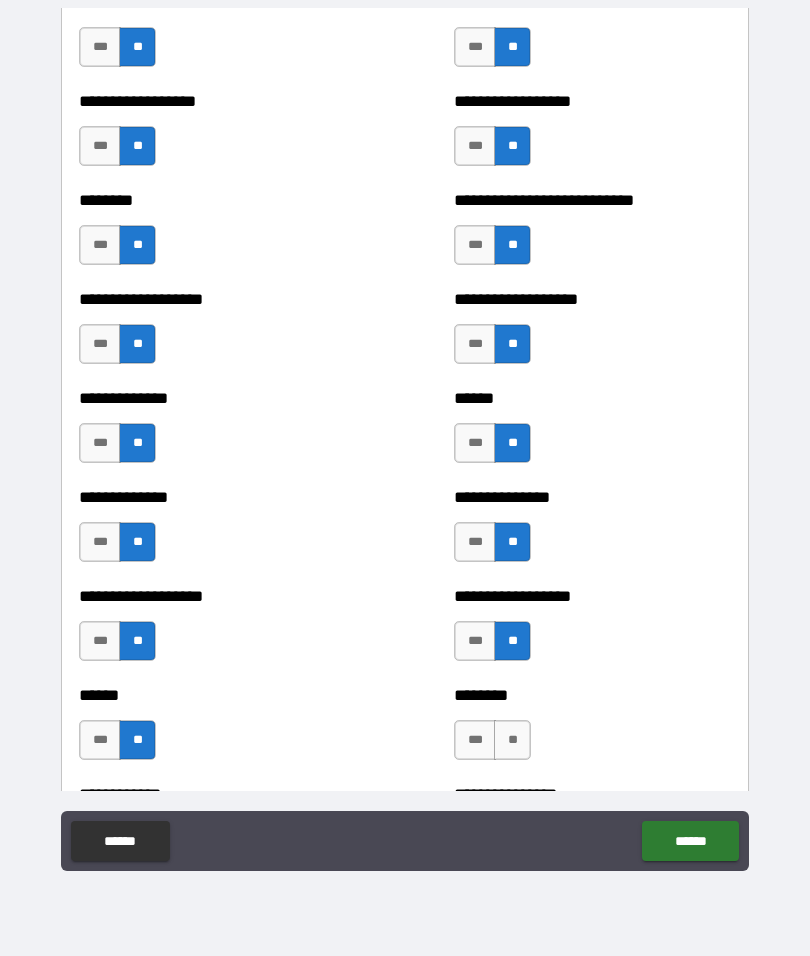 click on "**" at bounding box center [512, 740] 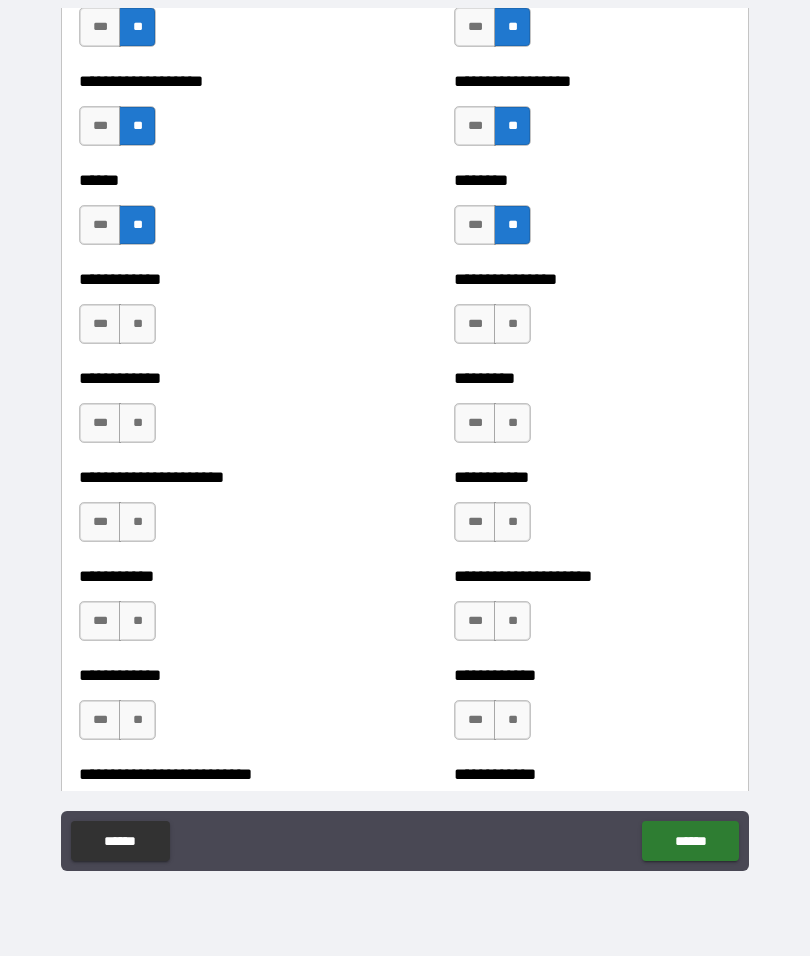 scroll, scrollTop: 4886, scrollLeft: 0, axis: vertical 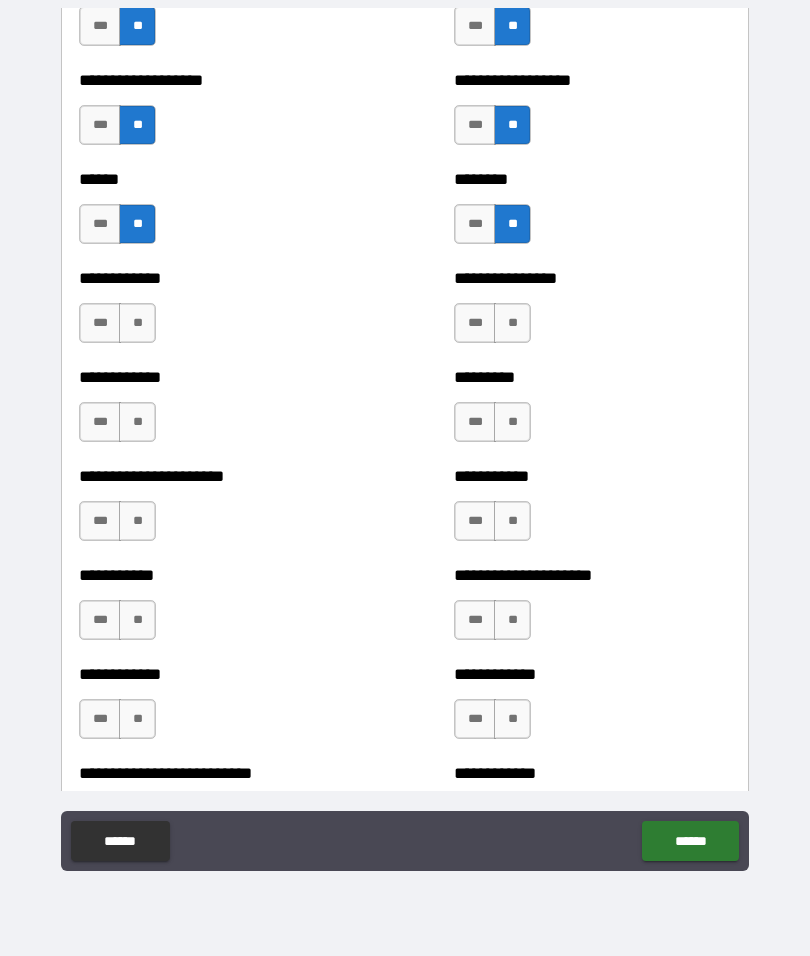click on "**" at bounding box center [137, 323] 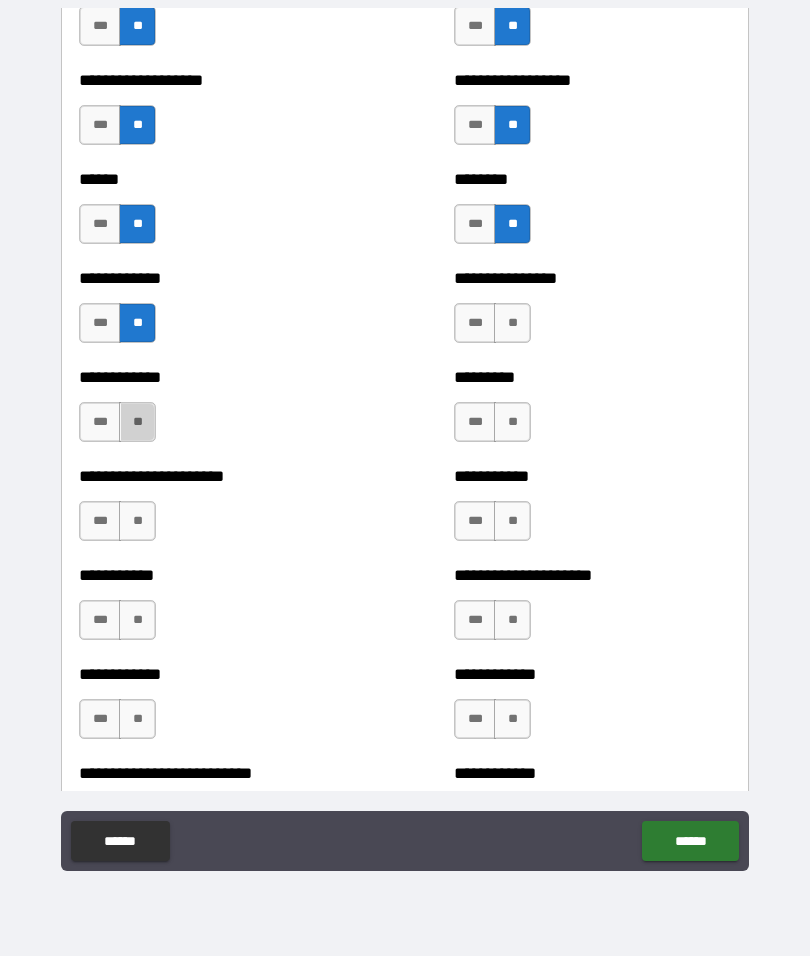 click on "**" at bounding box center (137, 422) 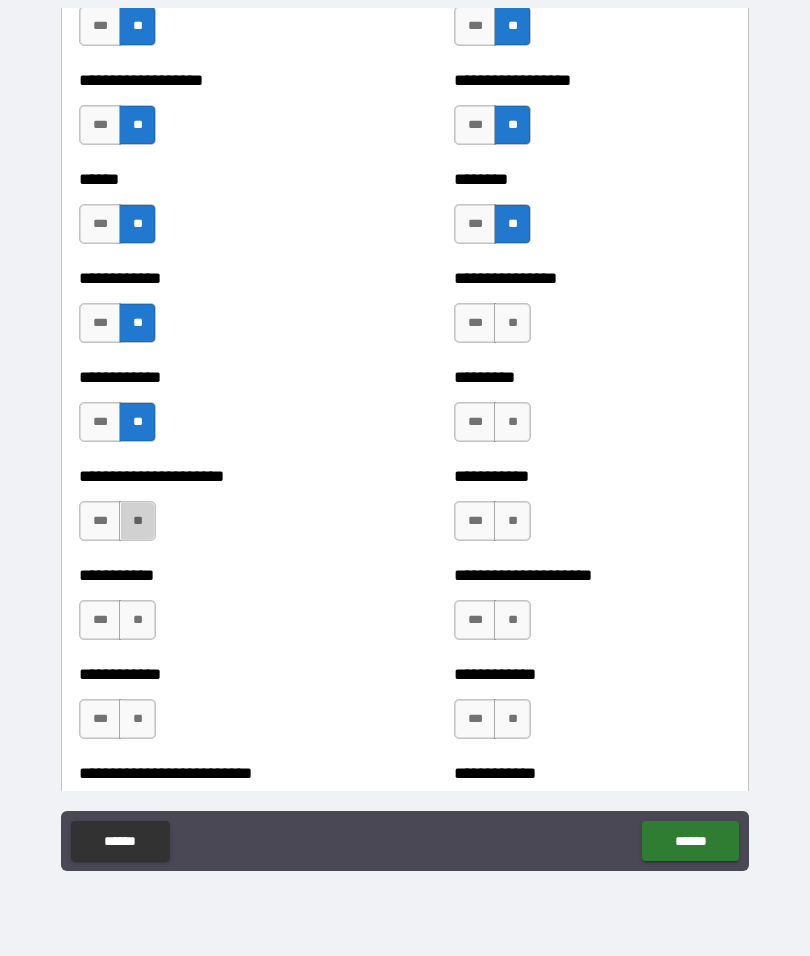click on "**" at bounding box center (137, 521) 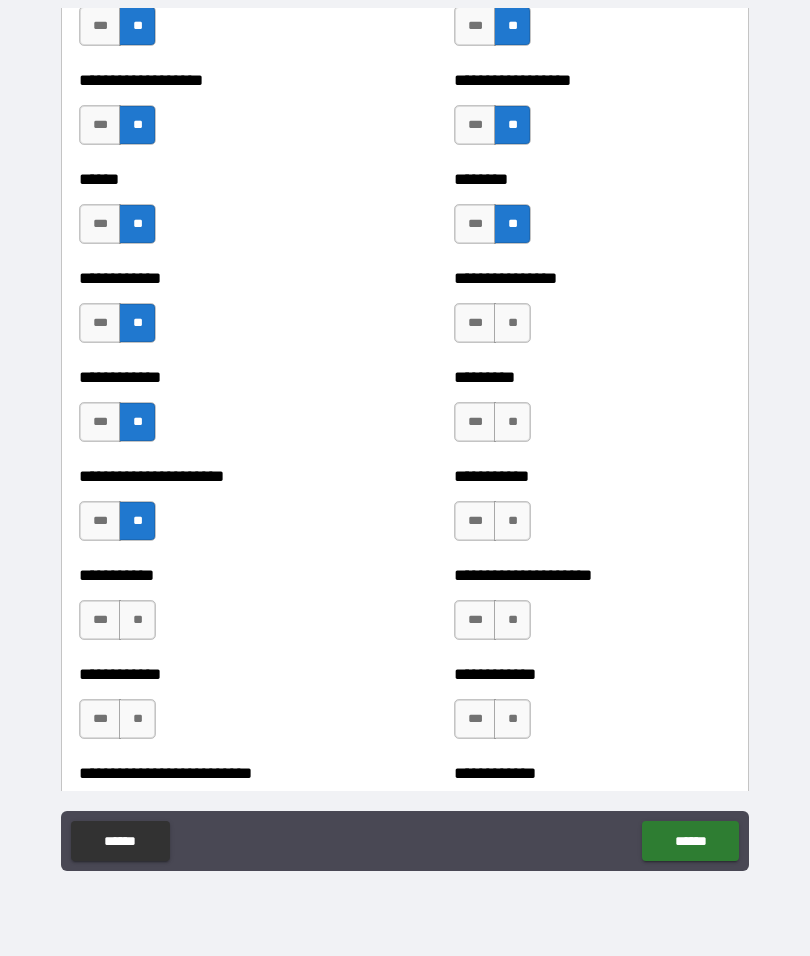 click on "**" at bounding box center (137, 620) 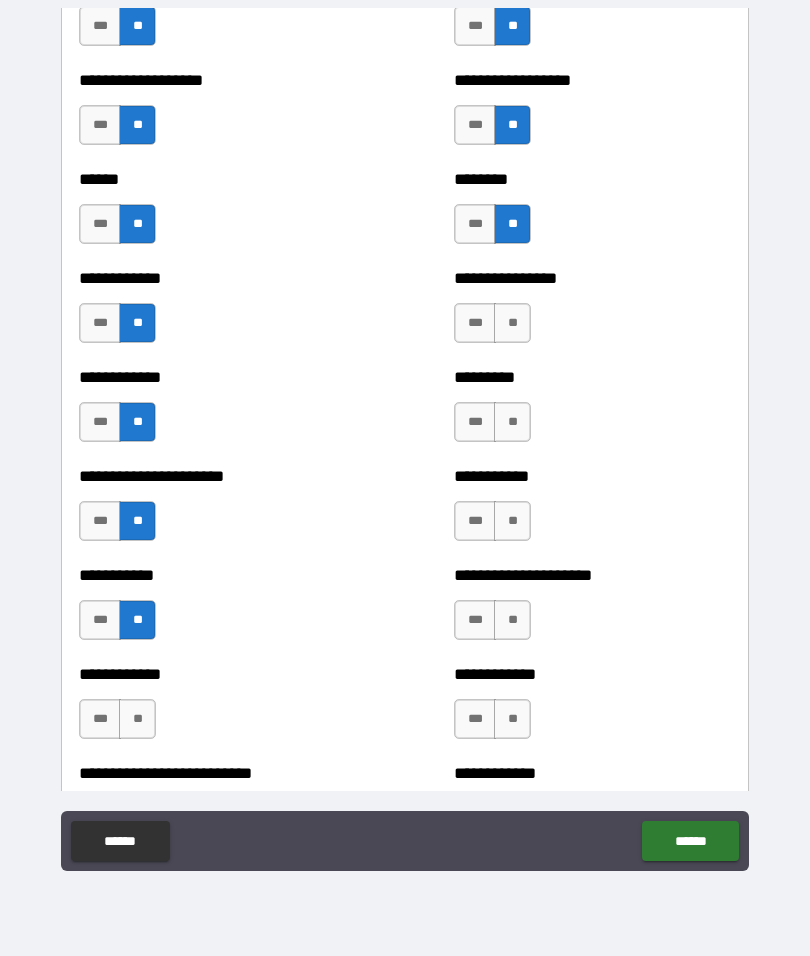 click on "**" at bounding box center (137, 719) 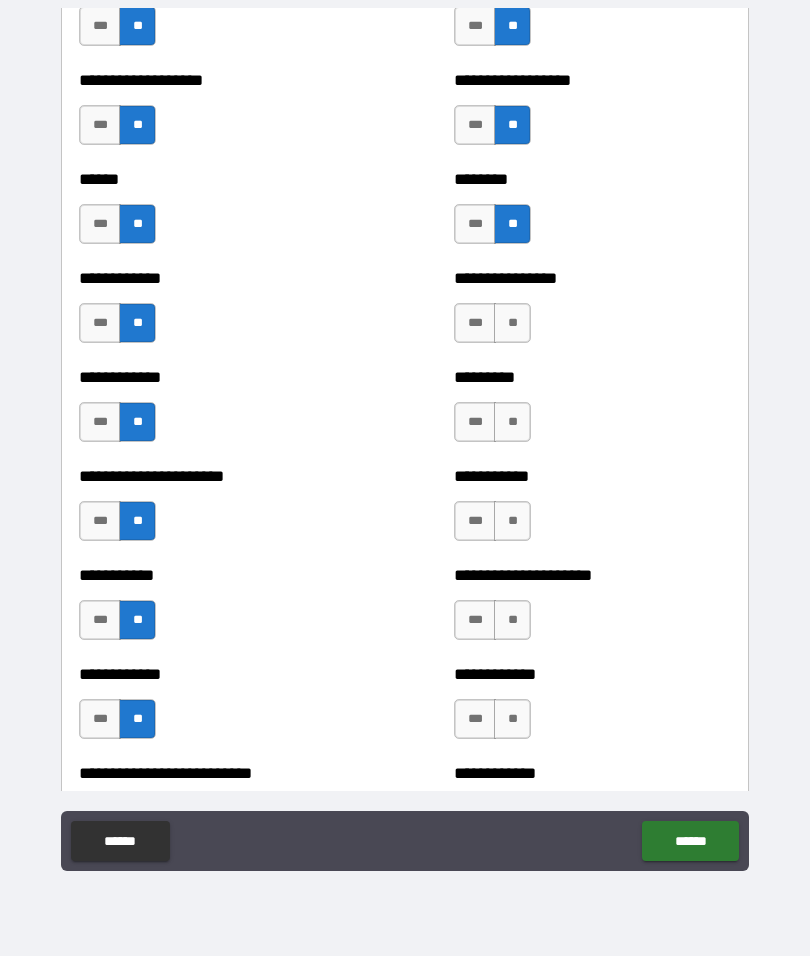 click on "**" at bounding box center [512, 323] 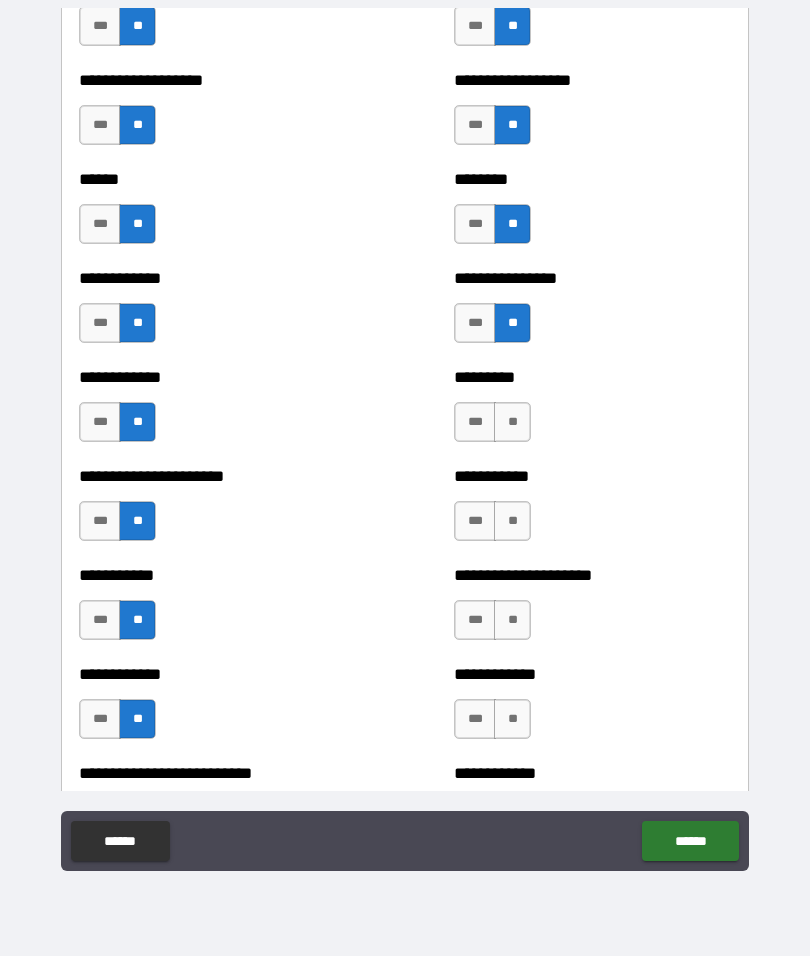 click on "**" at bounding box center [512, 422] 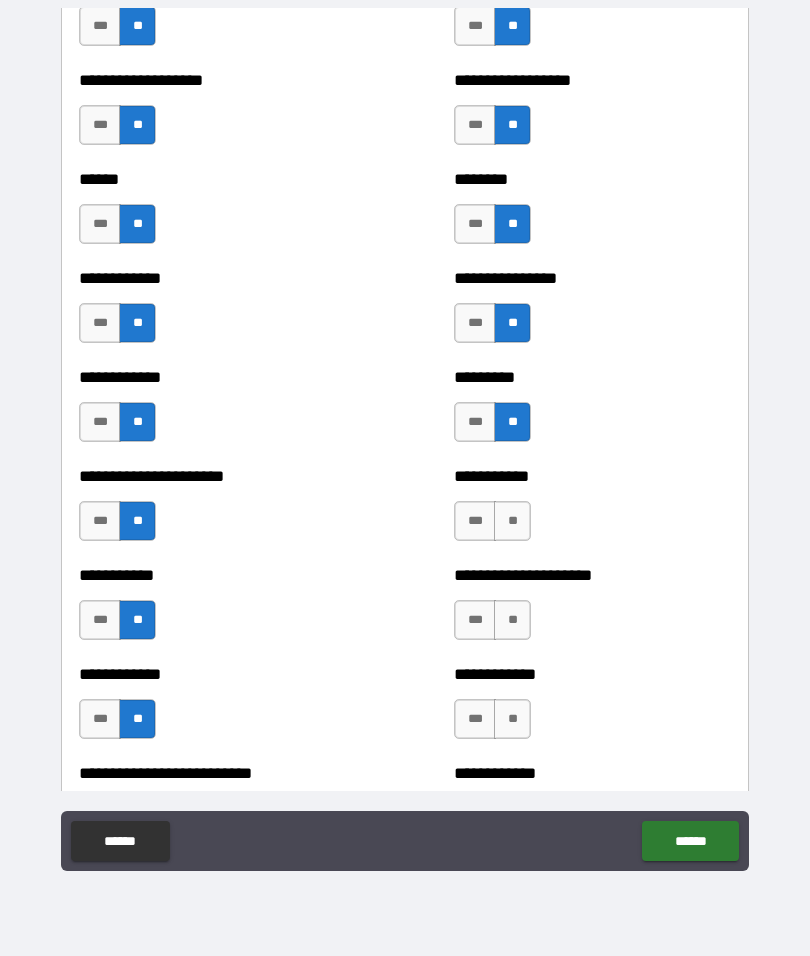 click on "**" at bounding box center (512, 521) 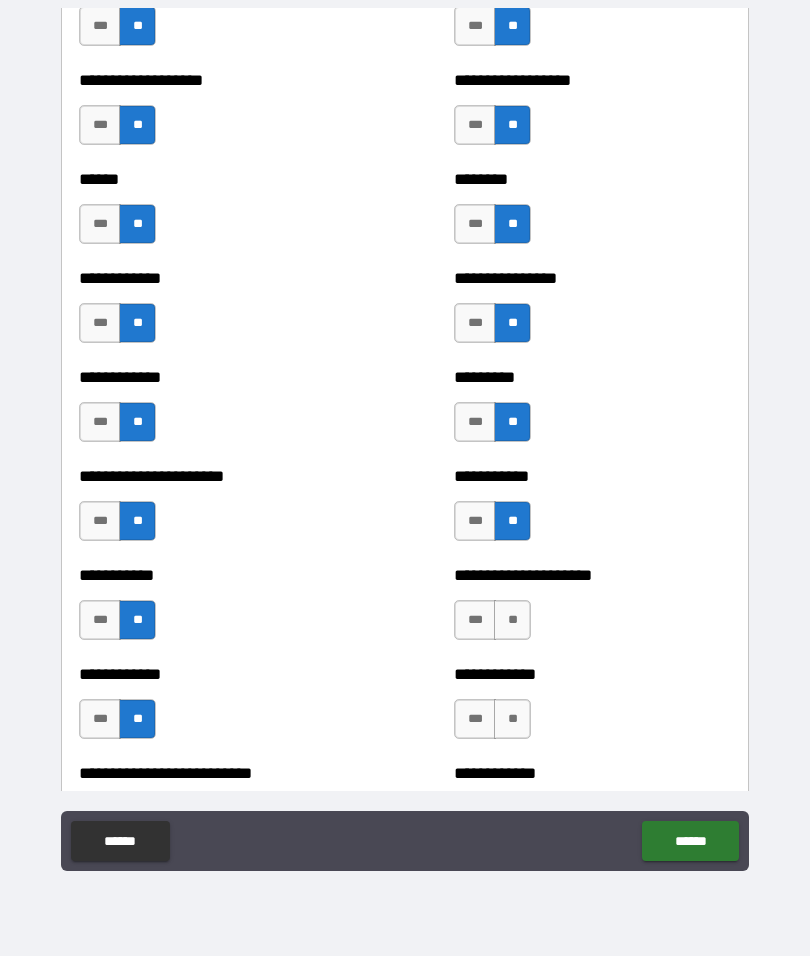 click on "**" at bounding box center [512, 620] 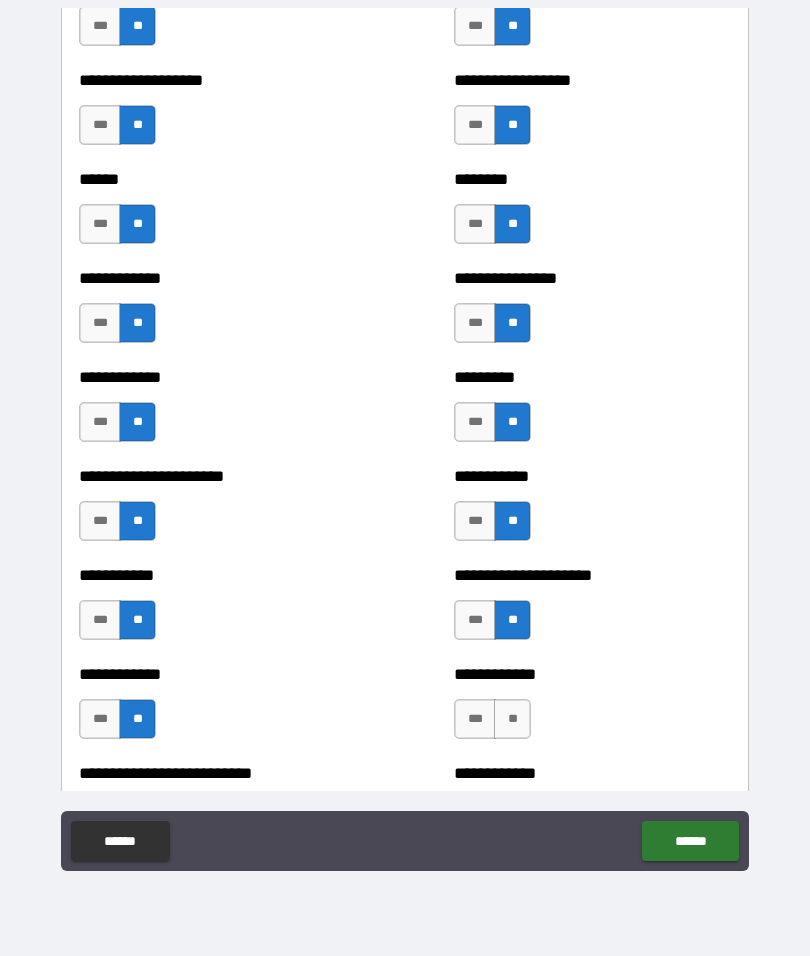 click on "**" at bounding box center (512, 719) 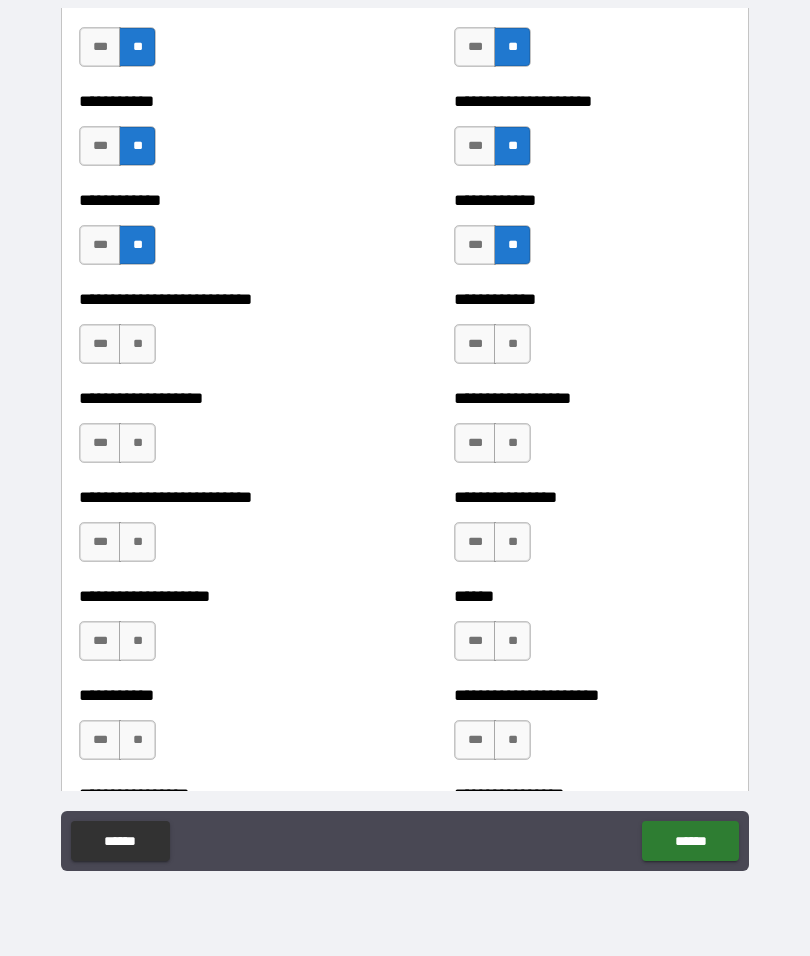 scroll, scrollTop: 5364, scrollLeft: 0, axis: vertical 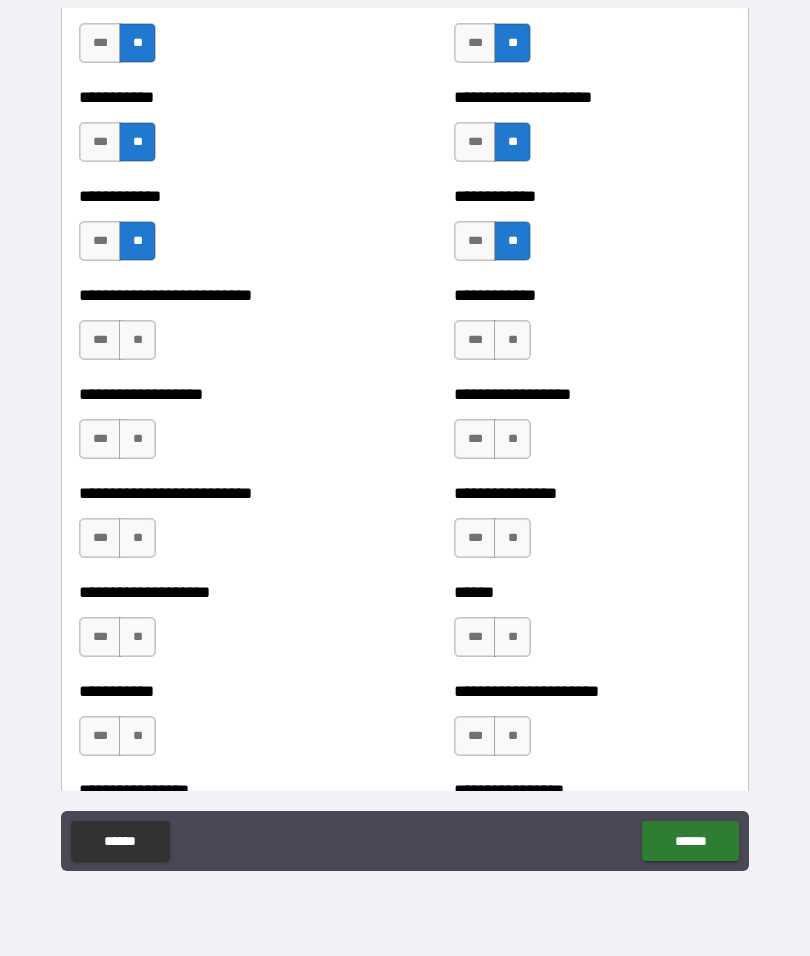 click on "***" at bounding box center (100, 340) 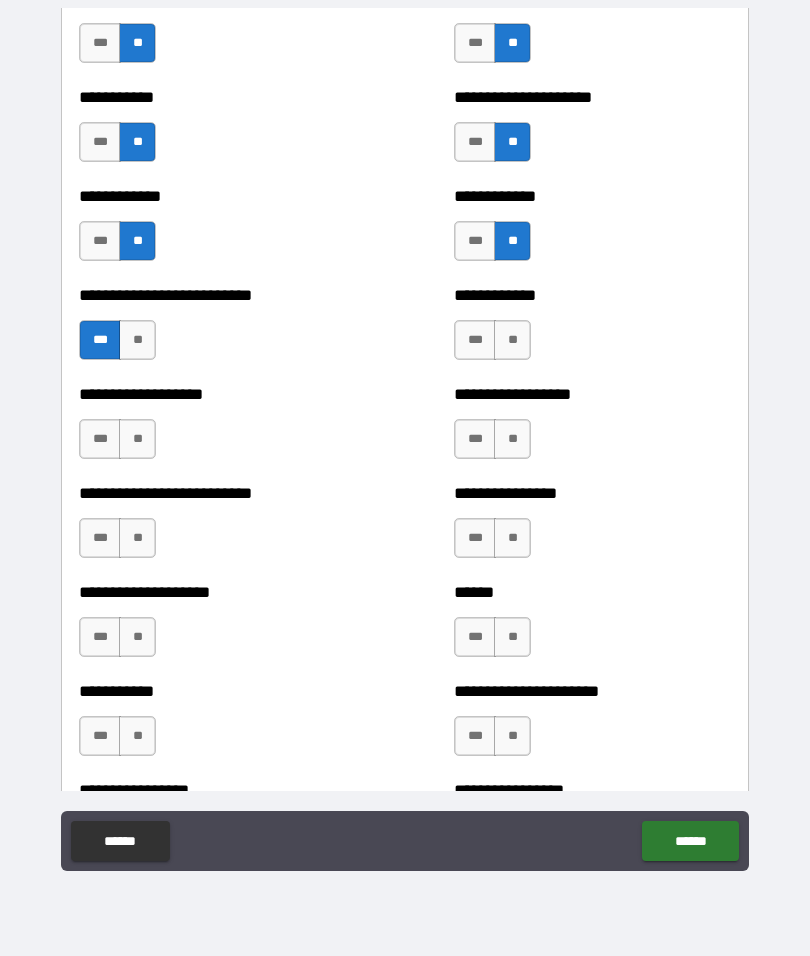 click on "**" at bounding box center (512, 340) 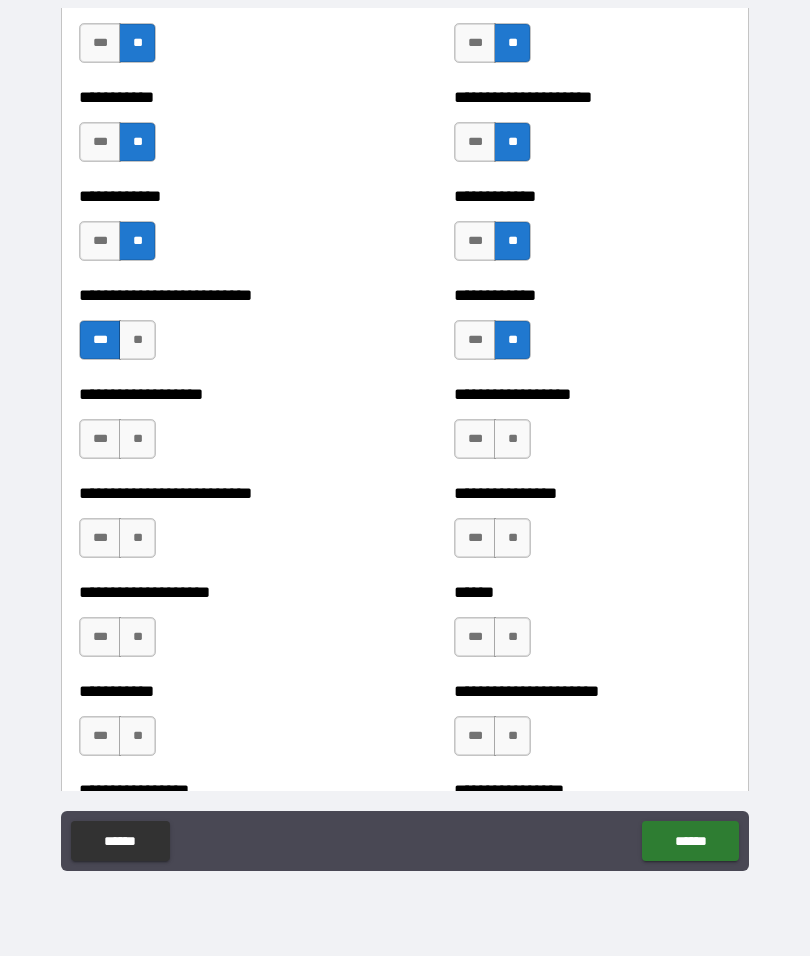 click on "**" at bounding box center (137, 439) 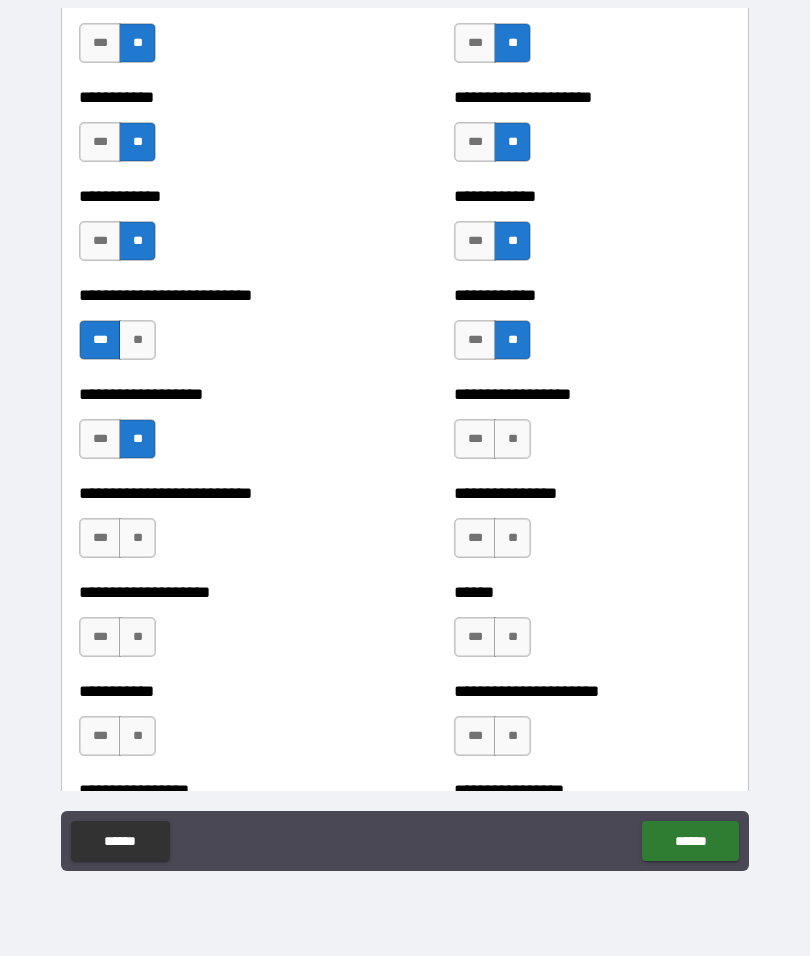 click on "**" at bounding box center (512, 439) 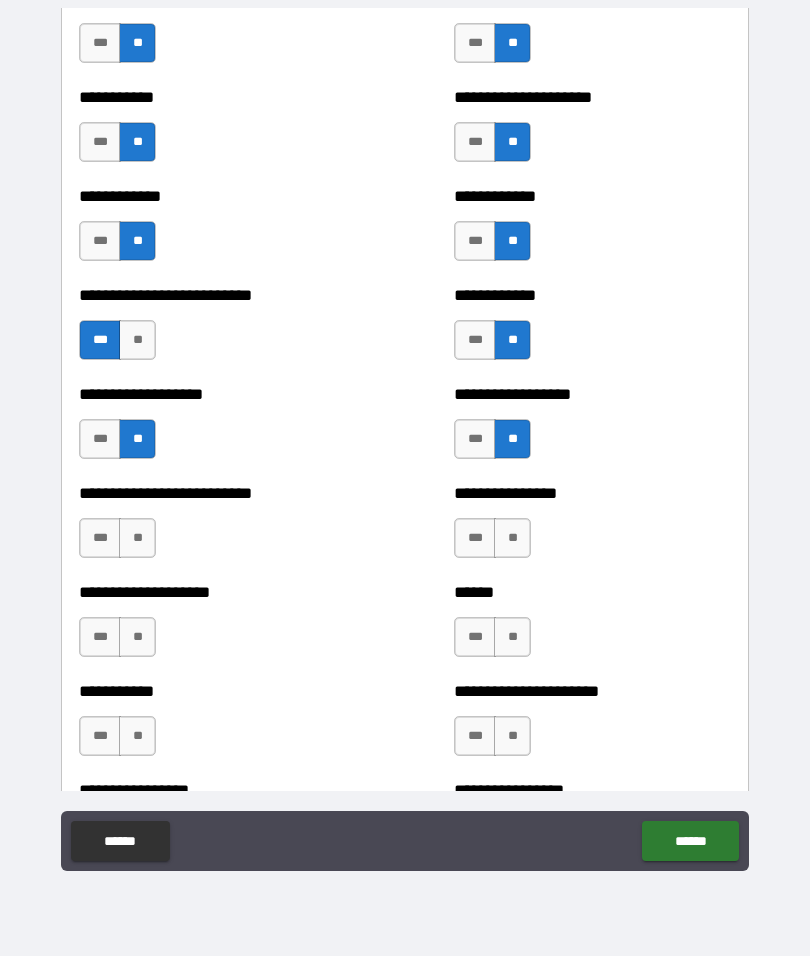 click on "**" at bounding box center [137, 538] 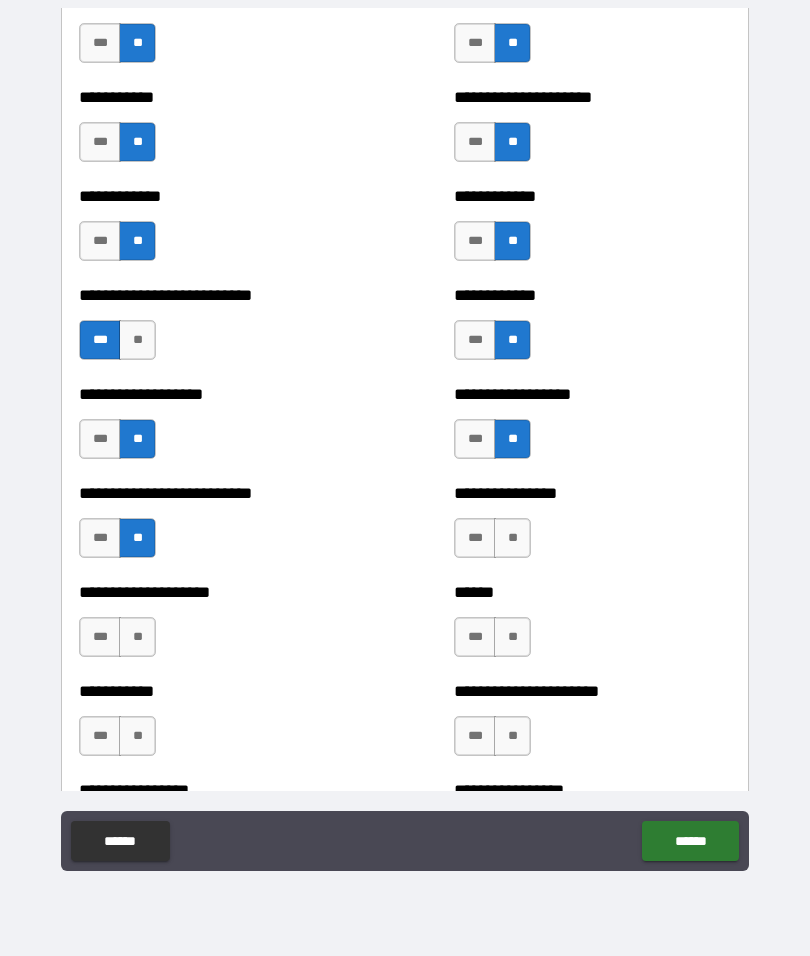 click on "**" at bounding box center [137, 637] 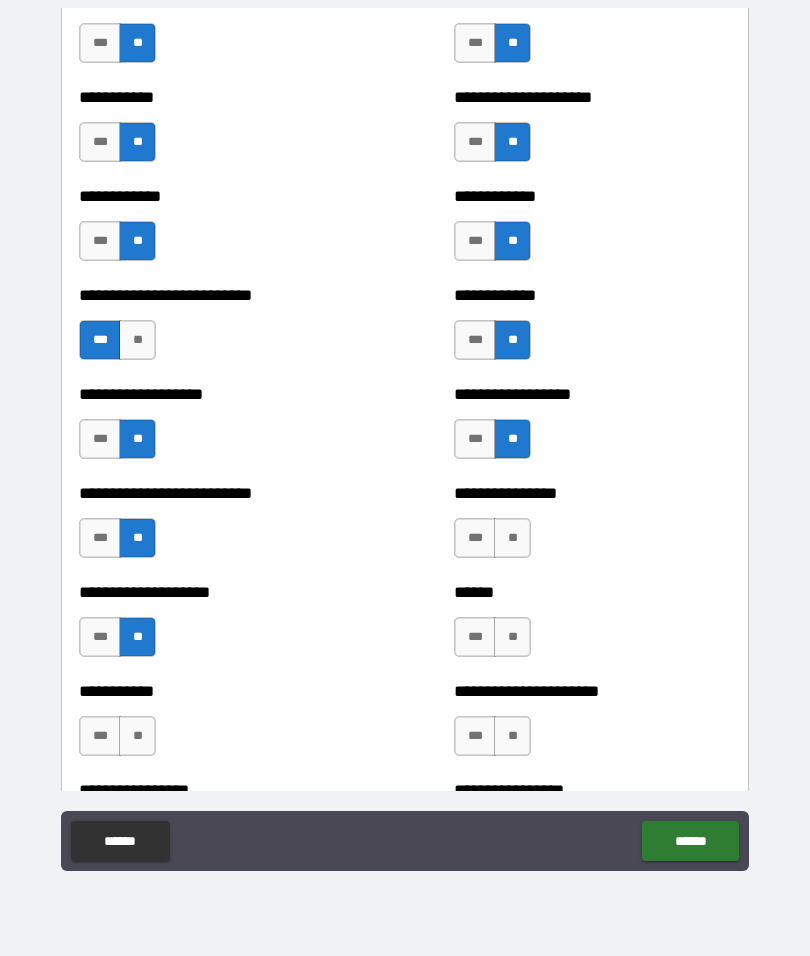 click on "**" at bounding box center (137, 736) 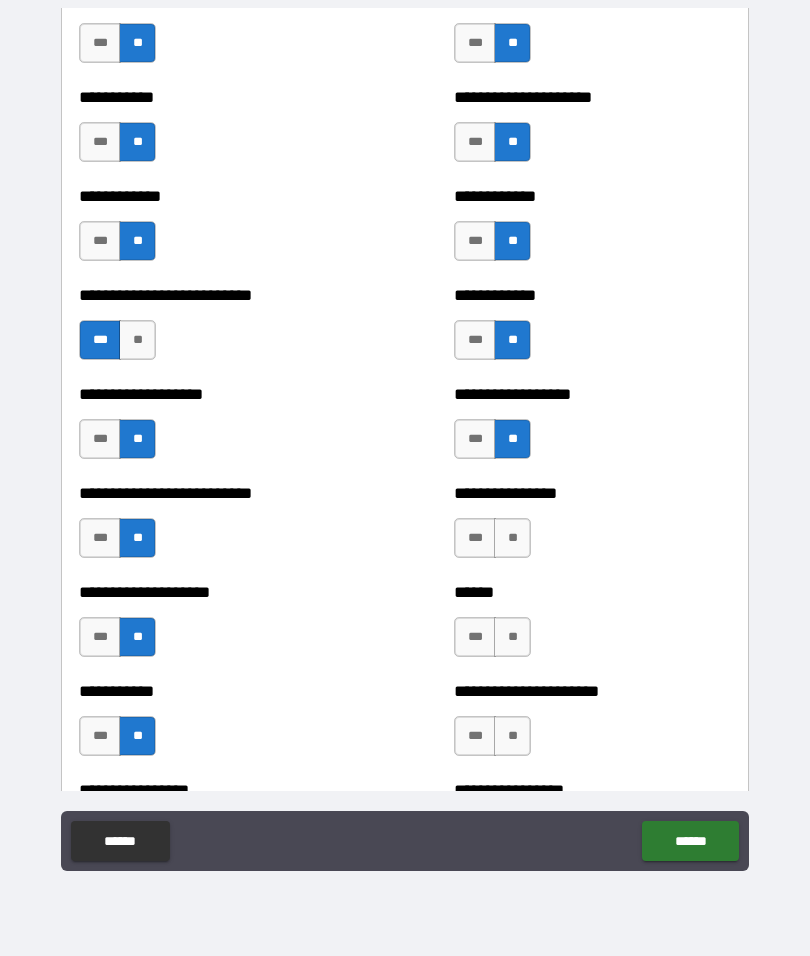click on "**" at bounding box center [512, 538] 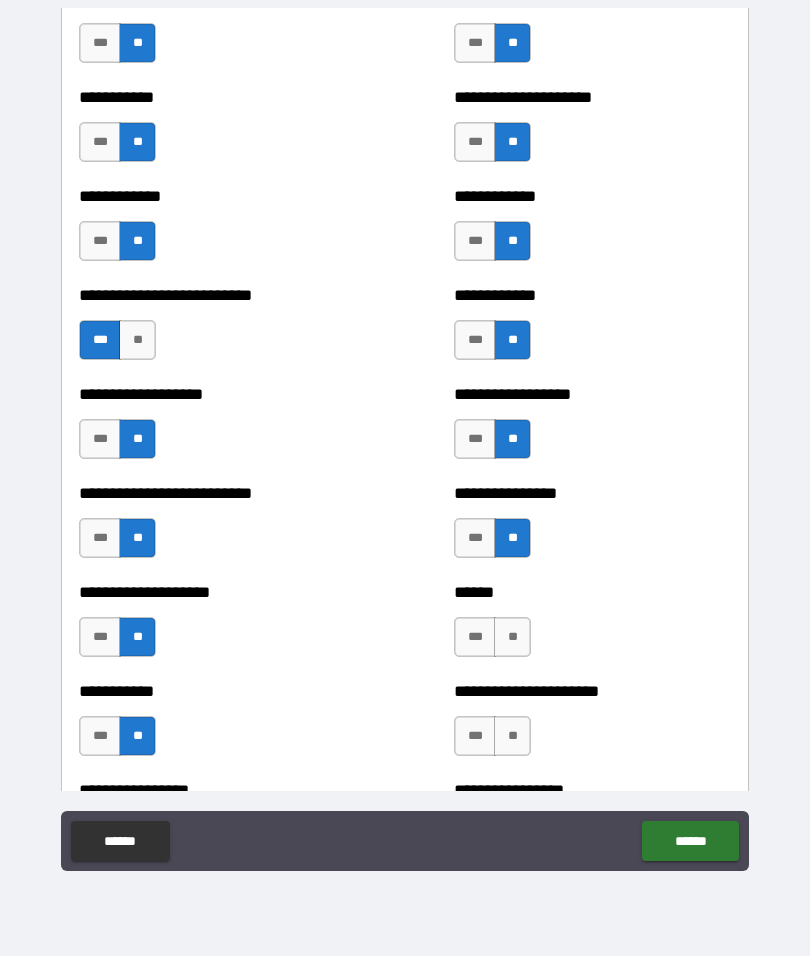 click on "**" at bounding box center [512, 637] 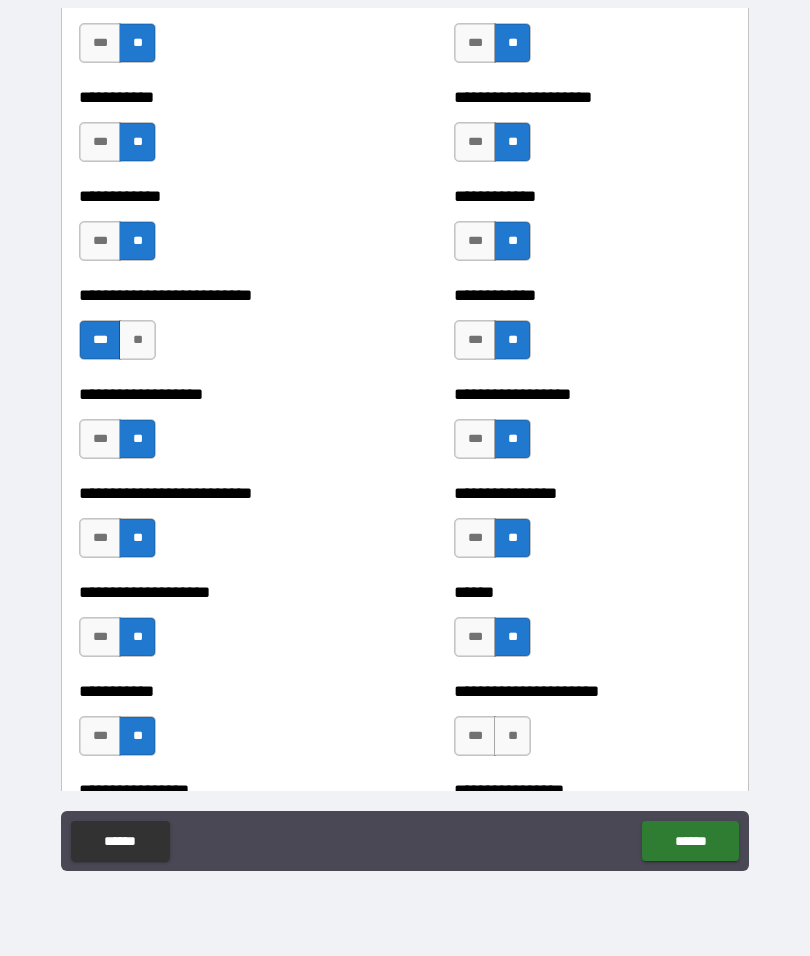 click on "**" at bounding box center [512, 736] 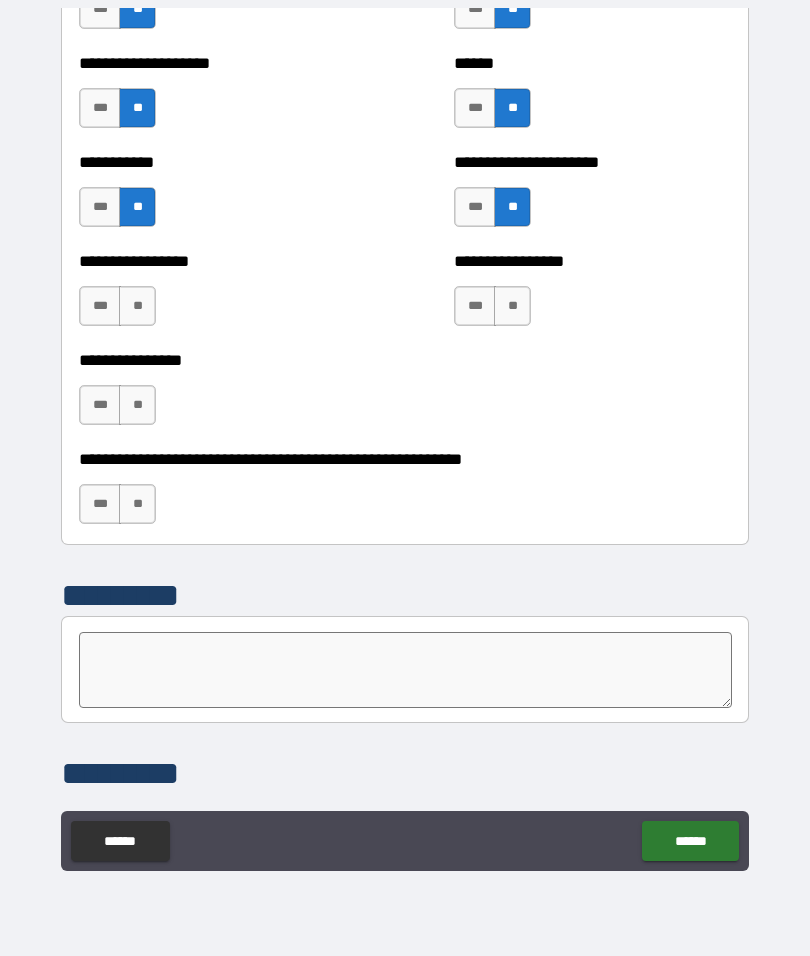 scroll, scrollTop: 5898, scrollLeft: 0, axis: vertical 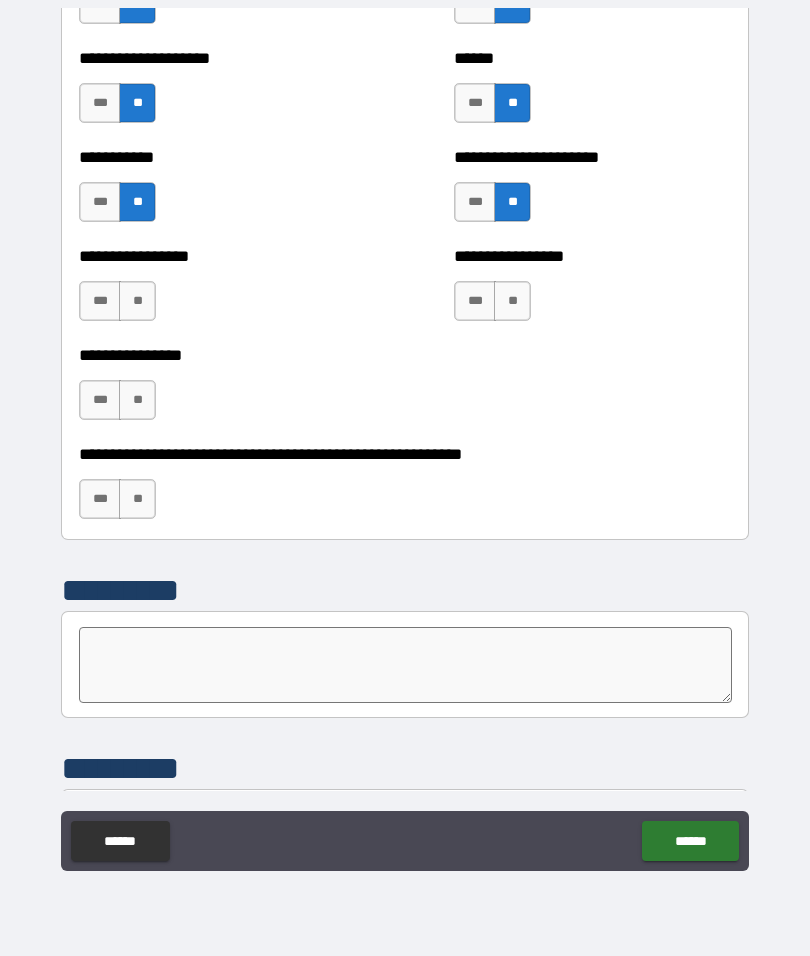 click on "**" at bounding box center (137, 301) 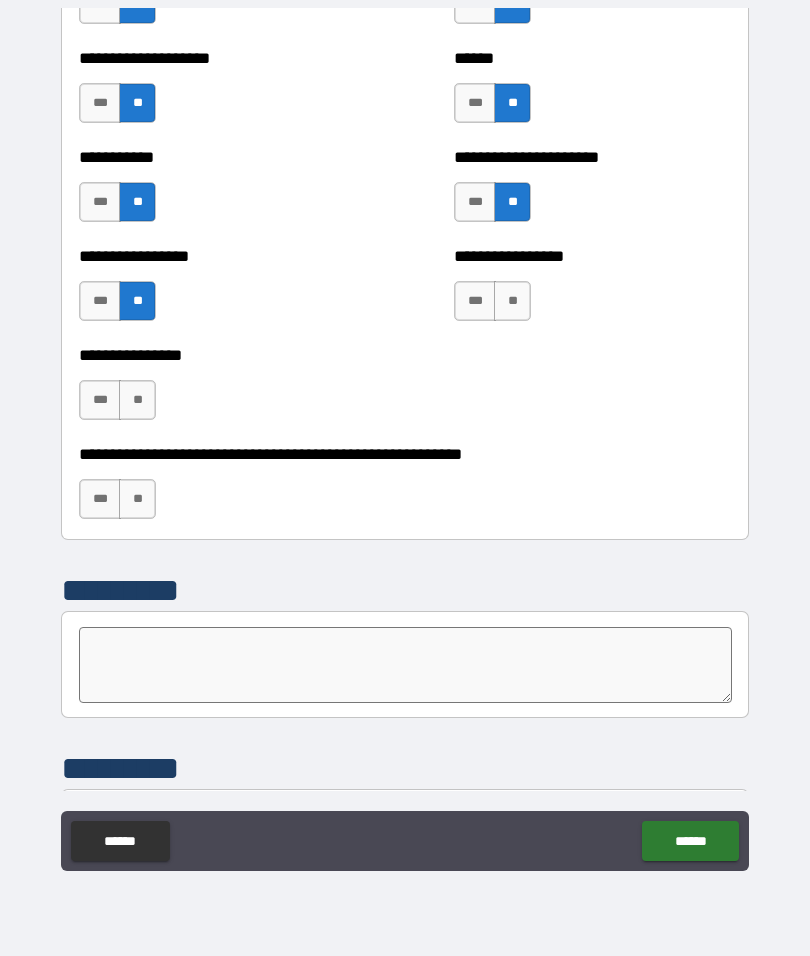 click on "**" at bounding box center (137, 400) 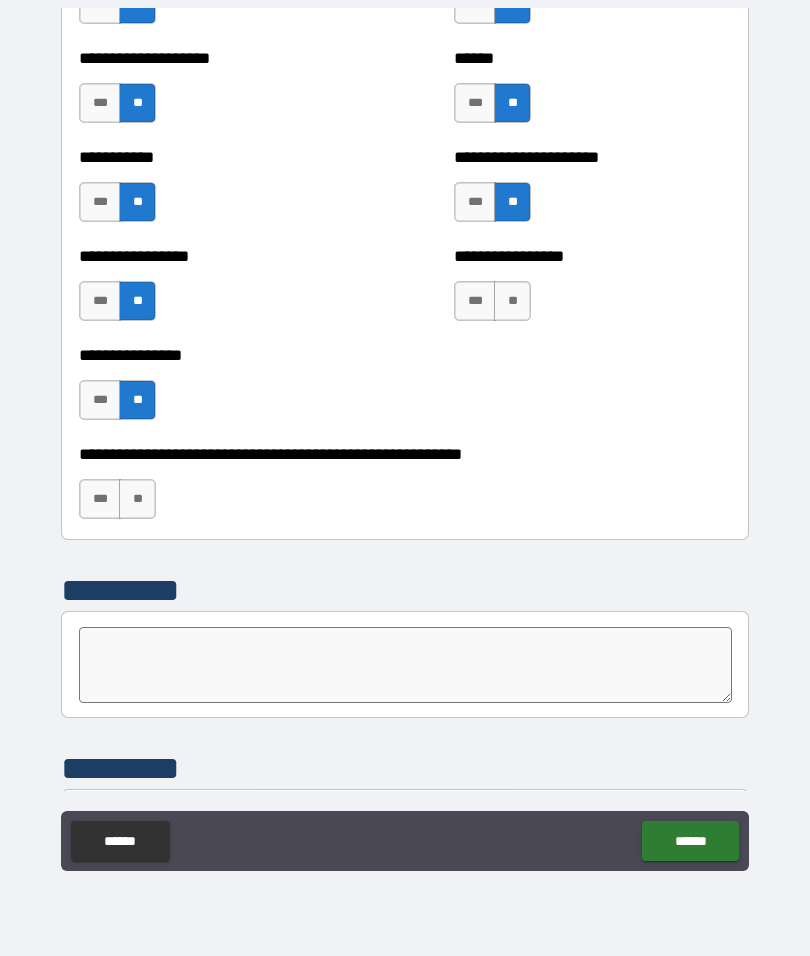 click on "**" at bounding box center [137, 499] 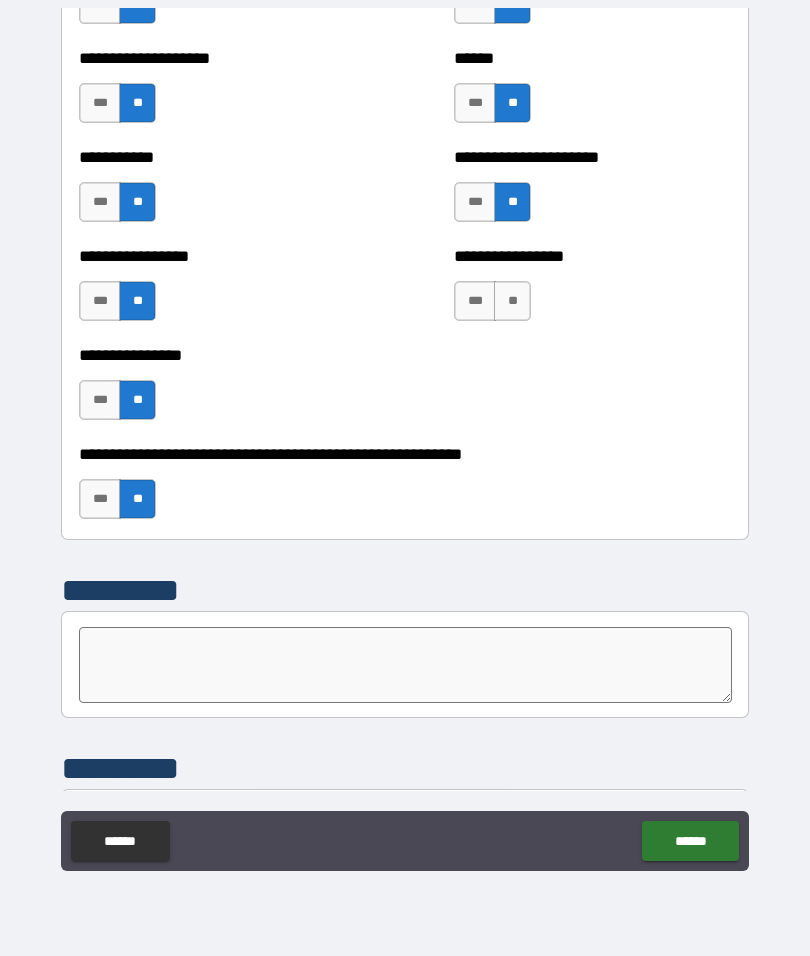 click on "**" at bounding box center [512, 301] 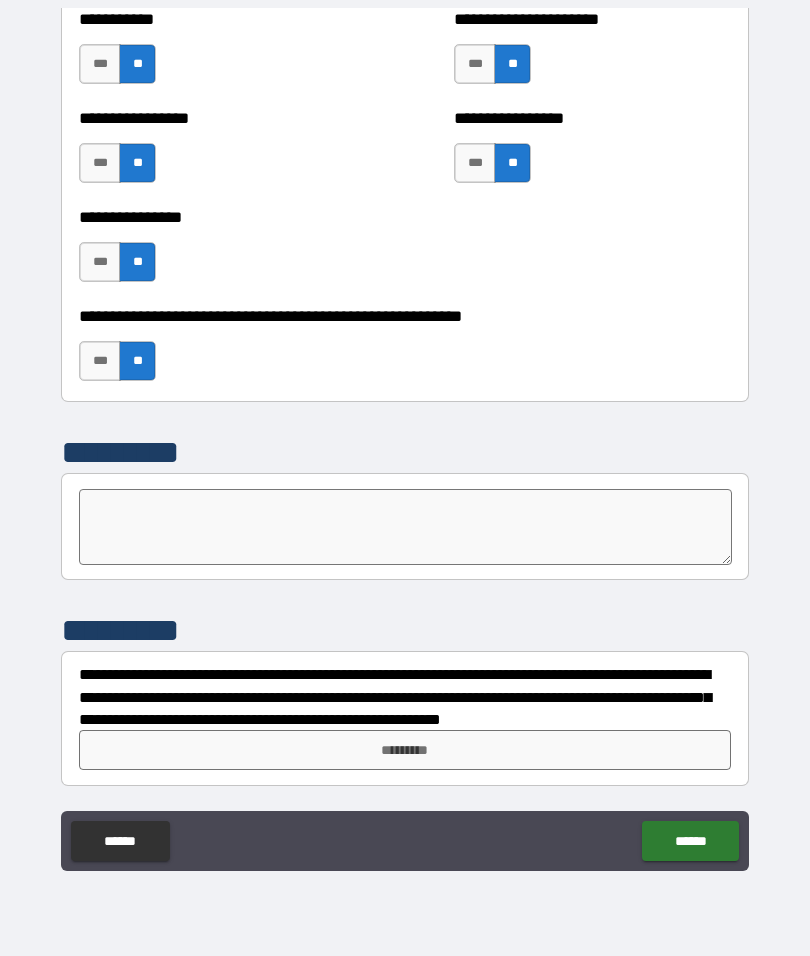 scroll, scrollTop: 6036, scrollLeft: 0, axis: vertical 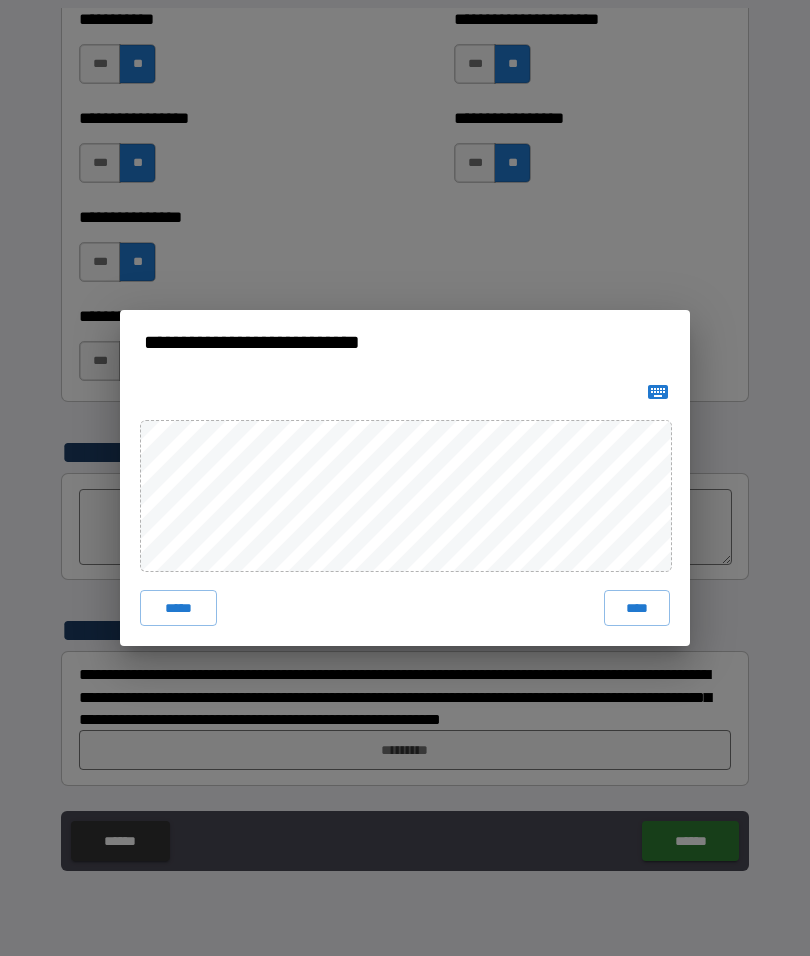 click on "****" at bounding box center [637, 608] 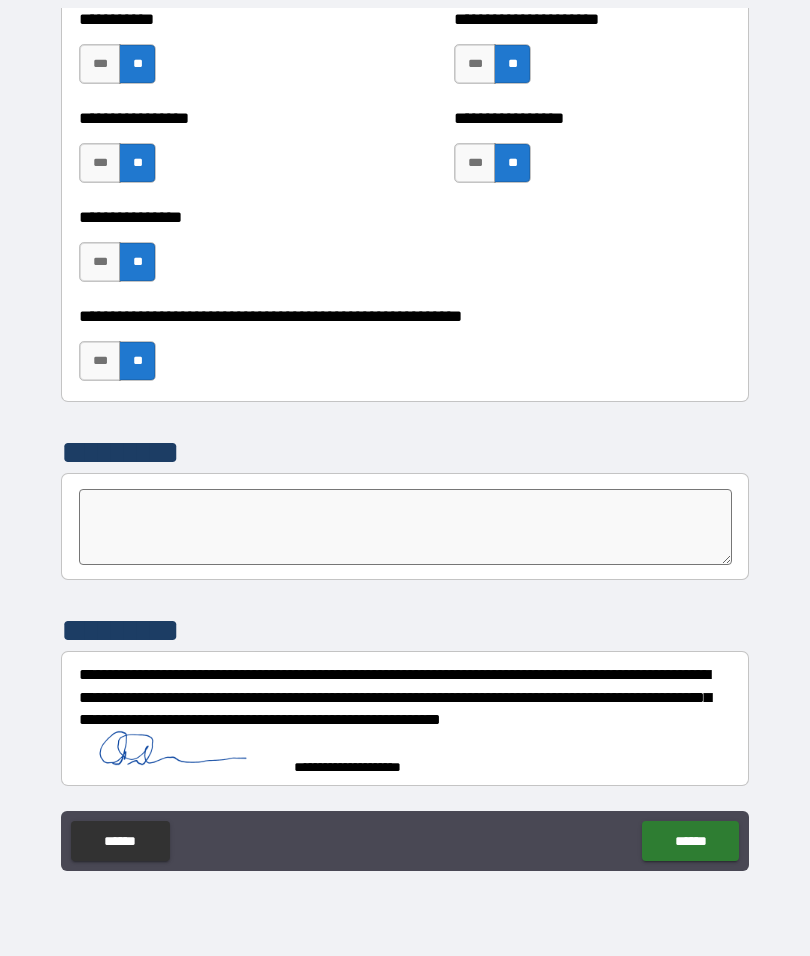 scroll, scrollTop: 6026, scrollLeft: 0, axis: vertical 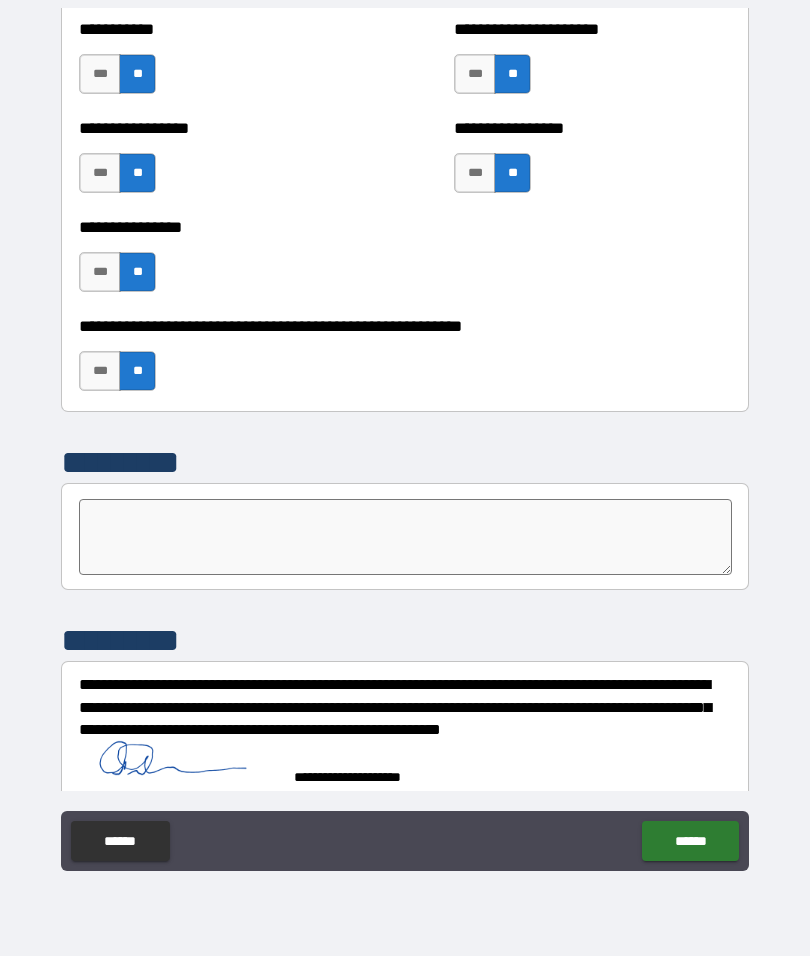 click on "******" at bounding box center [690, 841] 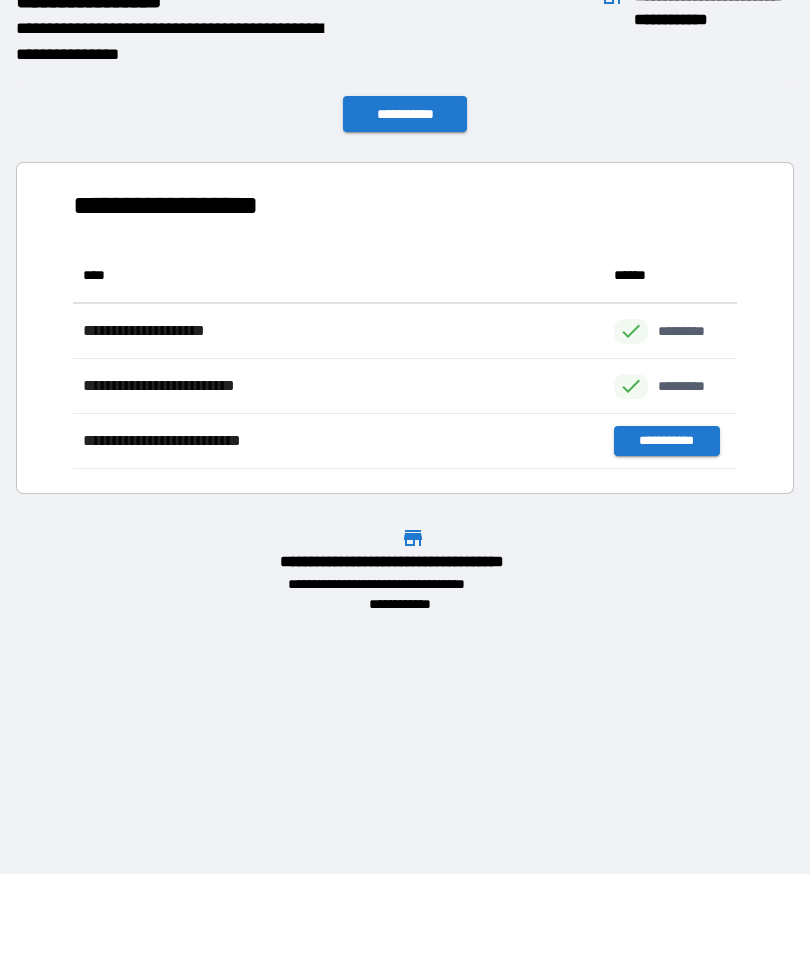scroll, scrollTop: 1, scrollLeft: 1, axis: both 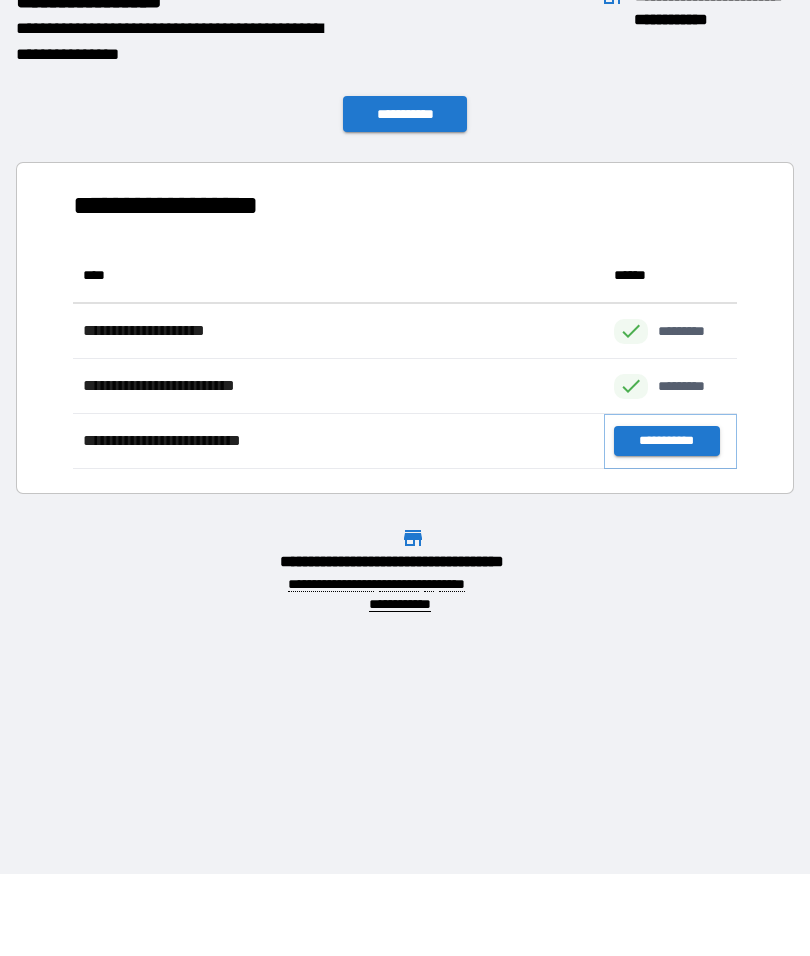 click on "**********" at bounding box center (666, 441) 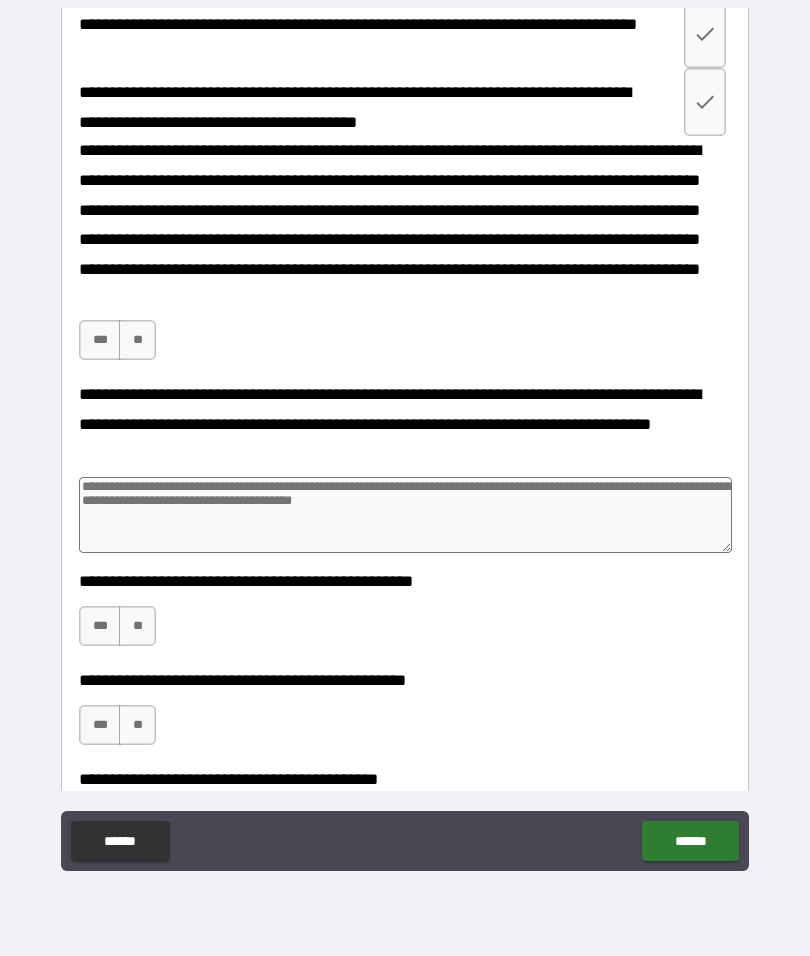 scroll, scrollTop: 3995, scrollLeft: 0, axis: vertical 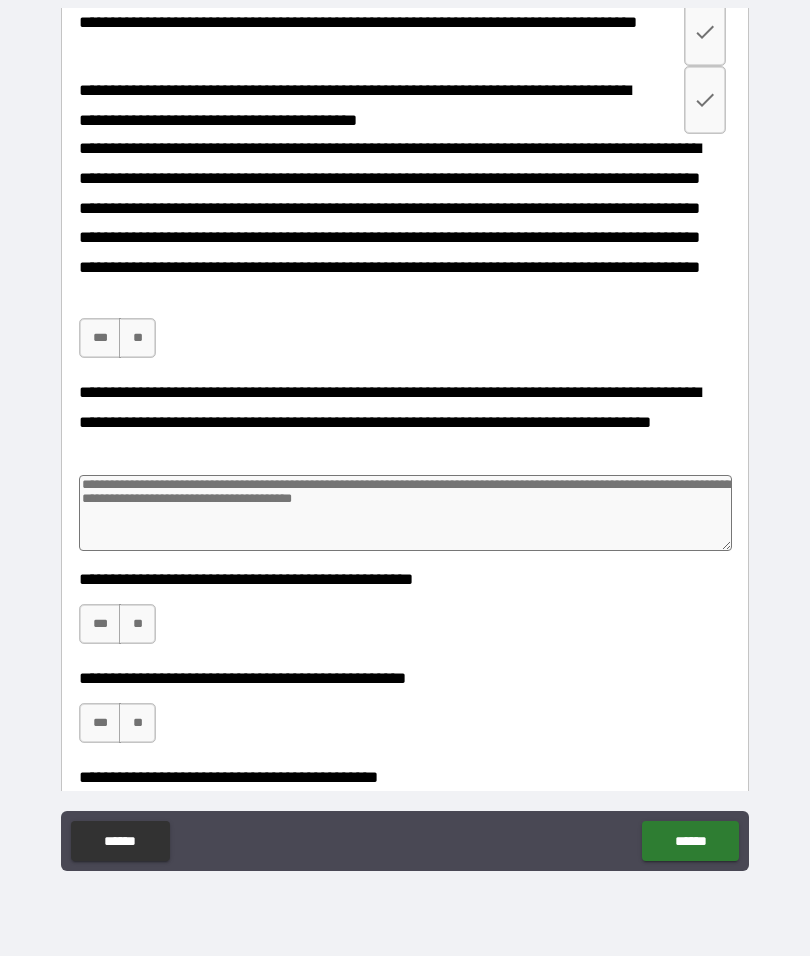 click 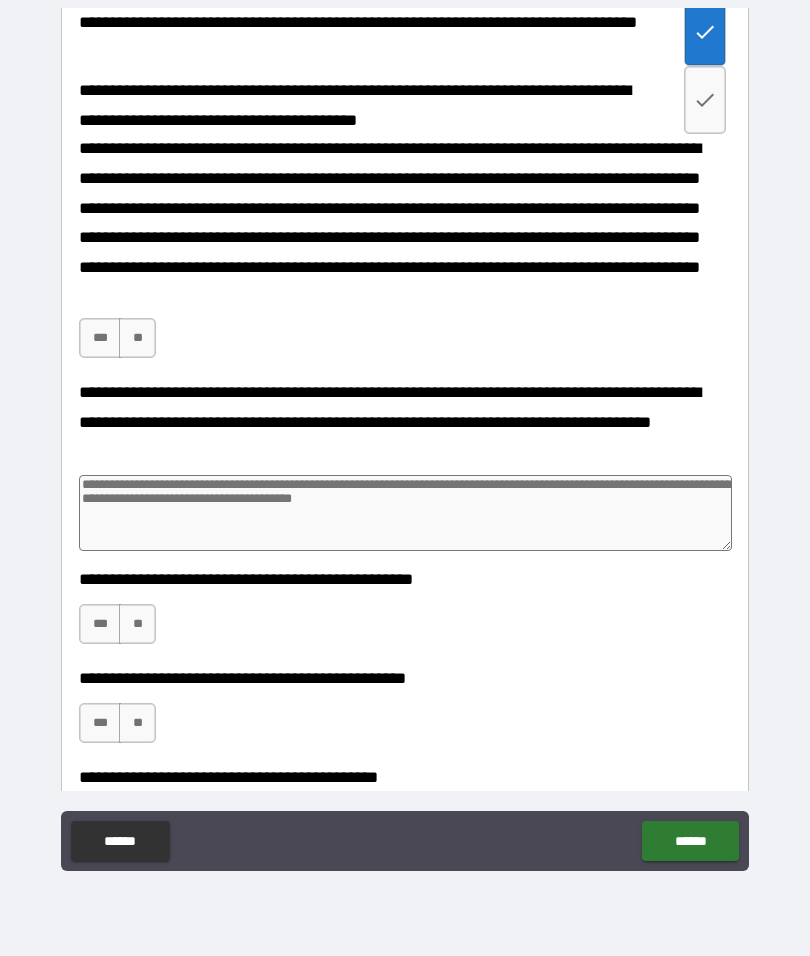 click 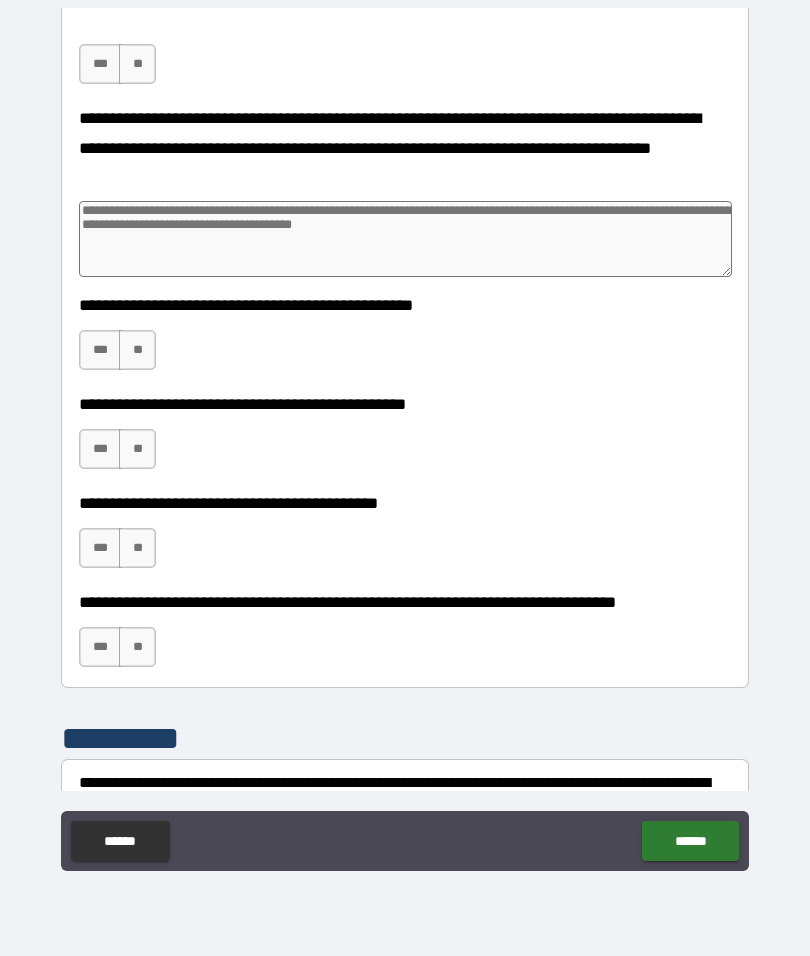 scroll, scrollTop: 4262, scrollLeft: 0, axis: vertical 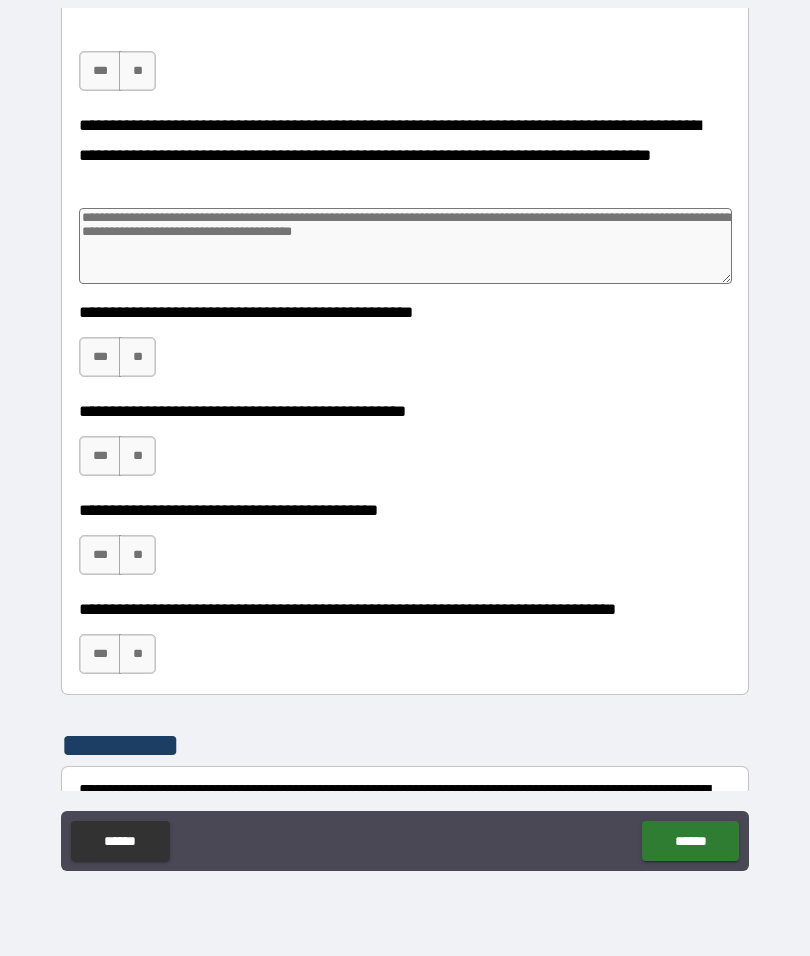 click on "***" at bounding box center [100, 71] 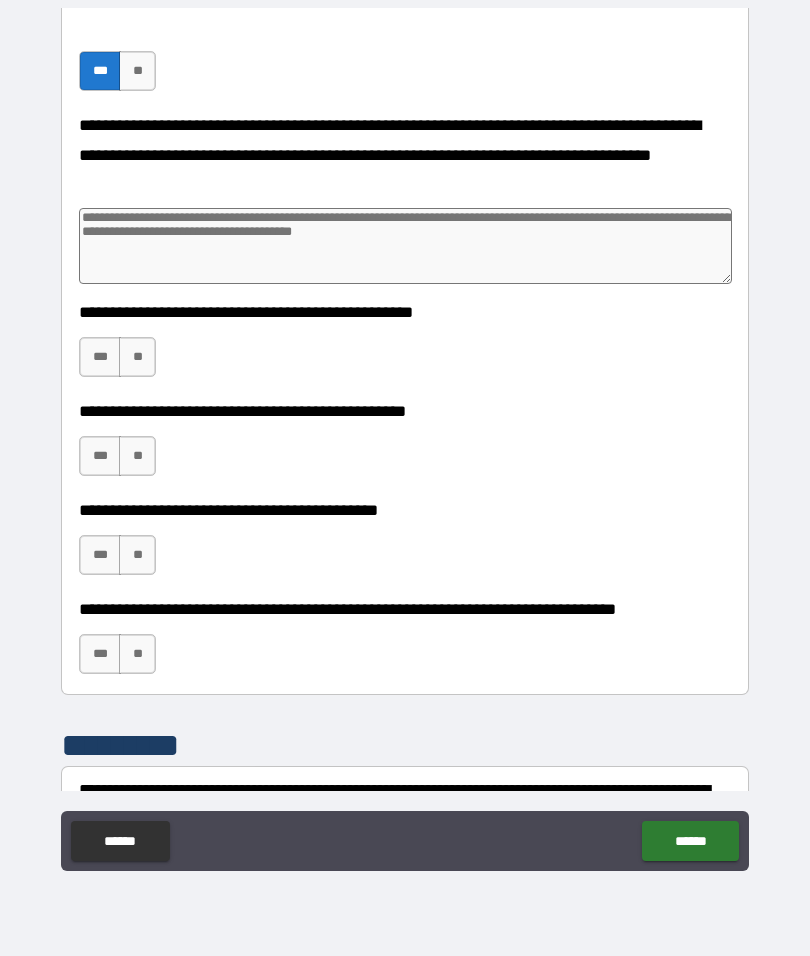 type on "*" 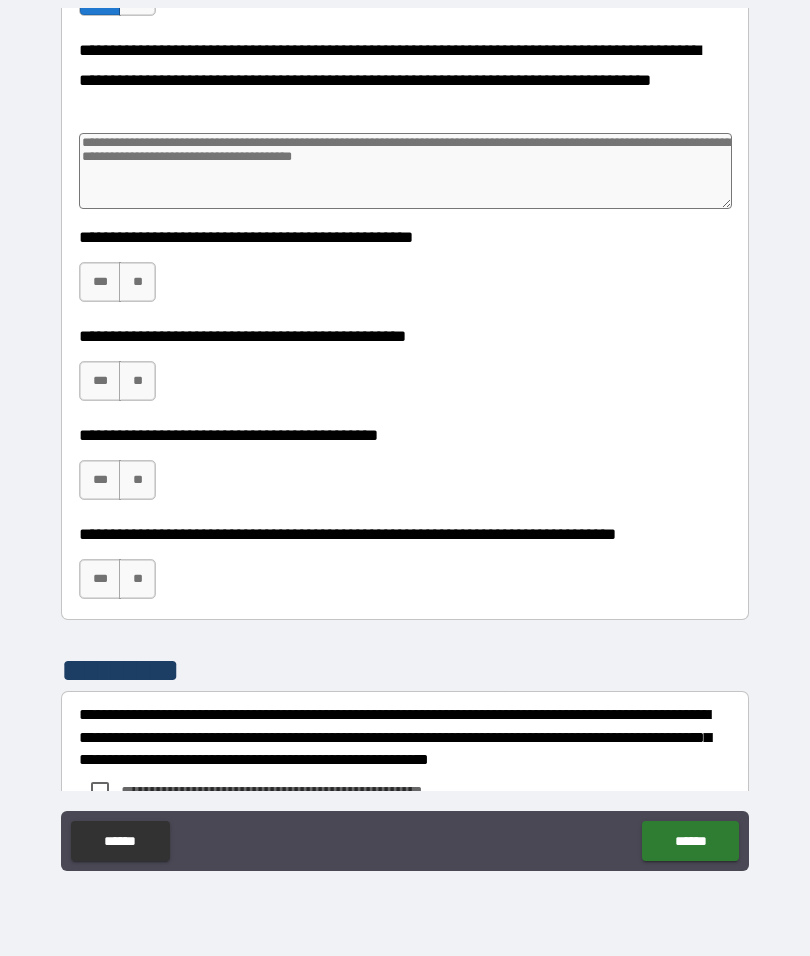 scroll, scrollTop: 4334, scrollLeft: 0, axis: vertical 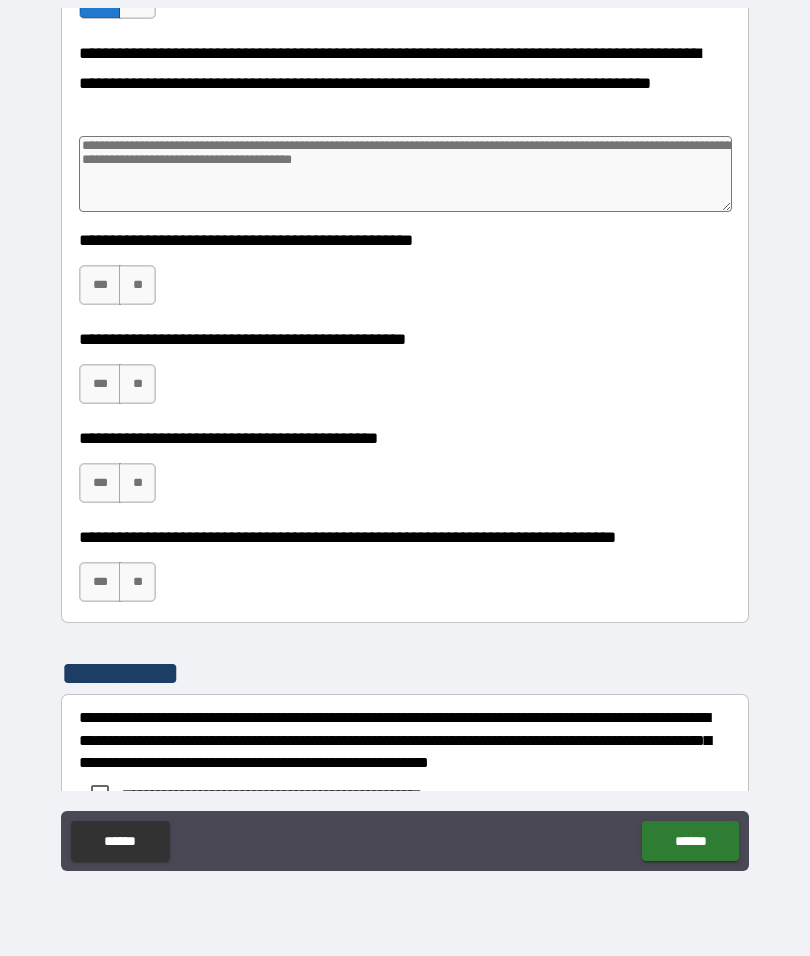 click at bounding box center [405, 174] 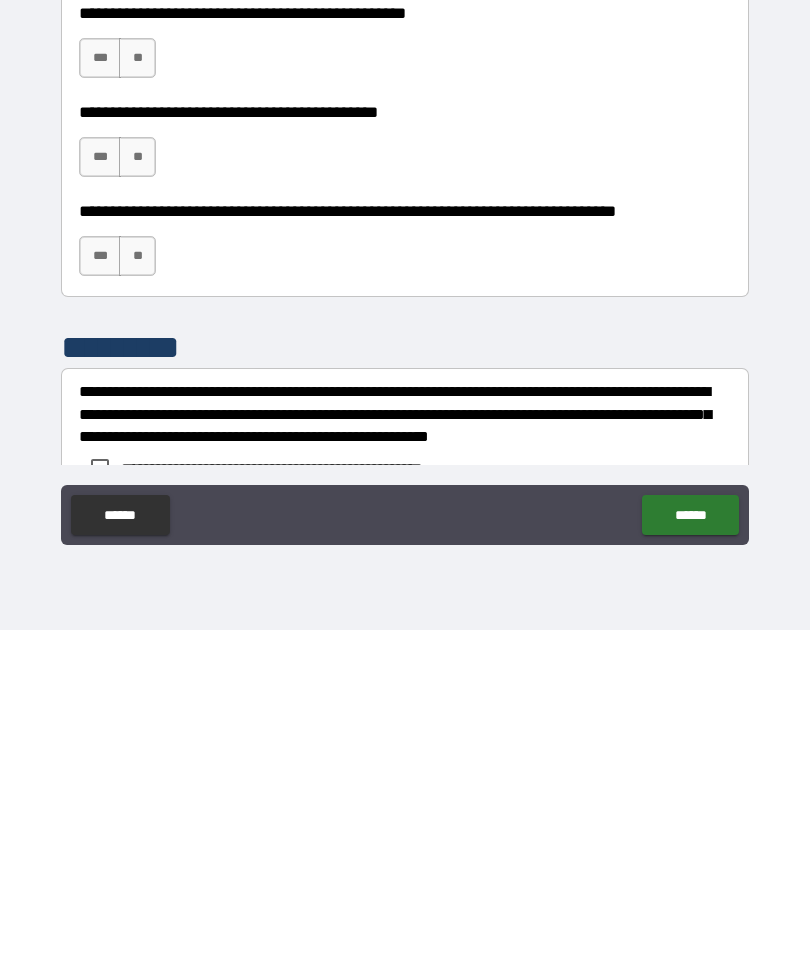 type on "*" 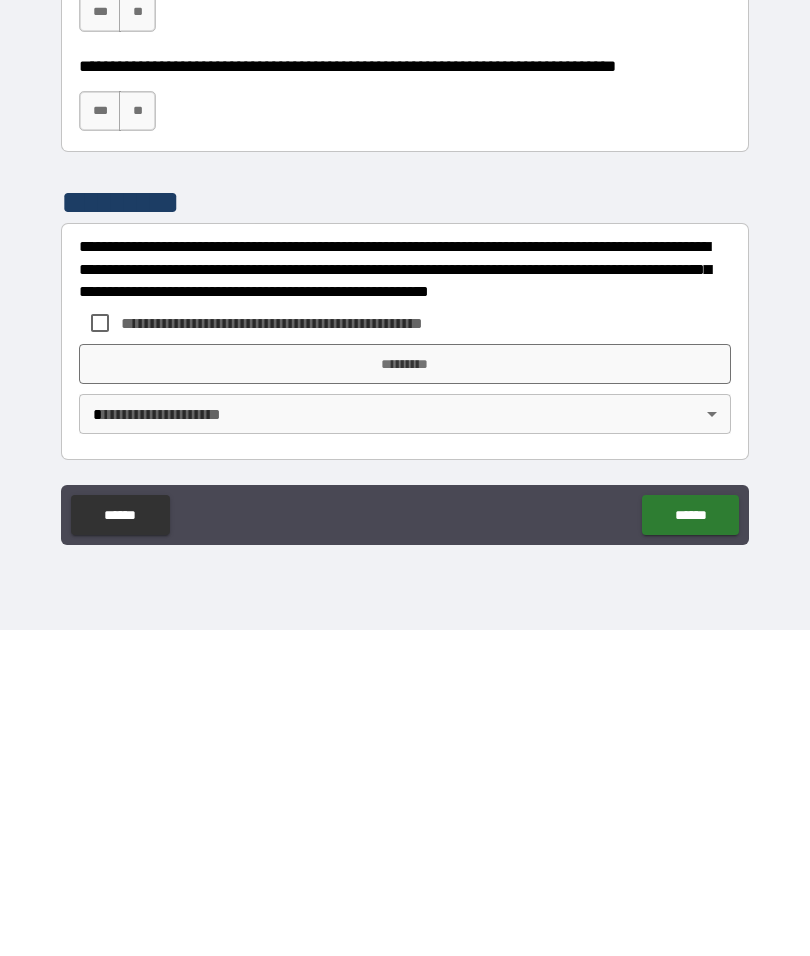 scroll, scrollTop: 4539, scrollLeft: 0, axis: vertical 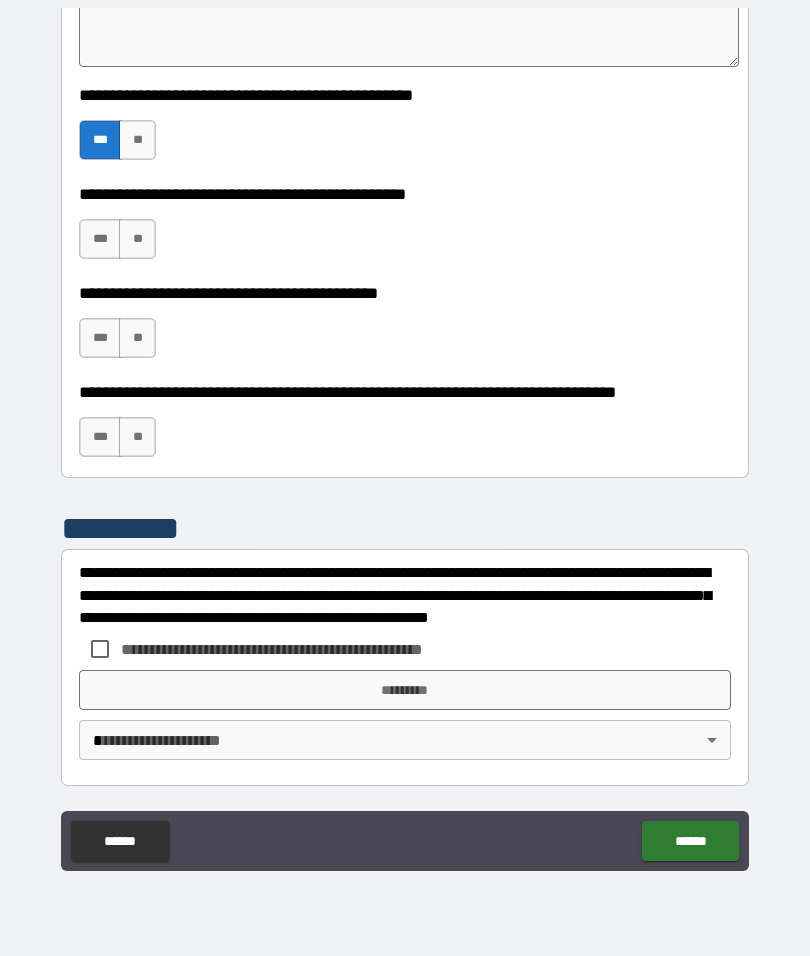 click on "**" at bounding box center (137, 239) 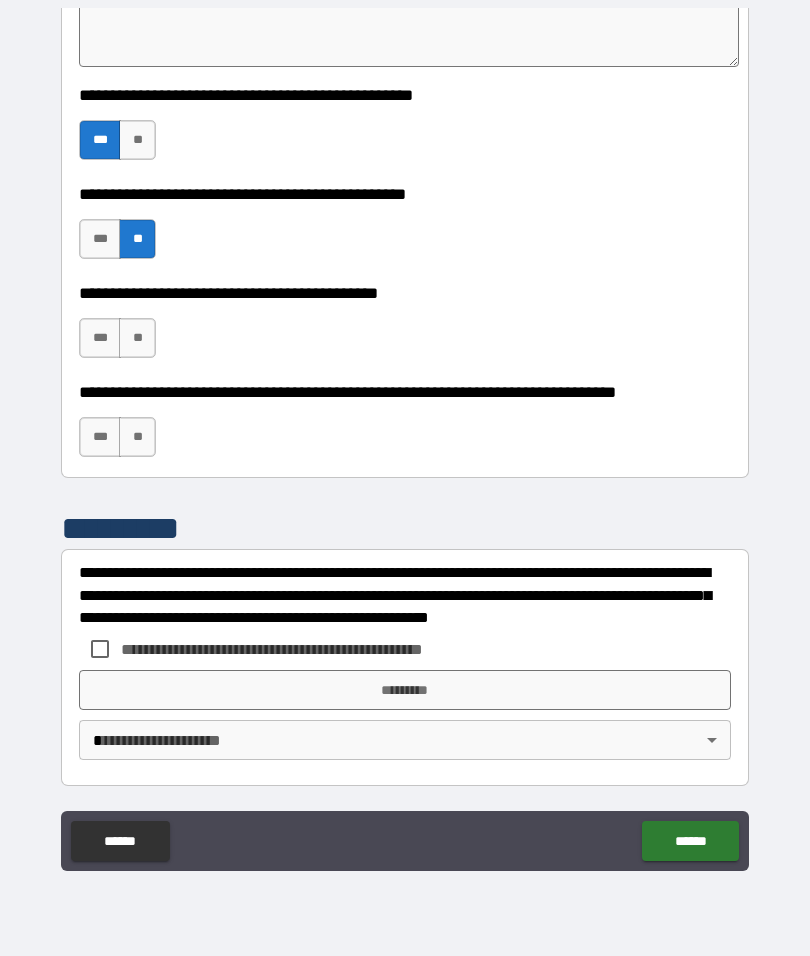 scroll, scrollTop: 4664, scrollLeft: 0, axis: vertical 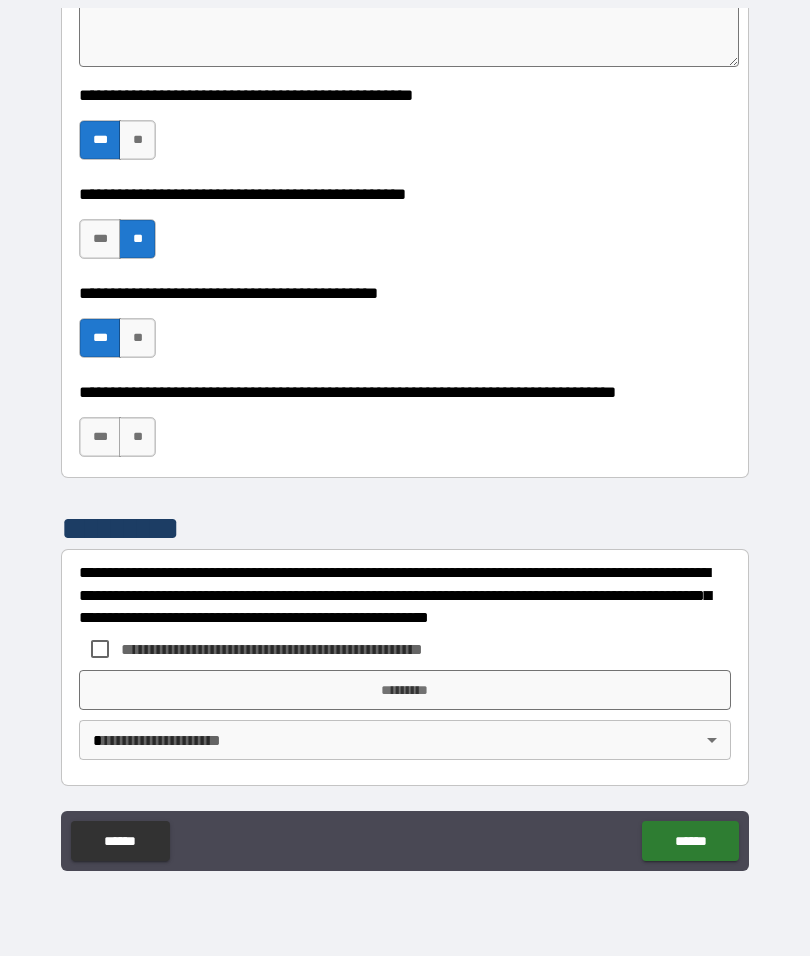 click on "***" at bounding box center (100, 437) 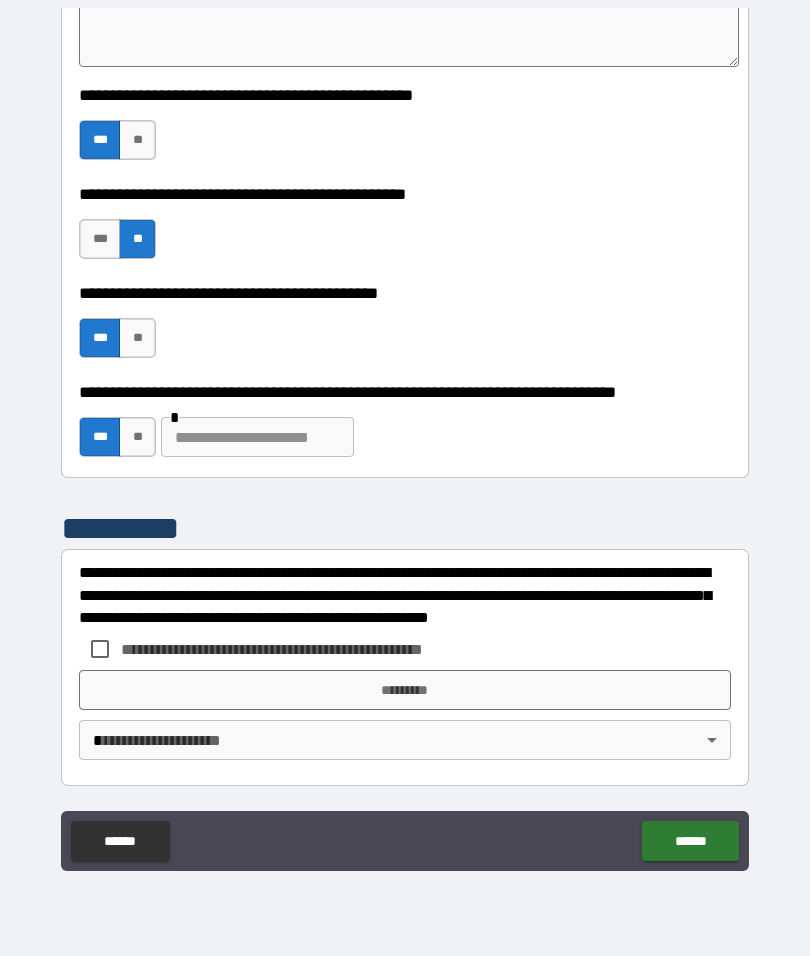 type on "*" 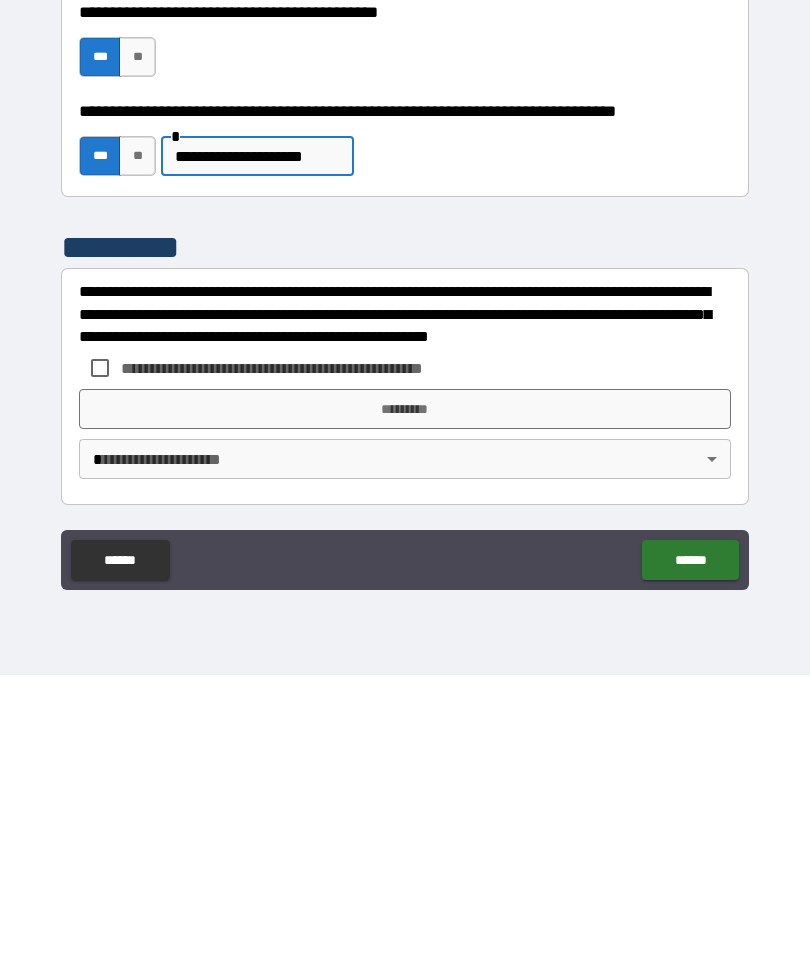 scroll, scrollTop: 4925, scrollLeft: 0, axis: vertical 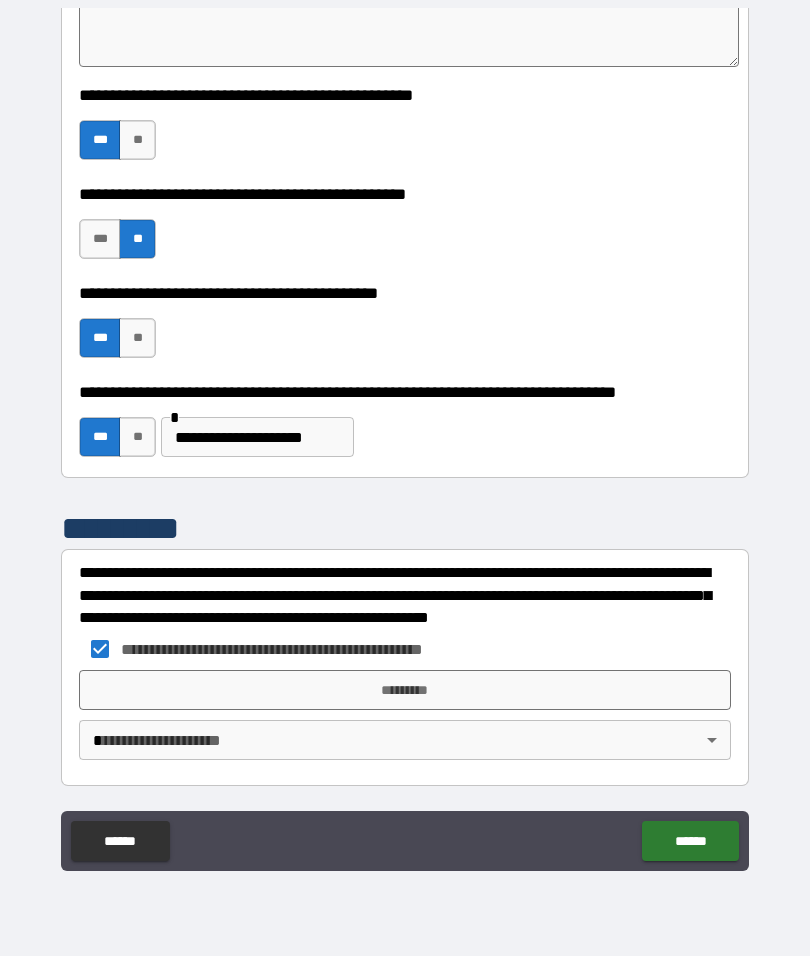 click on "*********" at bounding box center (405, 690) 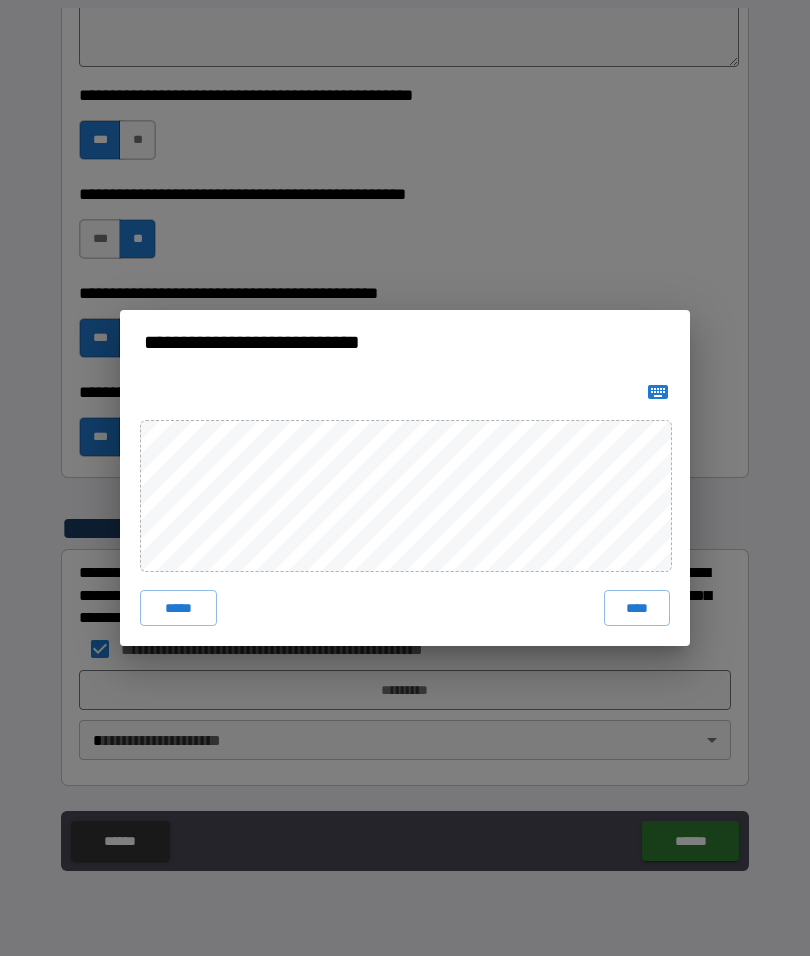 click on "****" at bounding box center [637, 608] 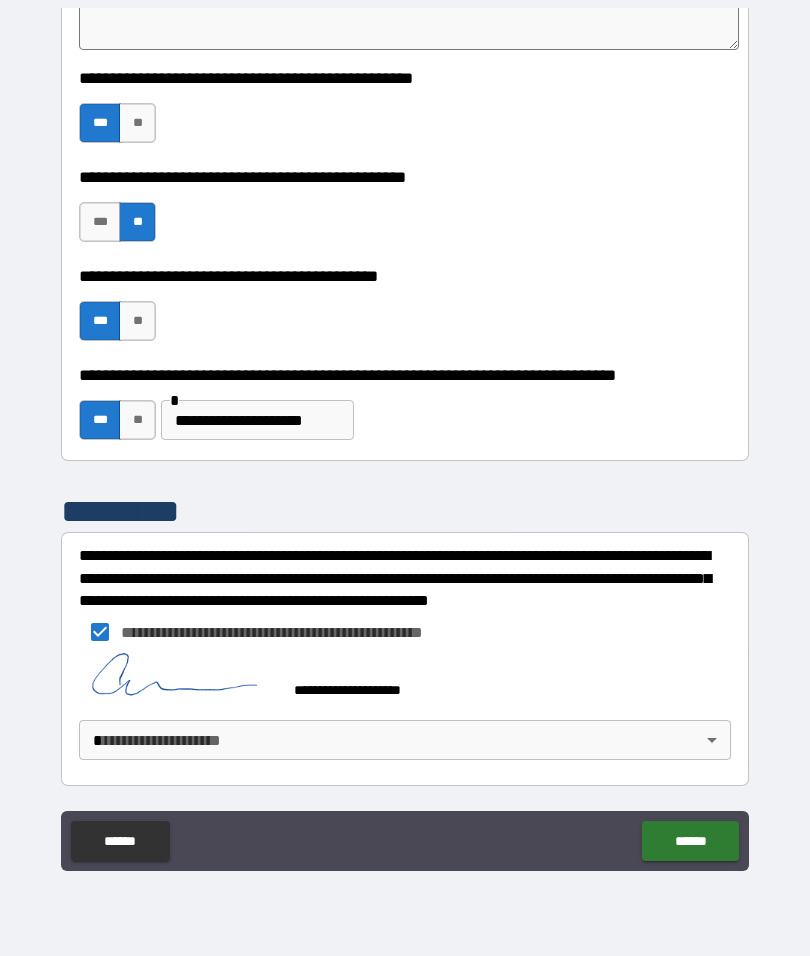 scroll, scrollTop: 4915, scrollLeft: 0, axis: vertical 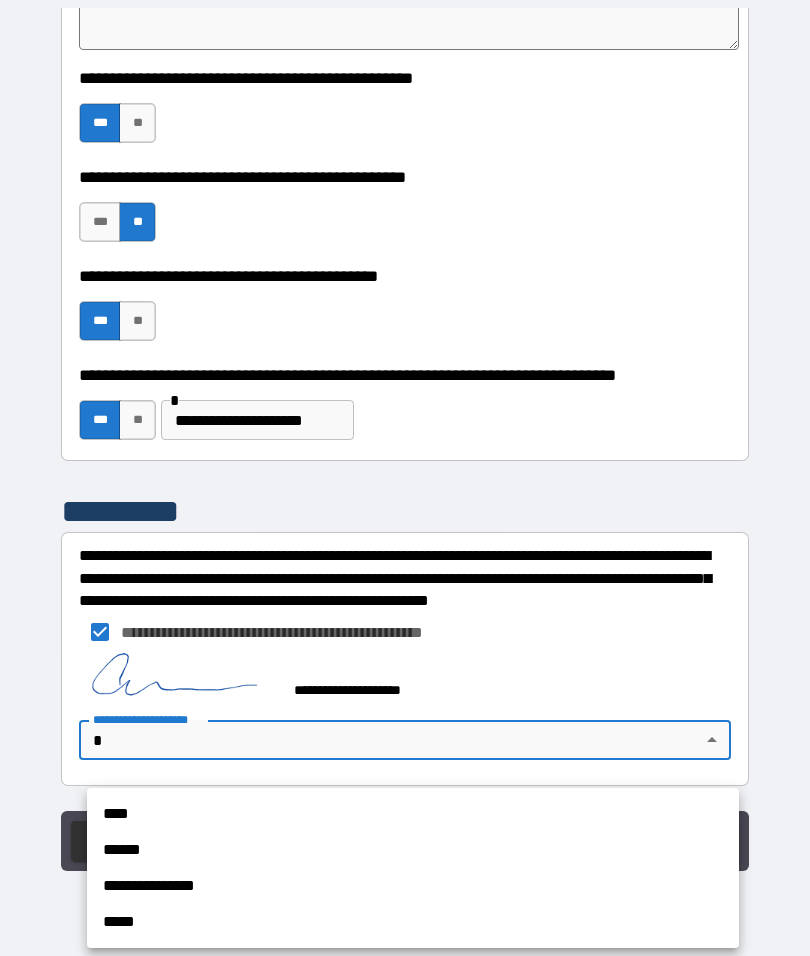 click on "****" at bounding box center [413, 814] 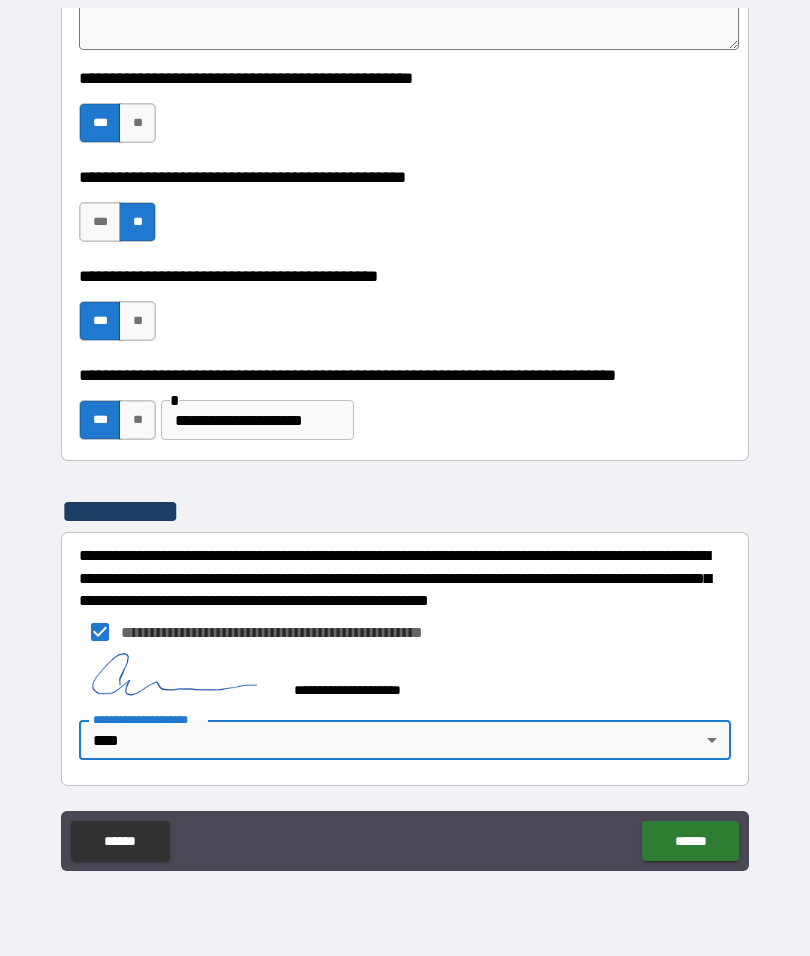 click on "******" at bounding box center [690, 841] 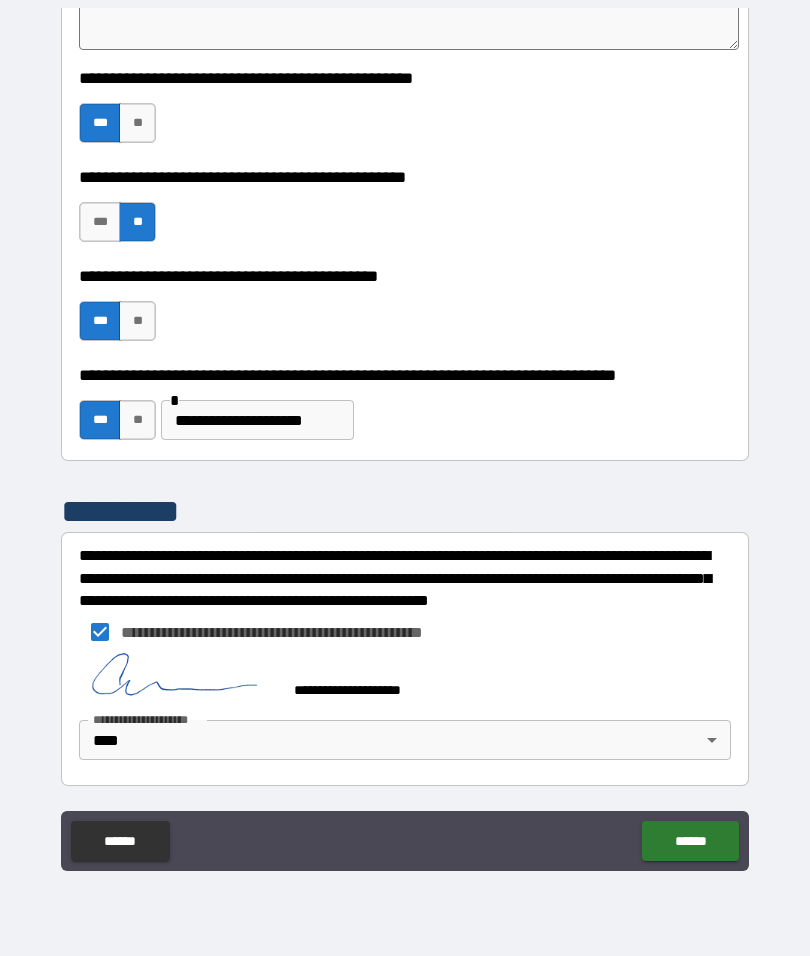 scroll, scrollTop: 4942, scrollLeft: 0, axis: vertical 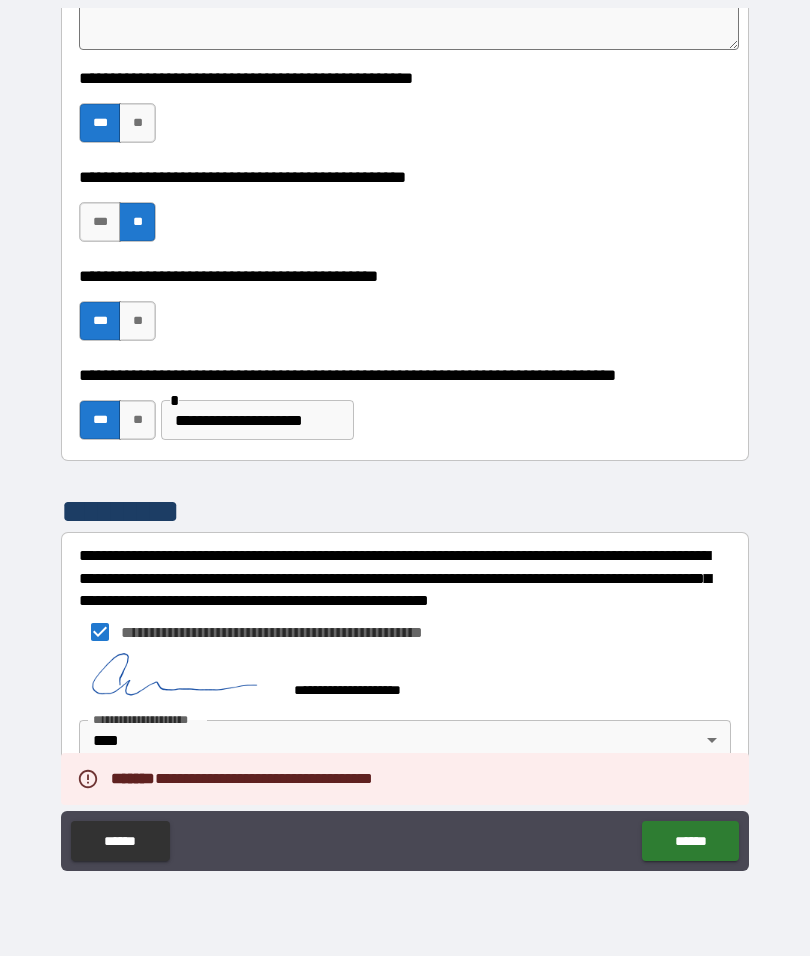 type on "*" 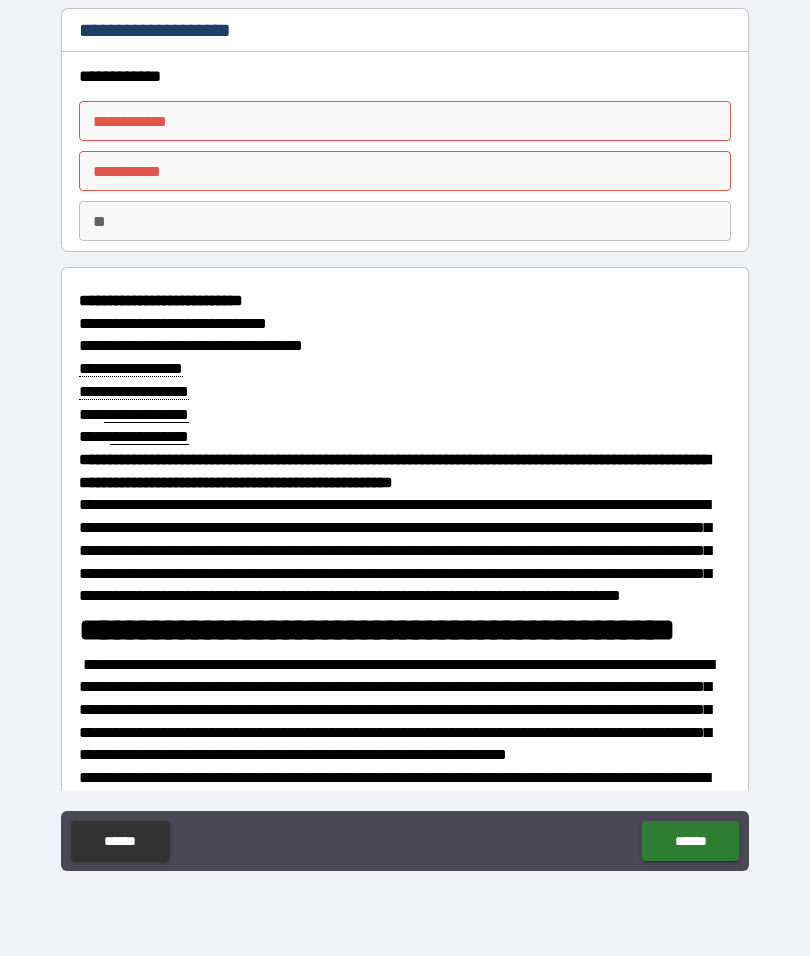 scroll, scrollTop: 0, scrollLeft: 0, axis: both 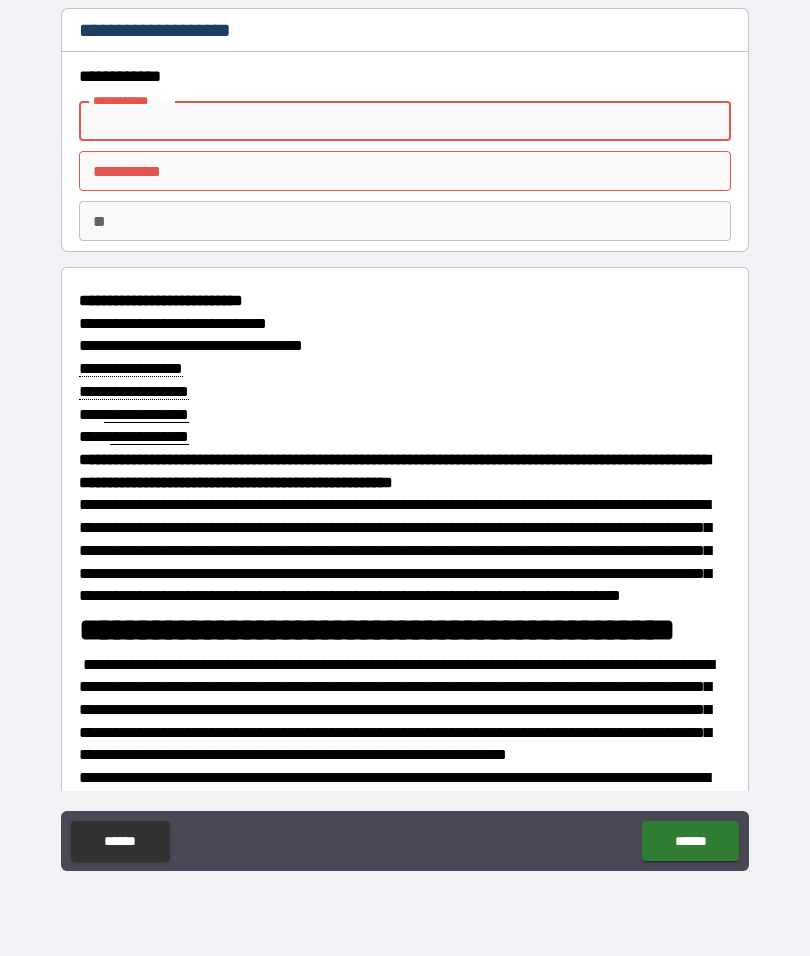 type on "*" 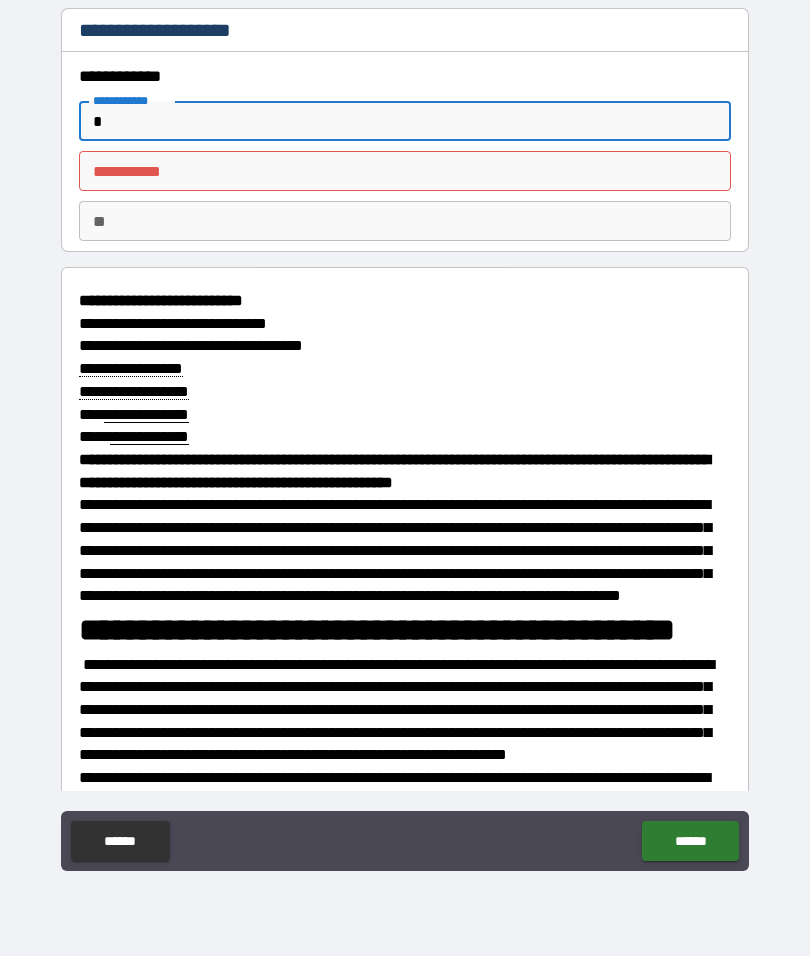 type on "*" 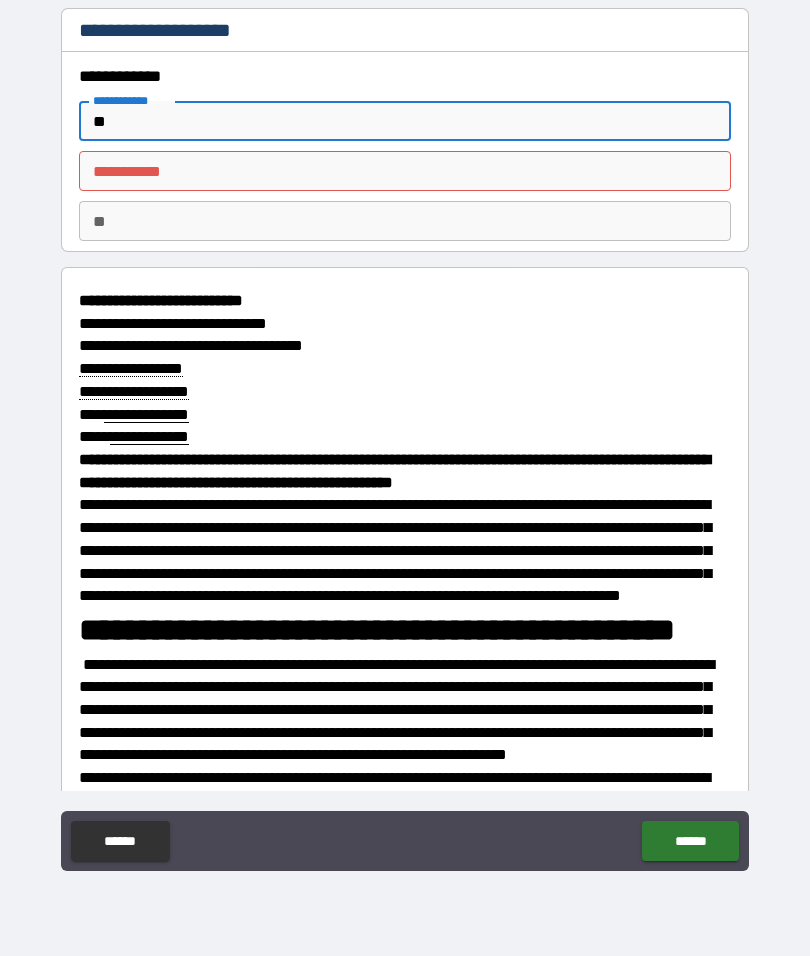 type on "*" 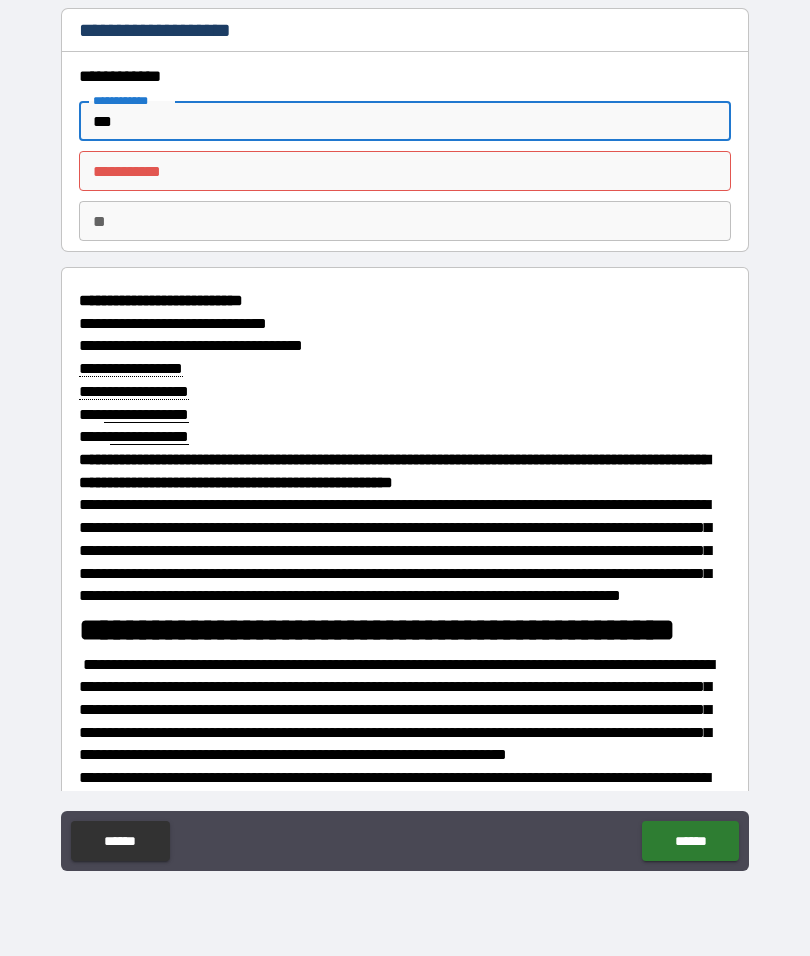 type on "*" 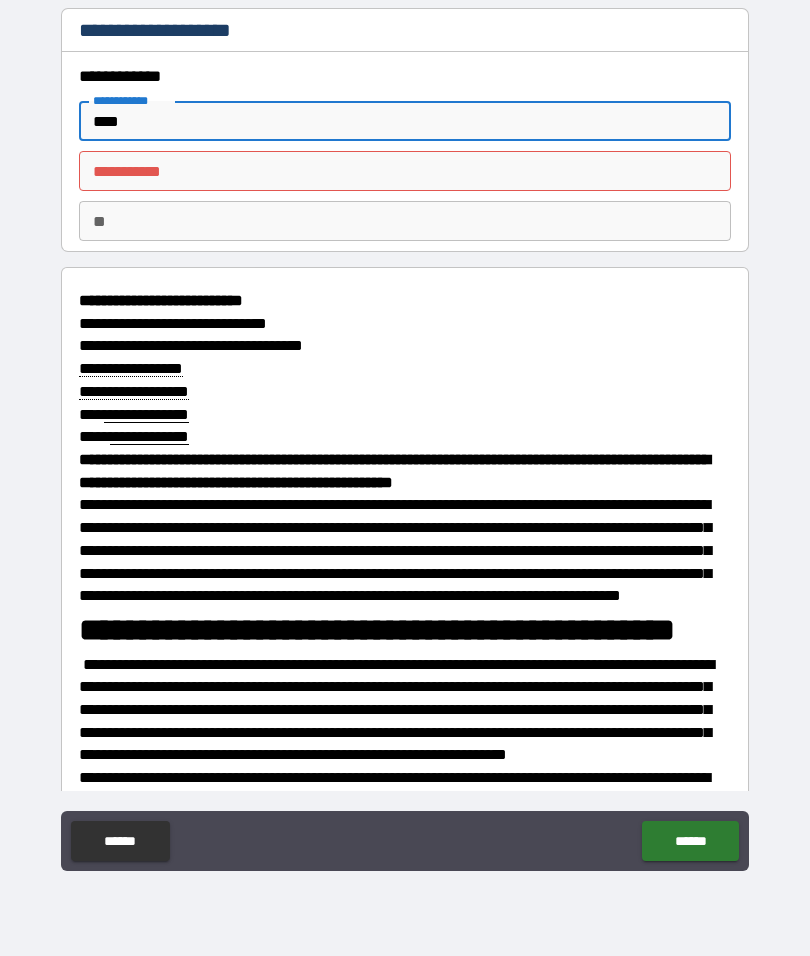 type on "*" 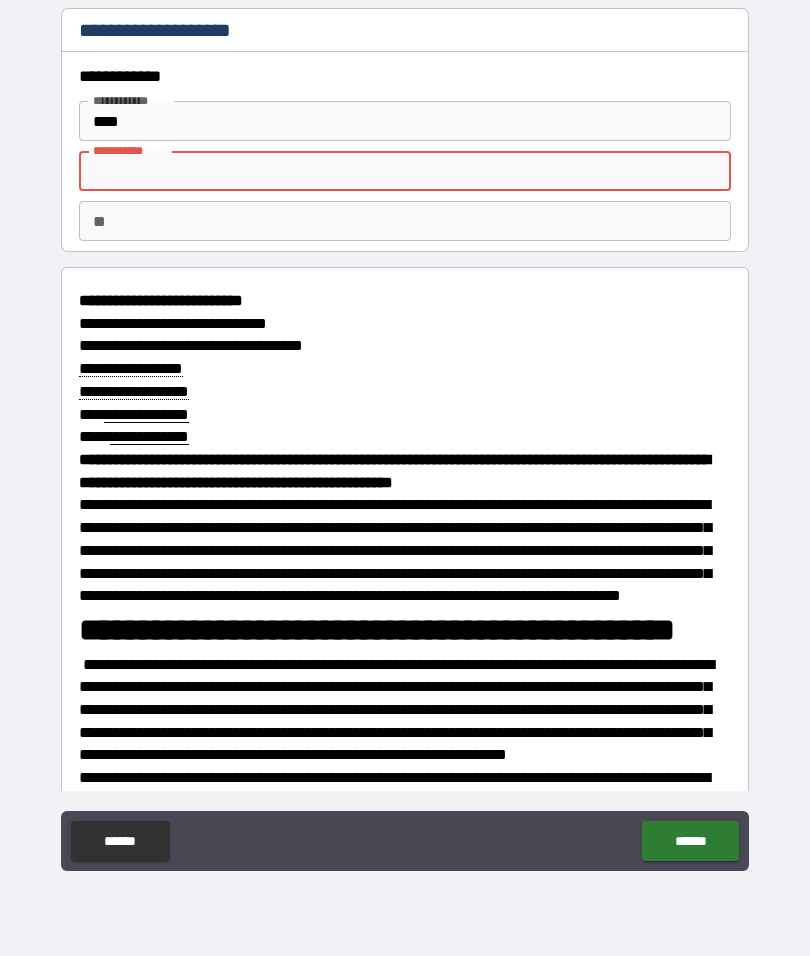 type on "*" 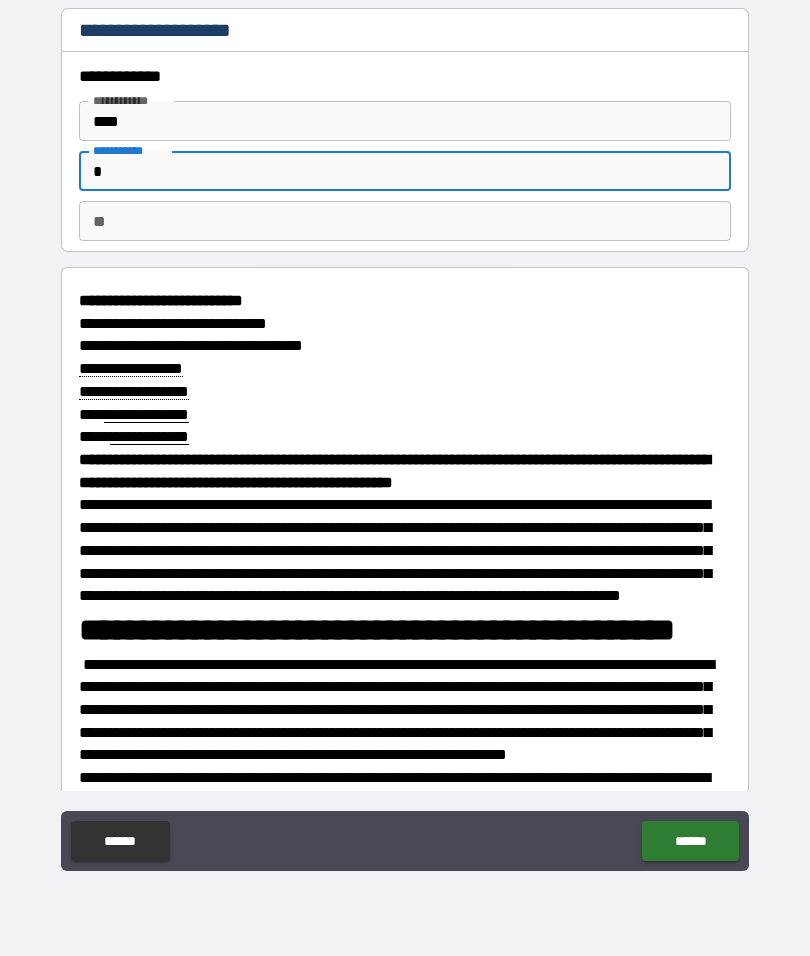 type on "*" 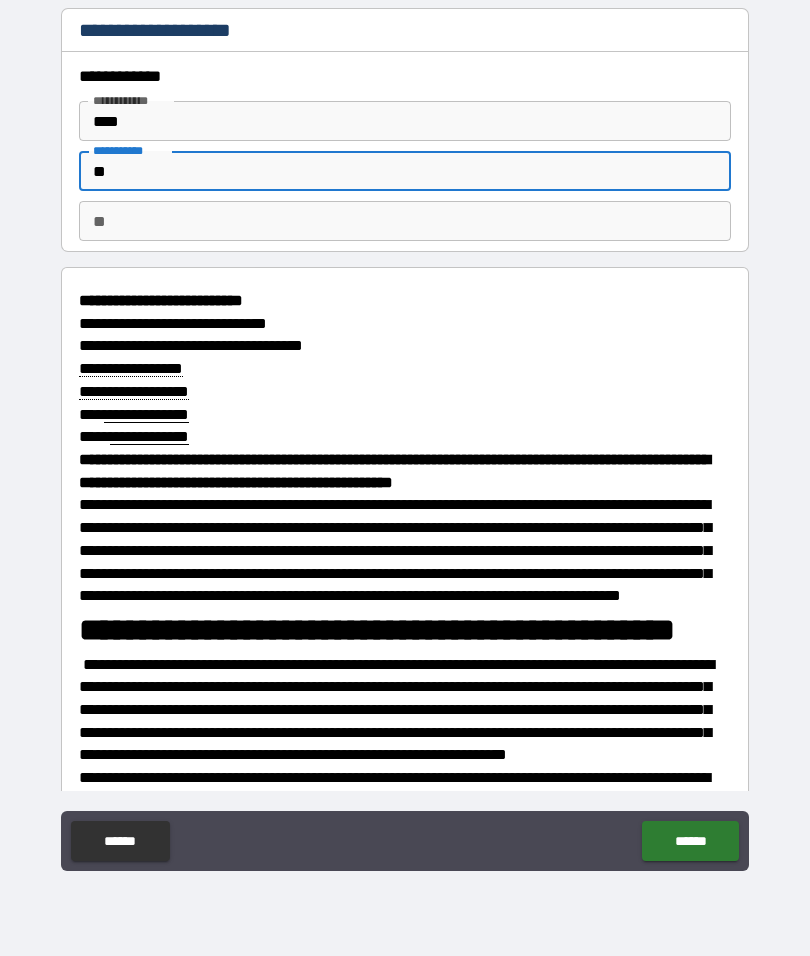 type on "*" 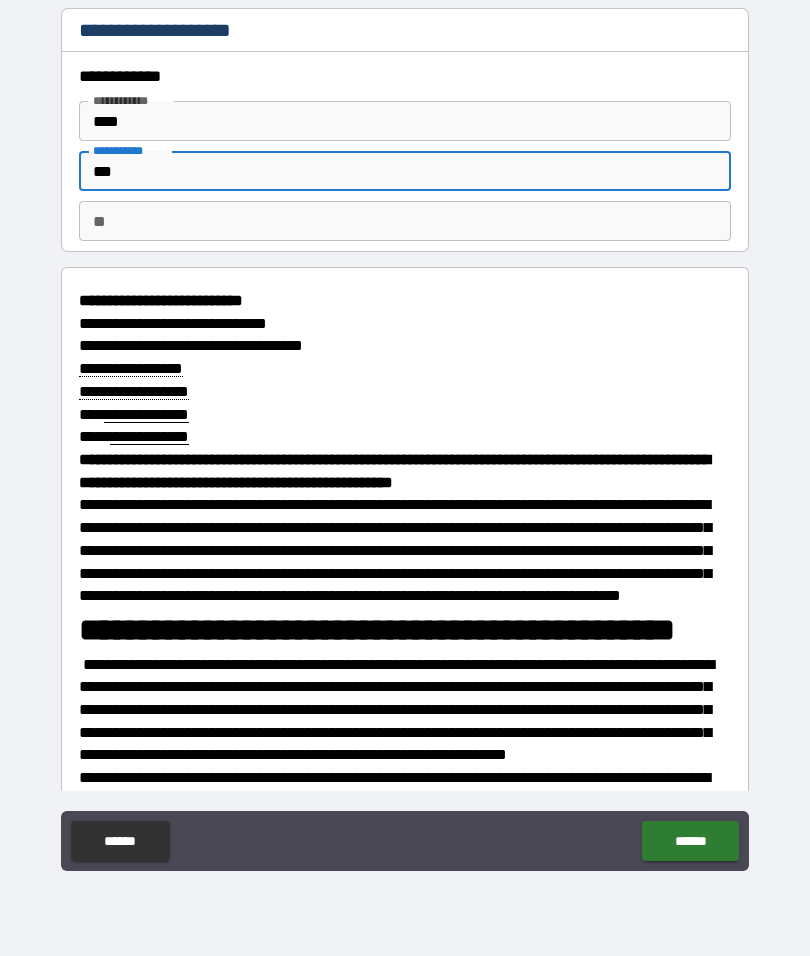 type on "*" 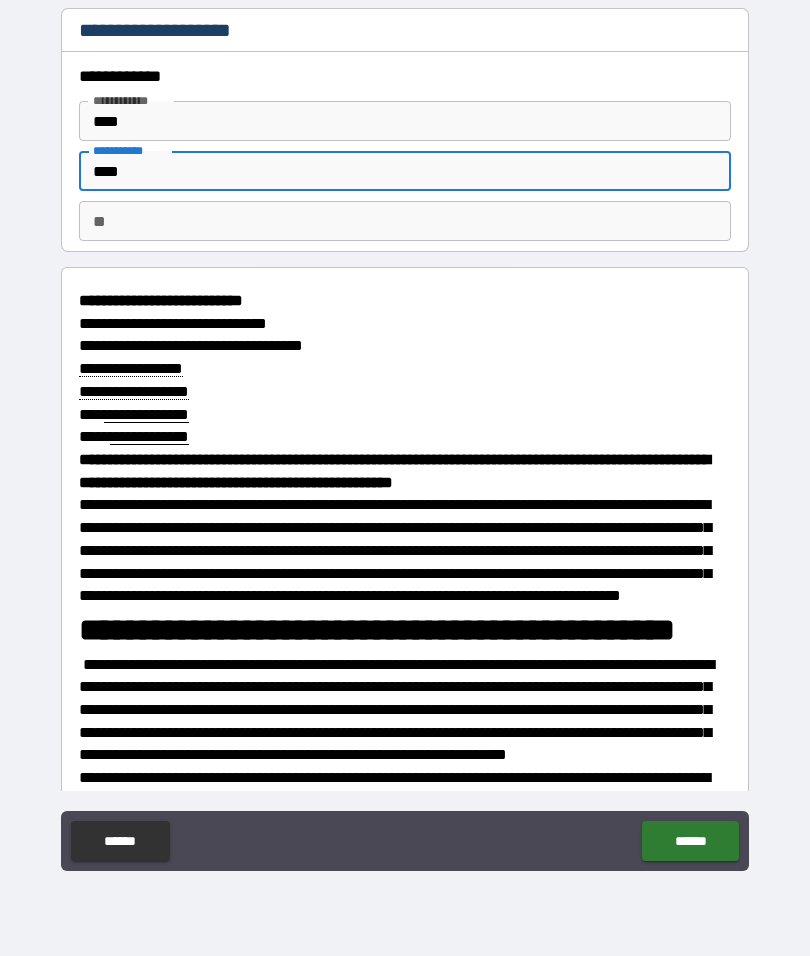 type on "*" 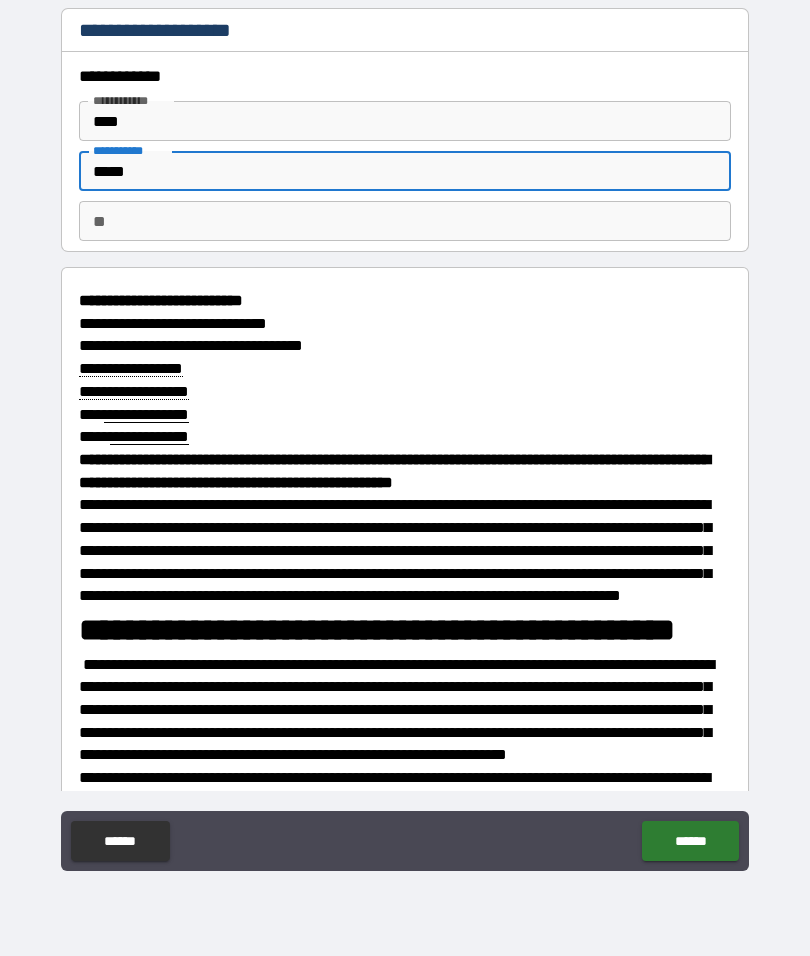type on "*" 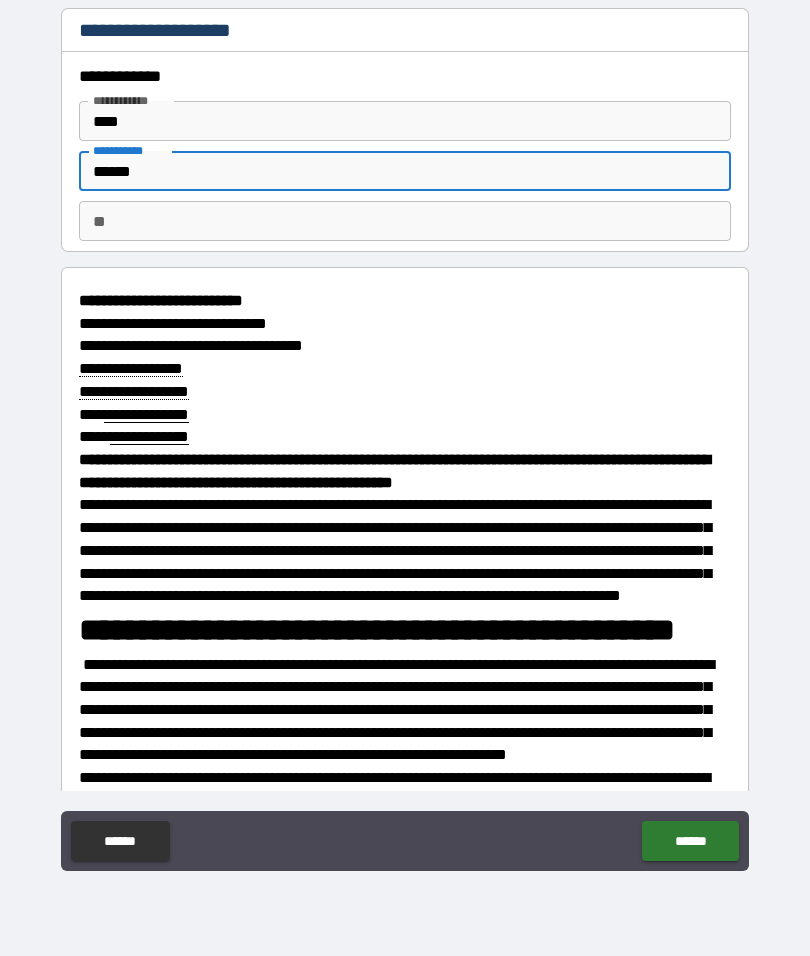 type on "*" 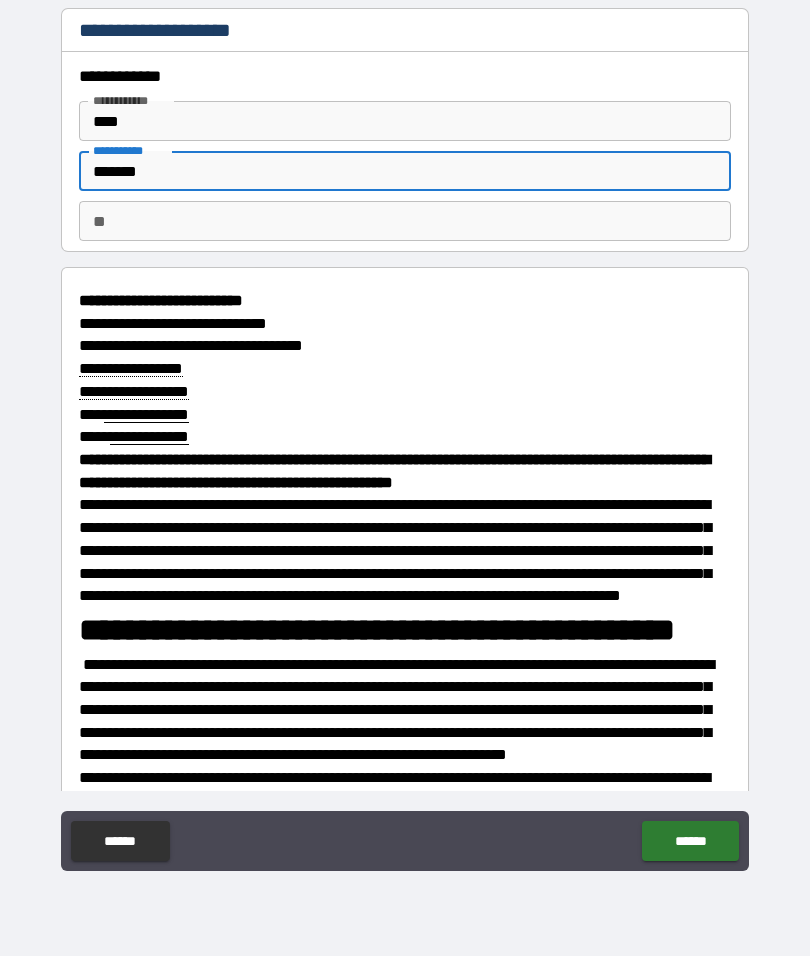 type on "*" 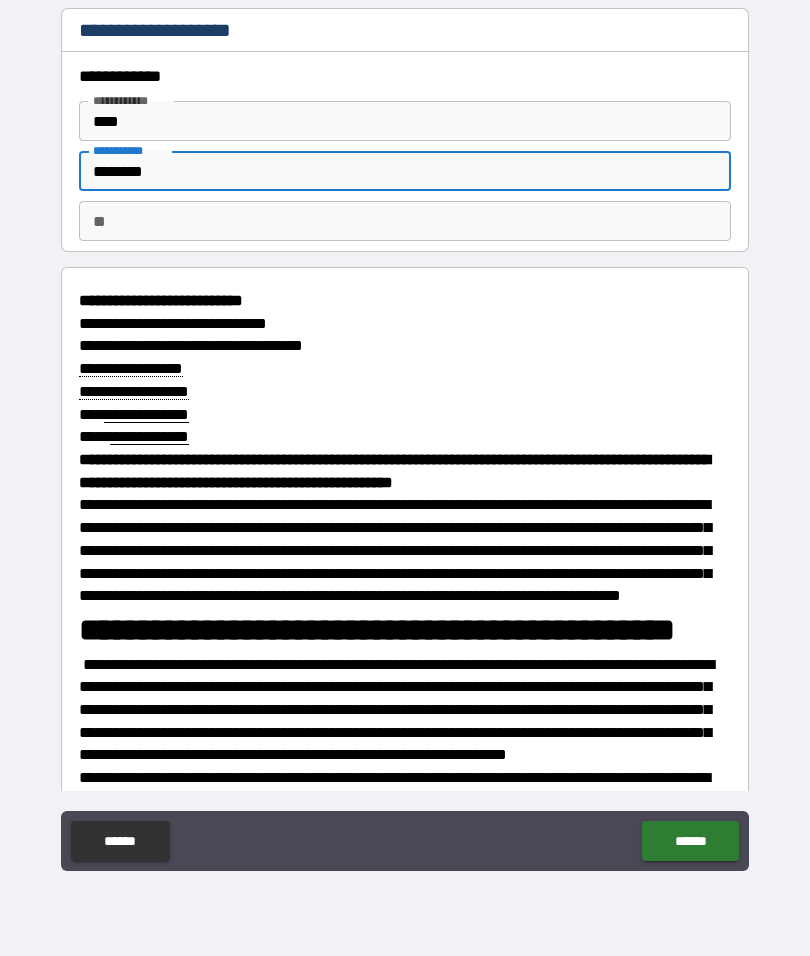 type on "*" 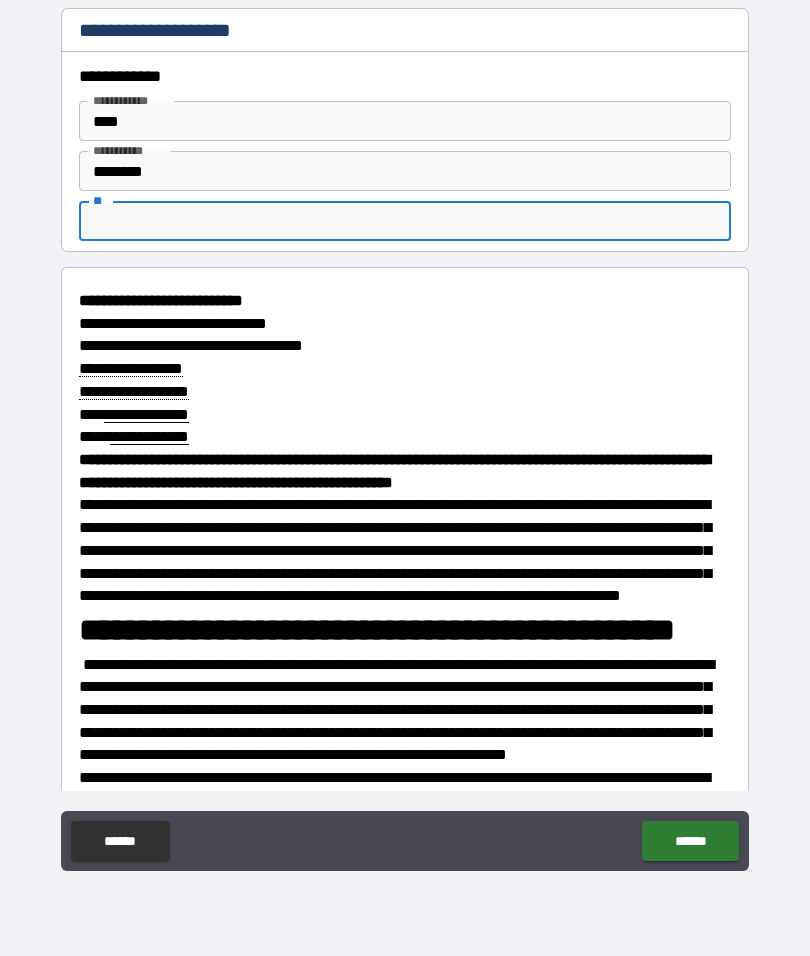 type on "*" 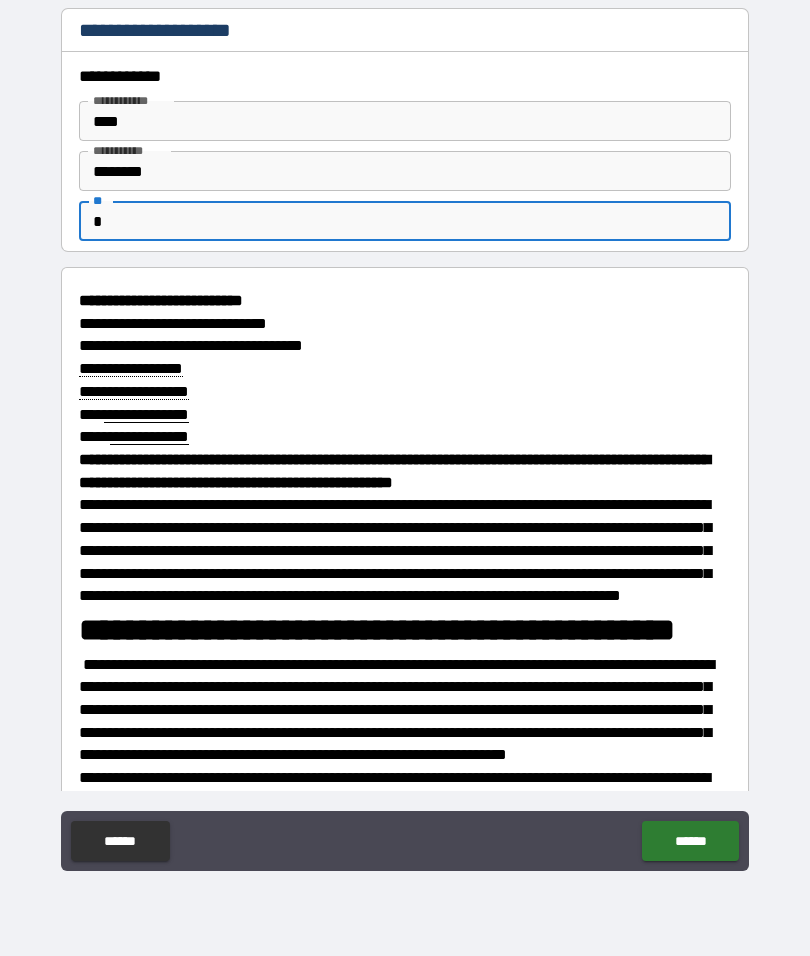type on "*" 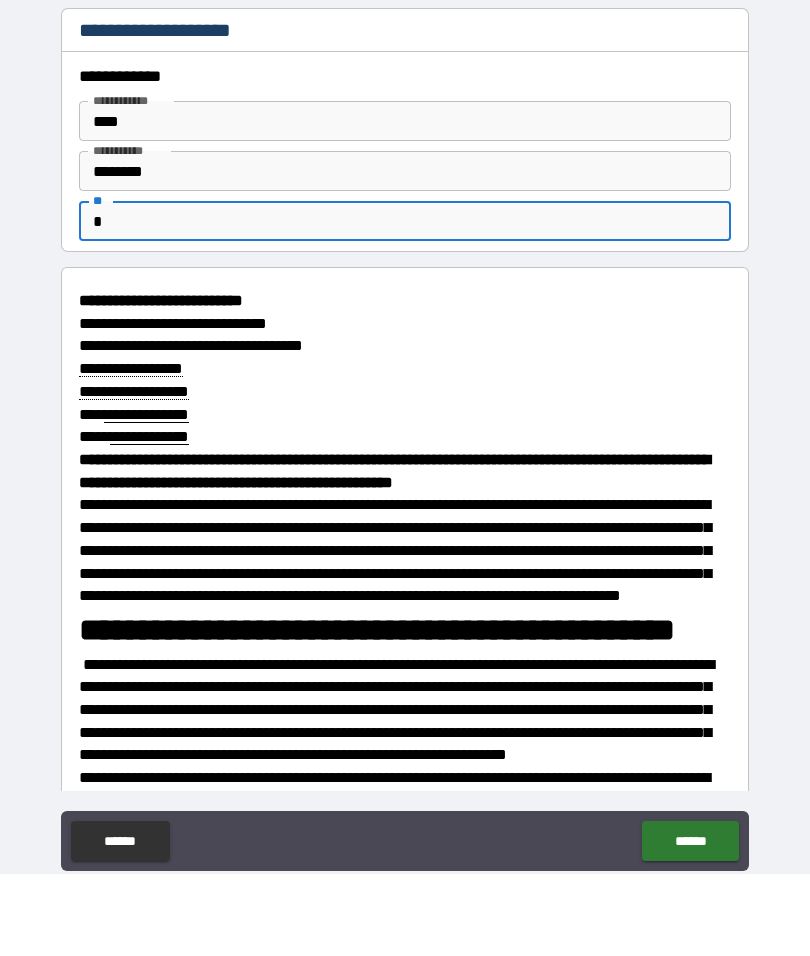 scroll, scrollTop: 82, scrollLeft: 0, axis: vertical 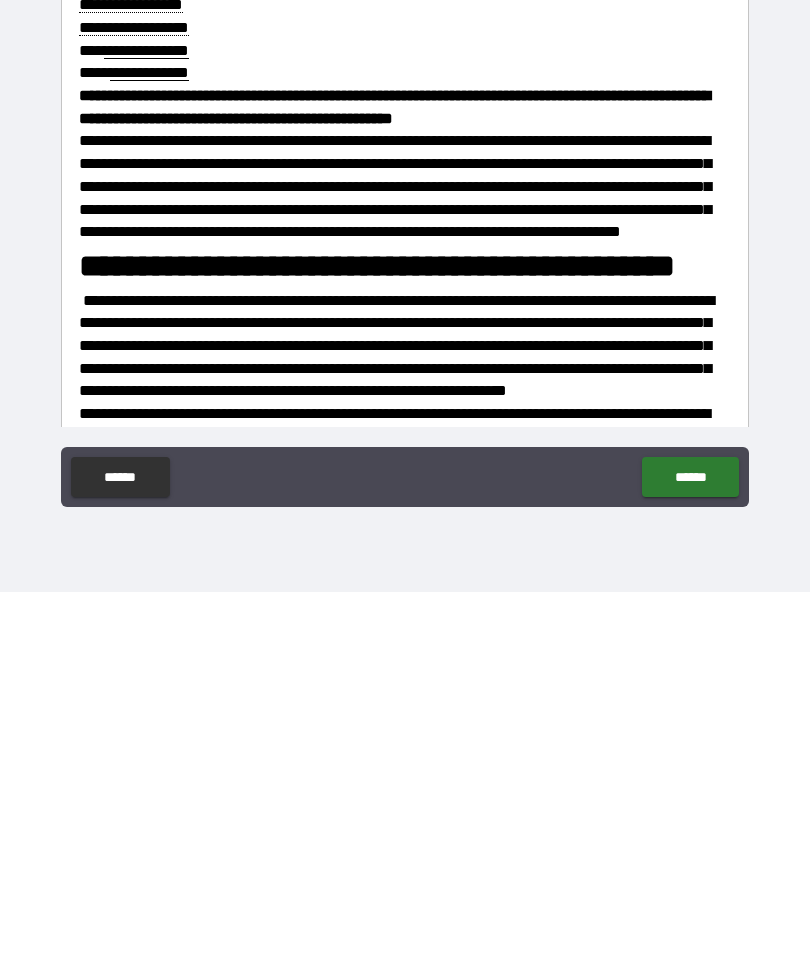 click on "******" at bounding box center [690, 841] 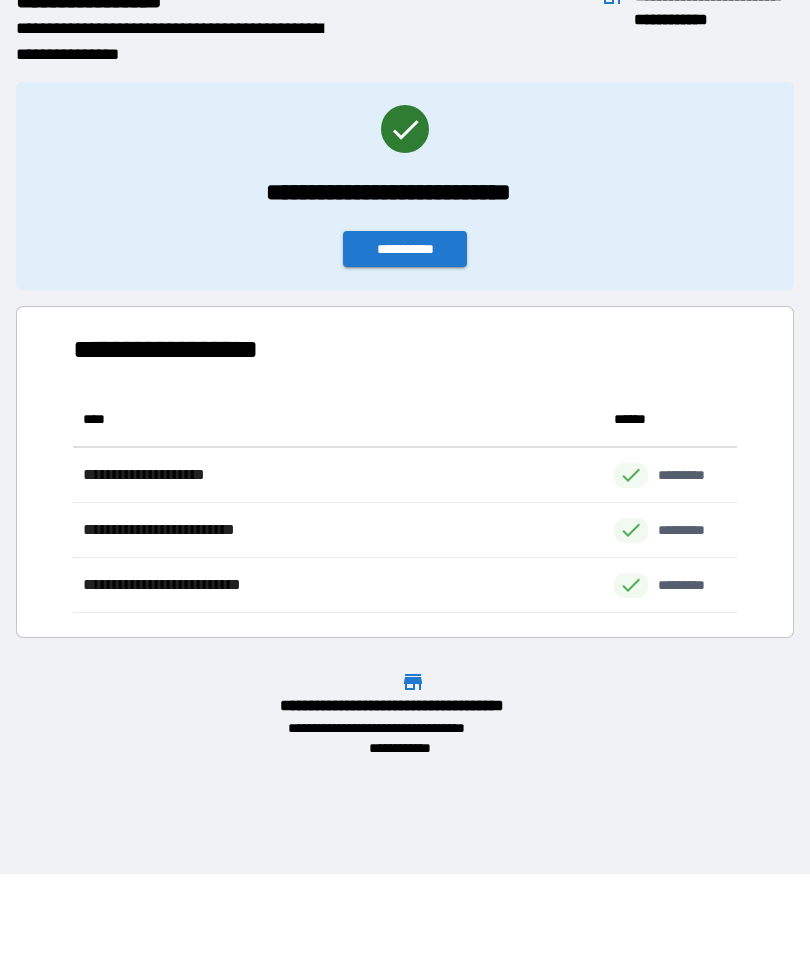 scroll, scrollTop: 1, scrollLeft: 1, axis: both 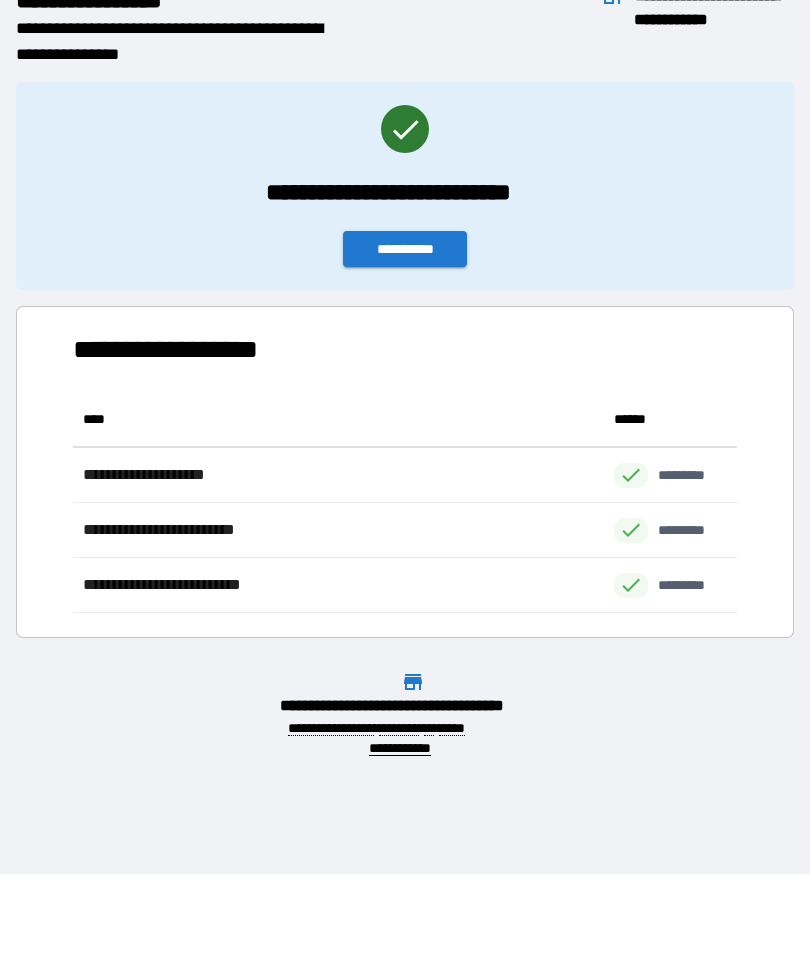 click on "**********" at bounding box center (405, 178) 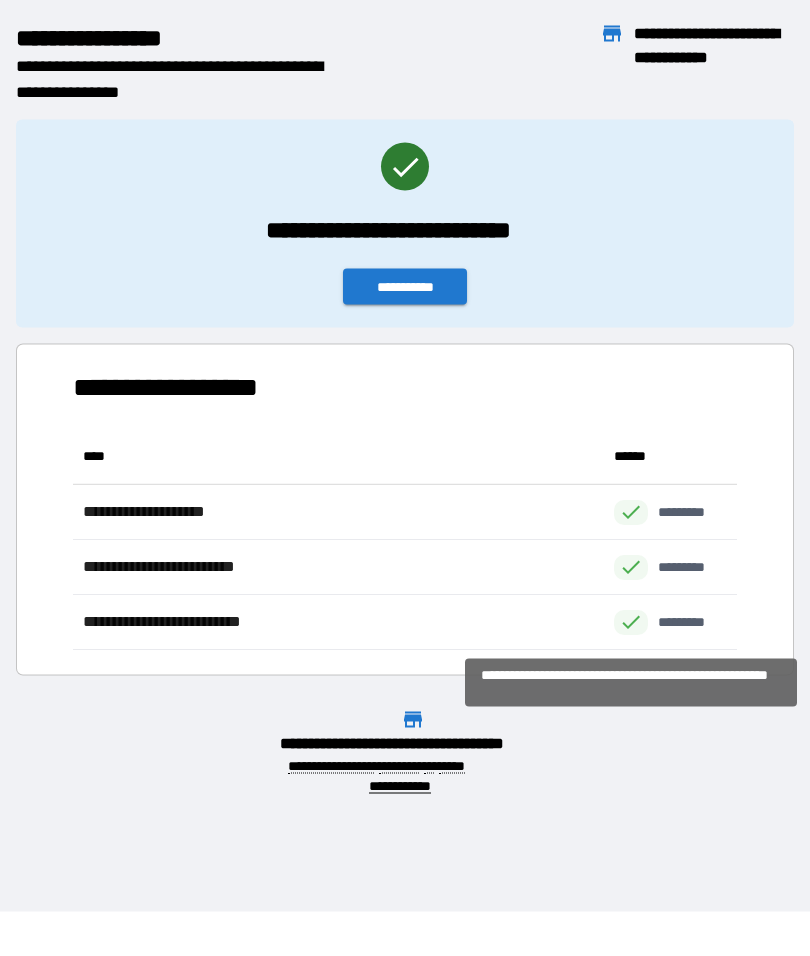 scroll, scrollTop: 45, scrollLeft: 0, axis: vertical 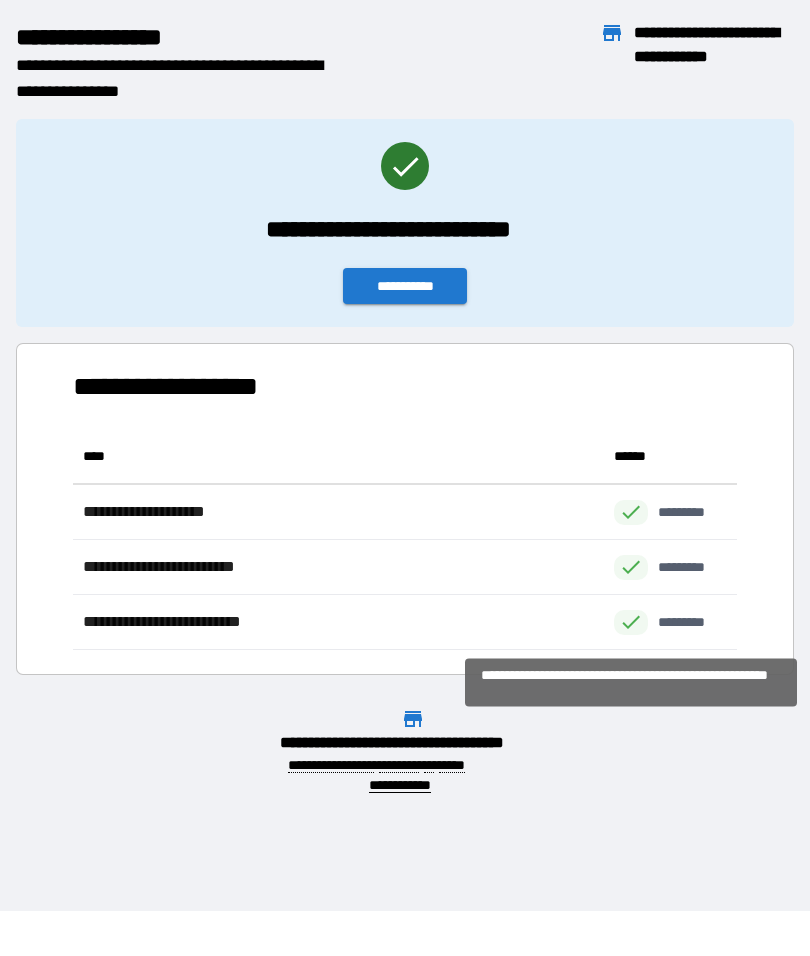 click on "**********" at bounding box center [405, 286] 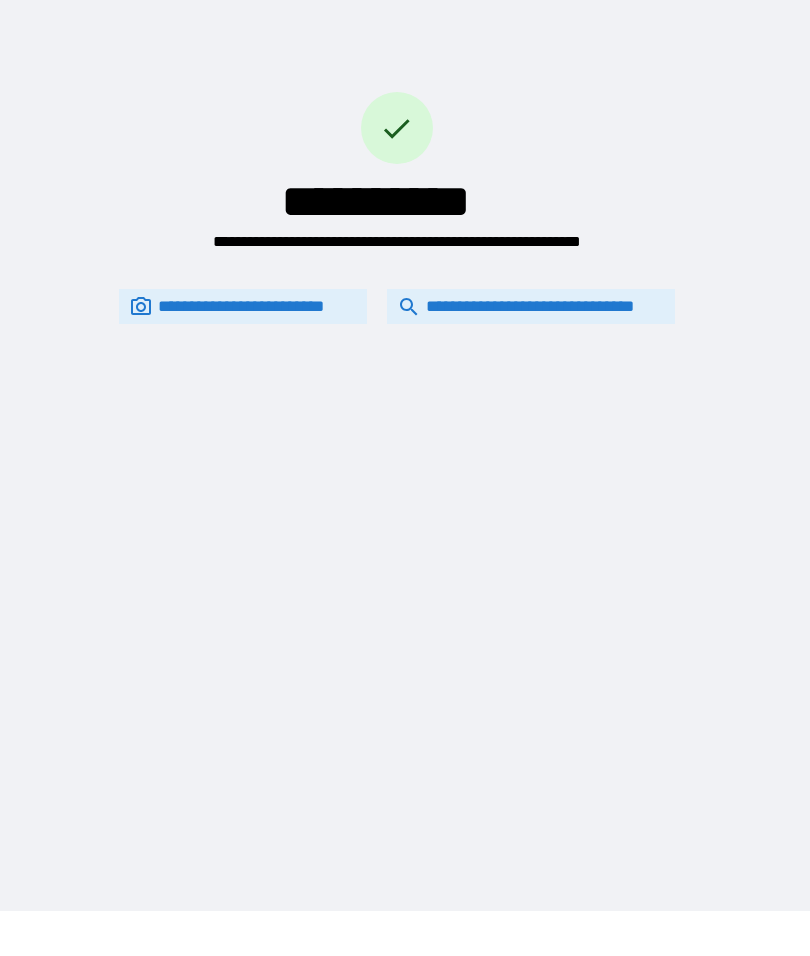 click on "**********" at bounding box center (531, 306) 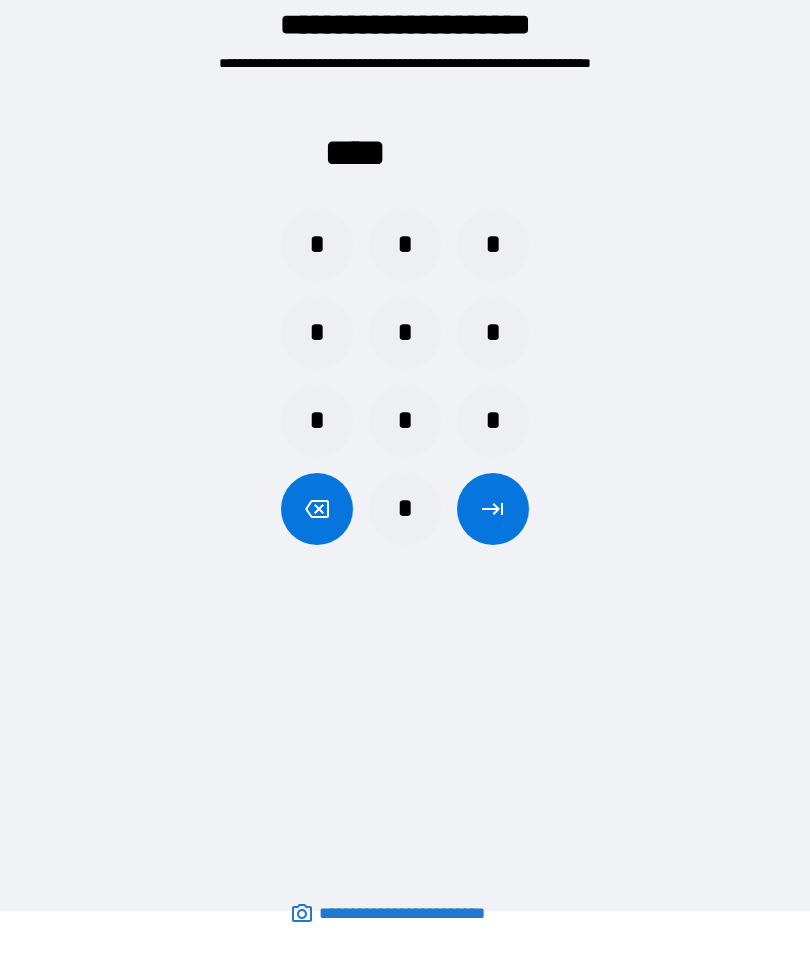 click on "*" at bounding box center (317, 245) 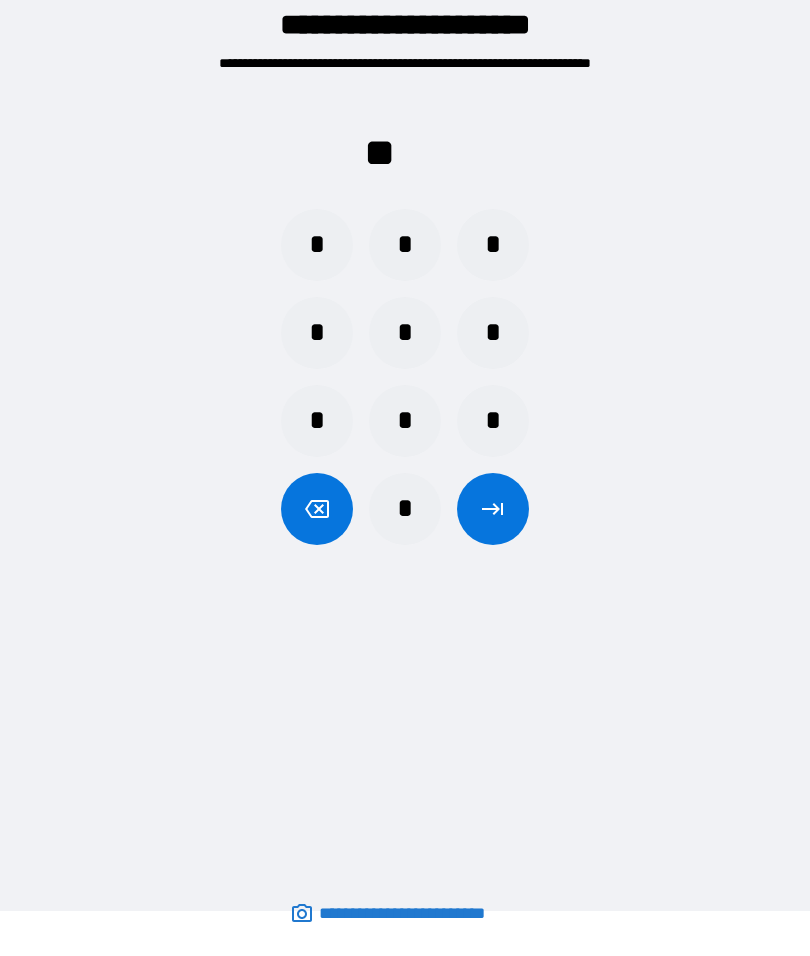 click on "*" at bounding box center (405, 509) 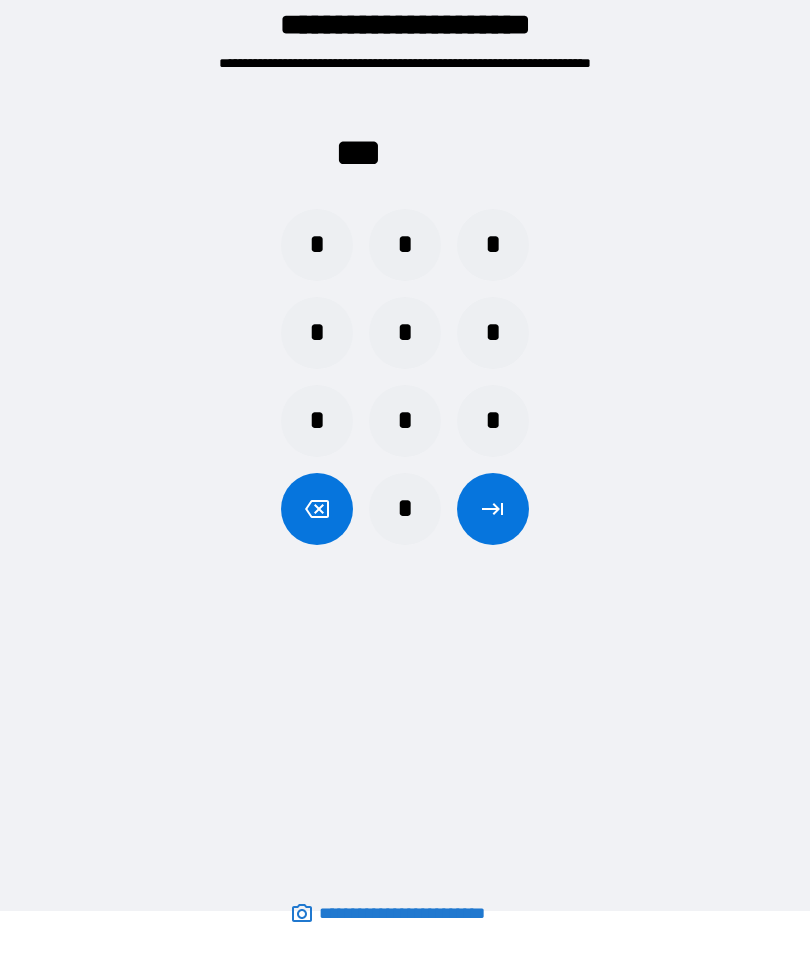 click on "*" at bounding box center (317, 245) 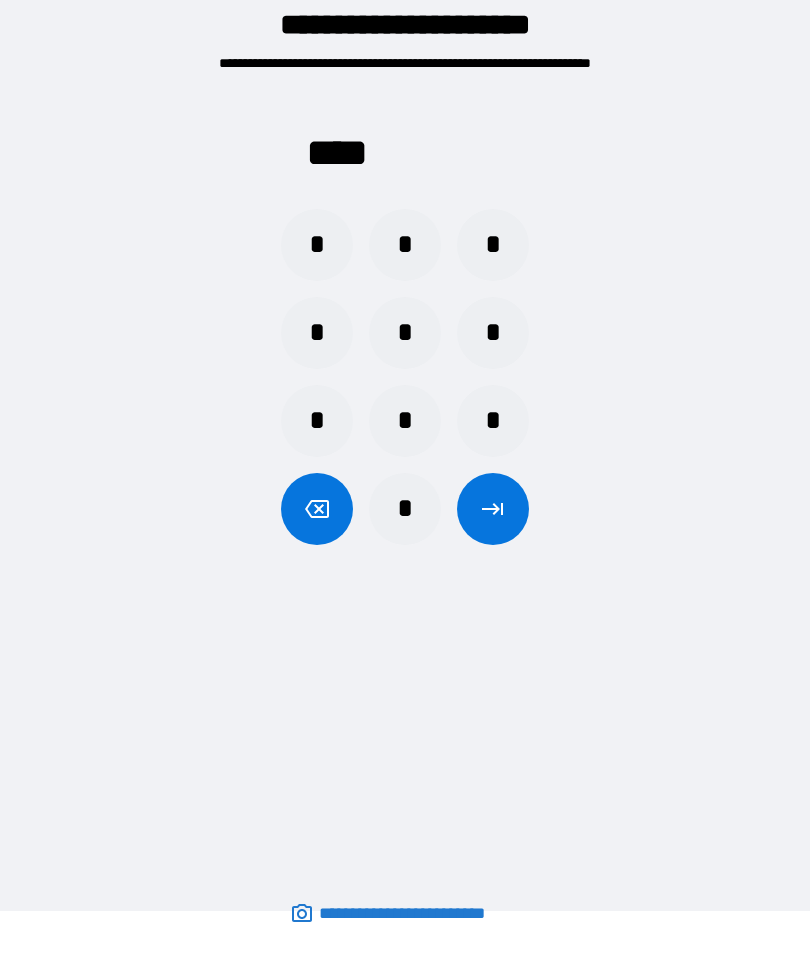 click 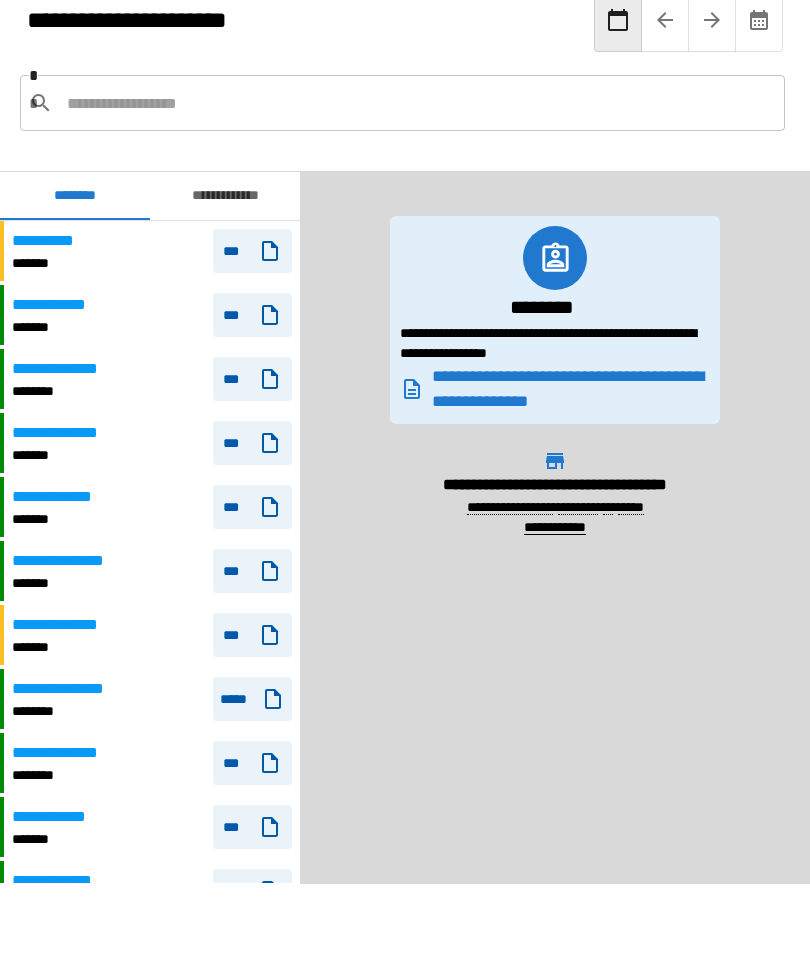 click on "**********" at bounding box center [65, 369] 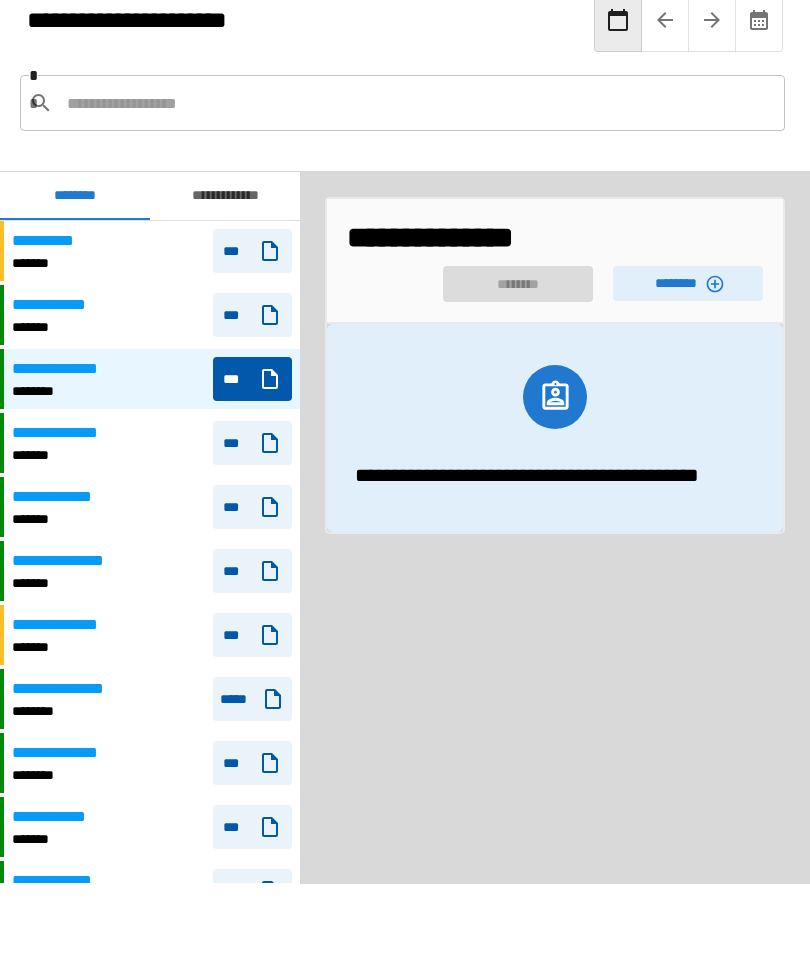 click on "********" at bounding box center [688, 283] 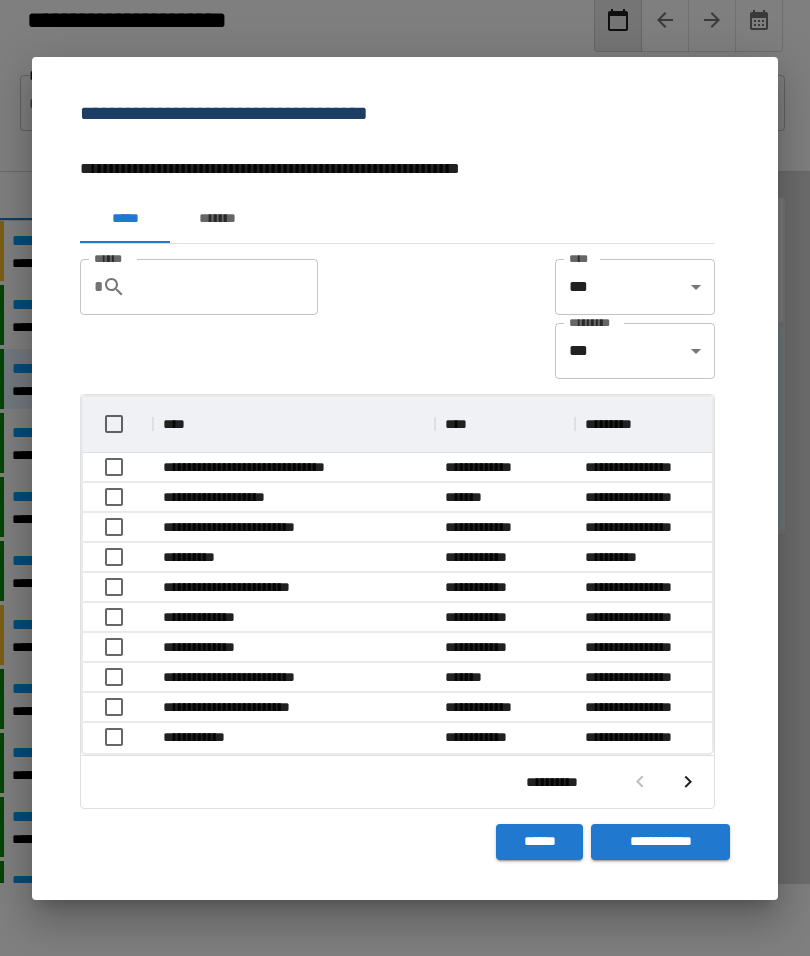 scroll, scrollTop: 356, scrollLeft: 629, axis: both 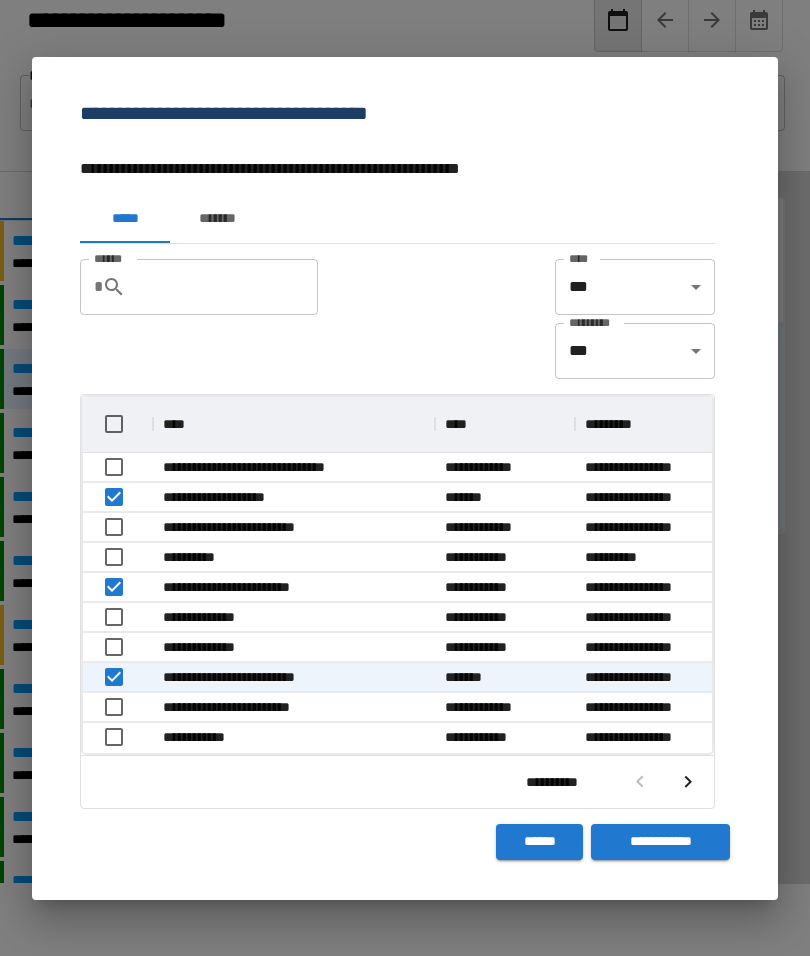 click on "**********" at bounding box center [660, 842] 